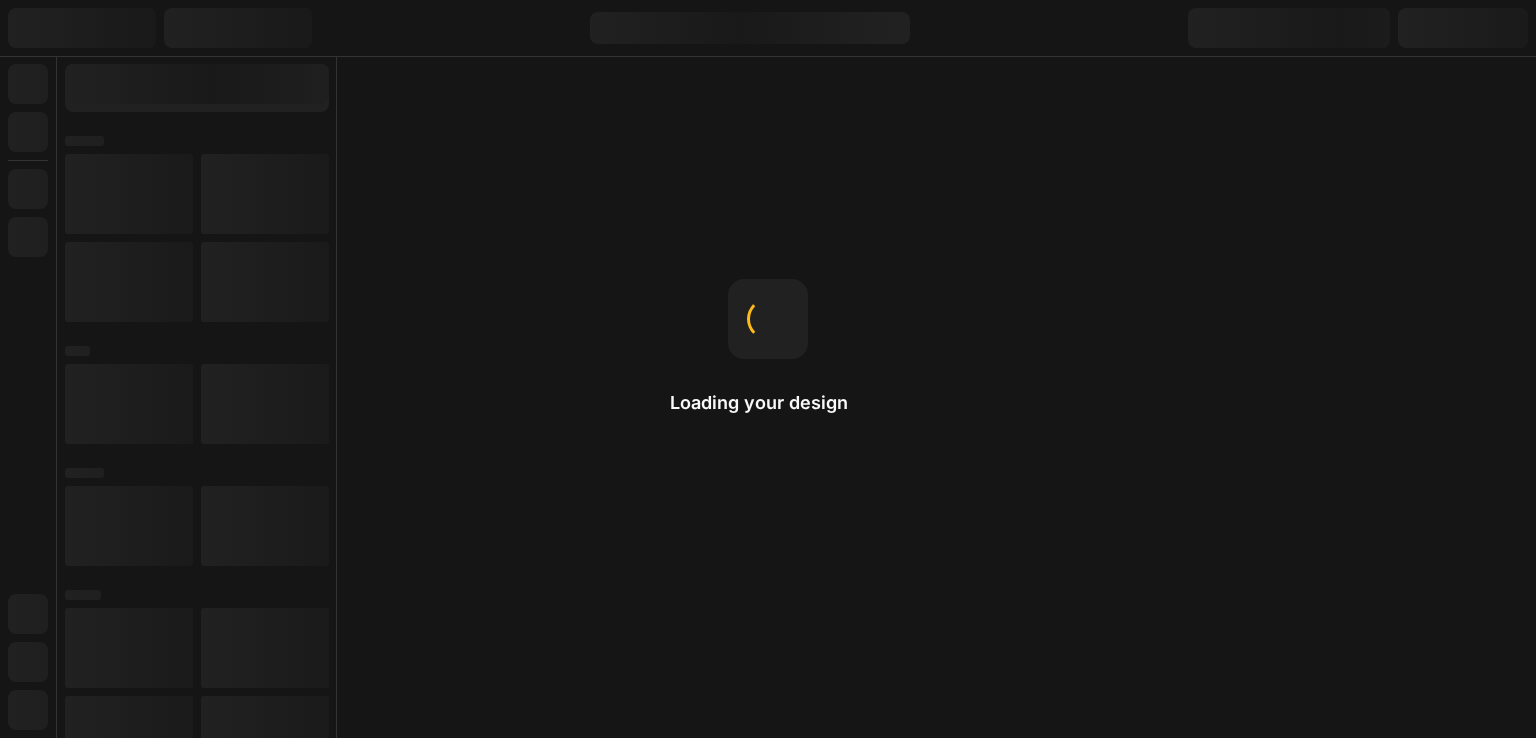 scroll, scrollTop: 0, scrollLeft: 0, axis: both 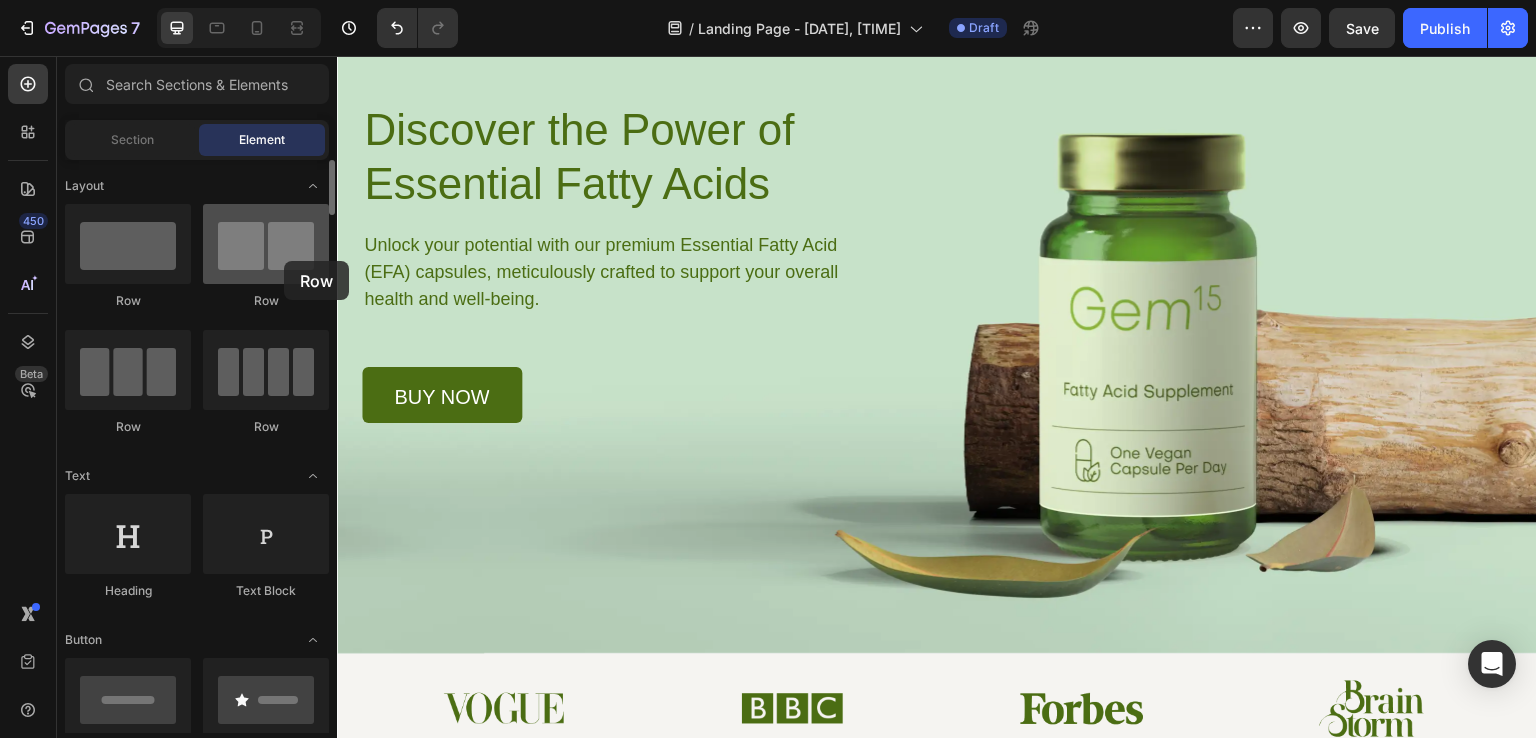 click at bounding box center [266, 244] 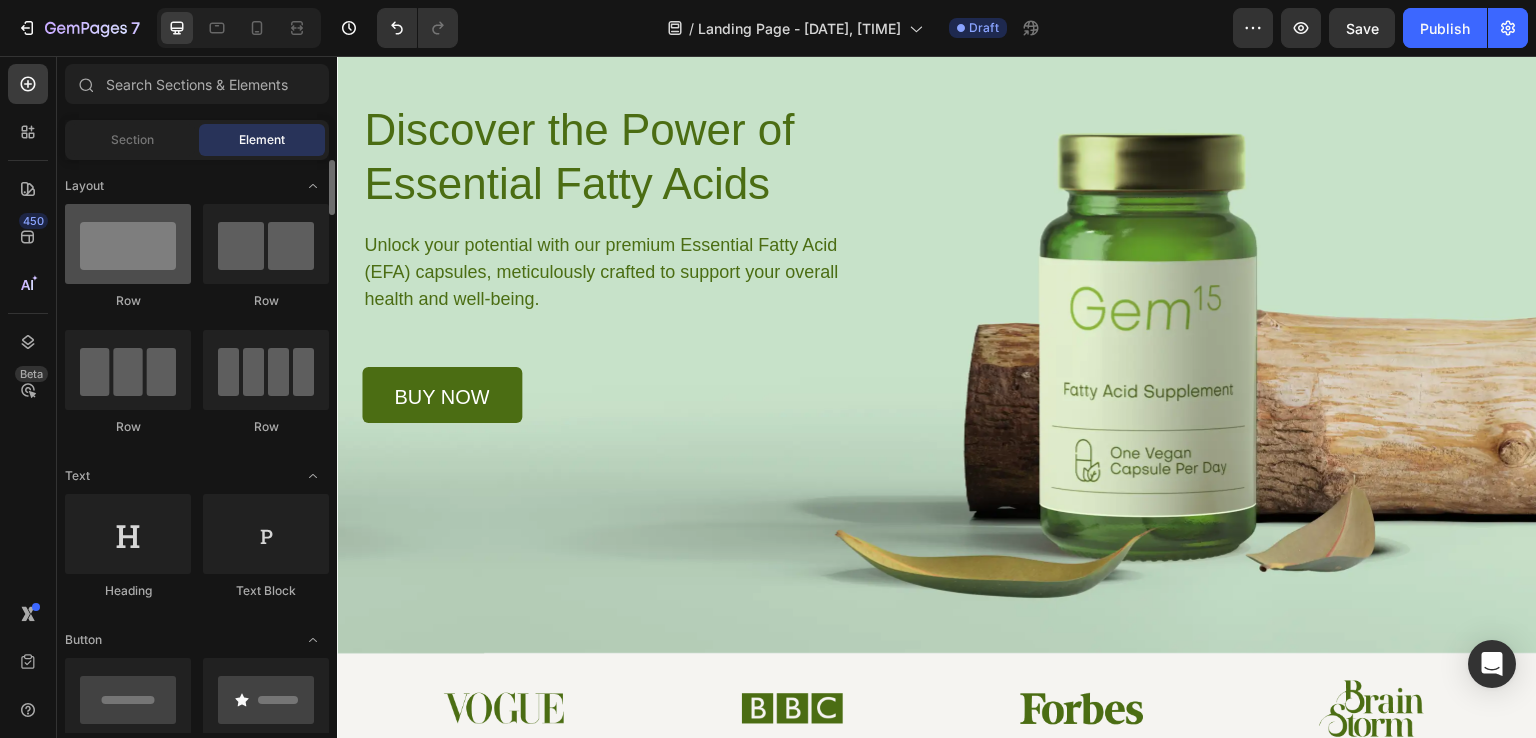 click at bounding box center [128, 244] 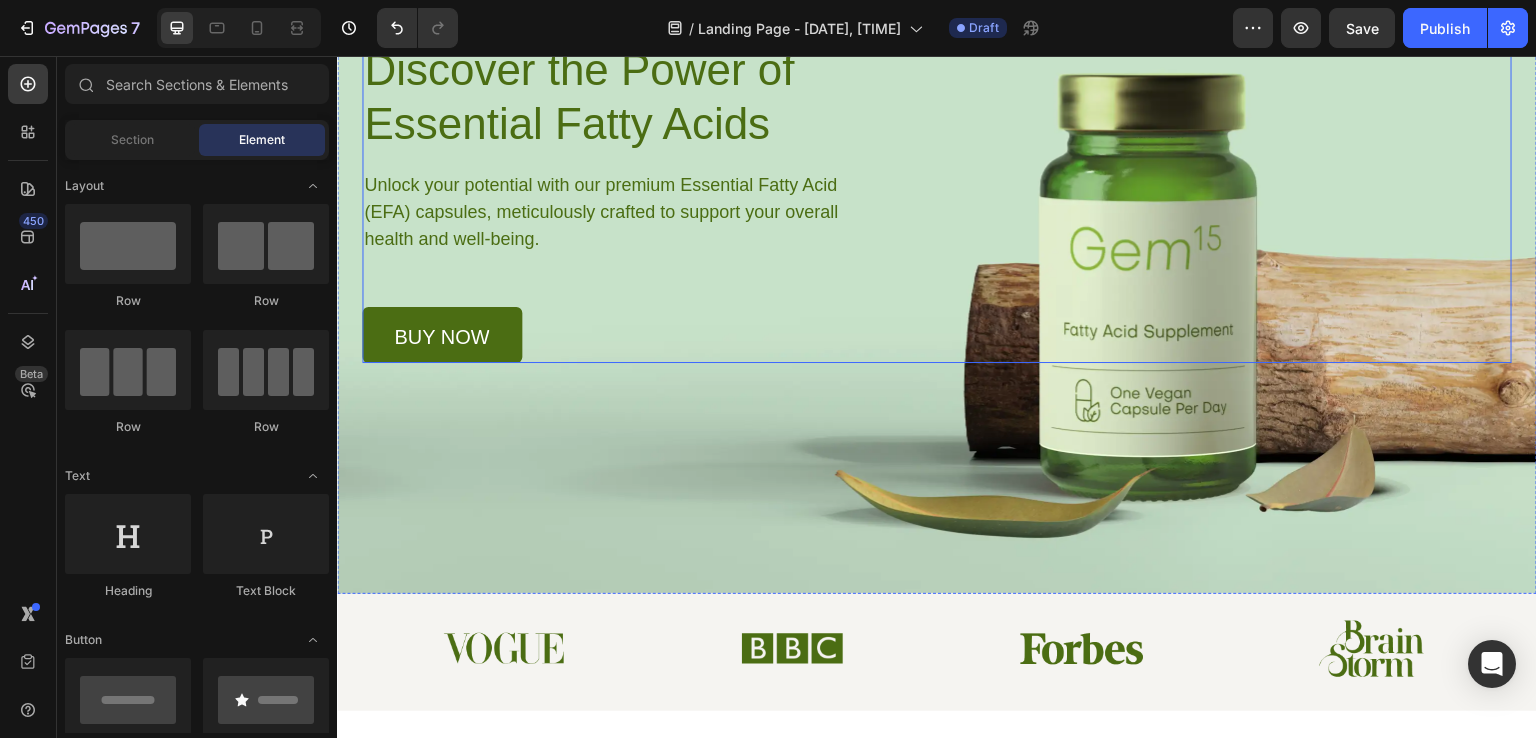scroll, scrollTop: 0, scrollLeft: 0, axis: both 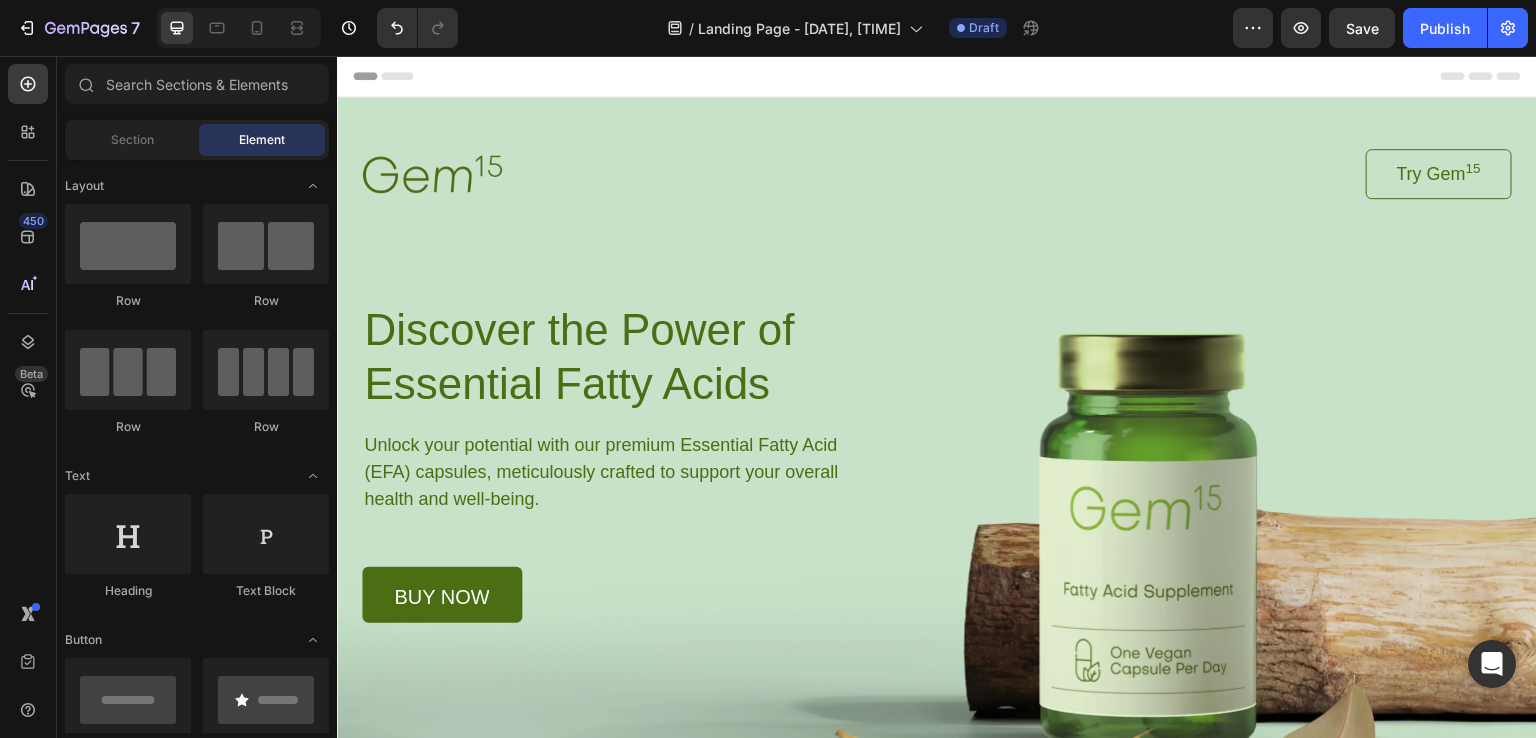 click at bounding box center [647, 173] 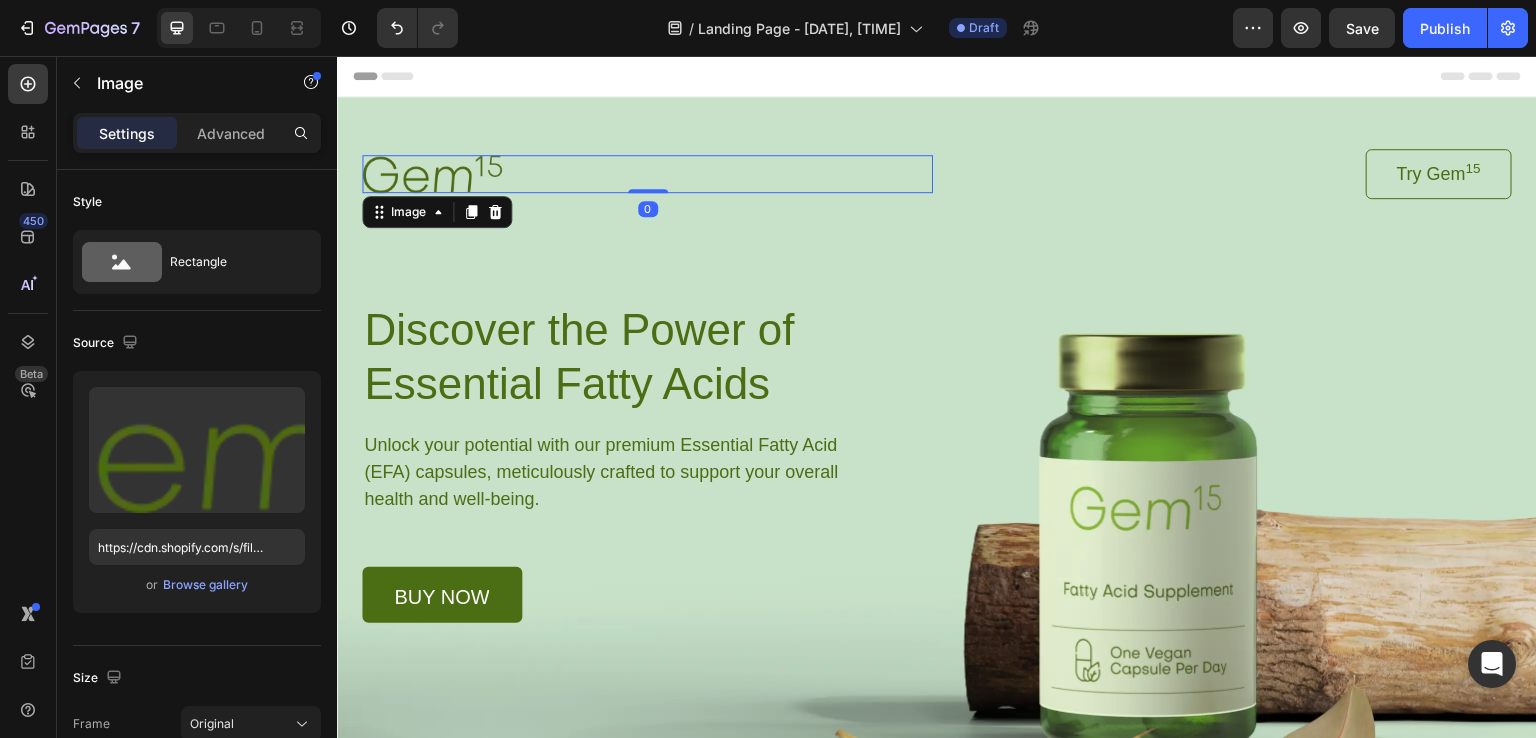 click at bounding box center [432, 173] 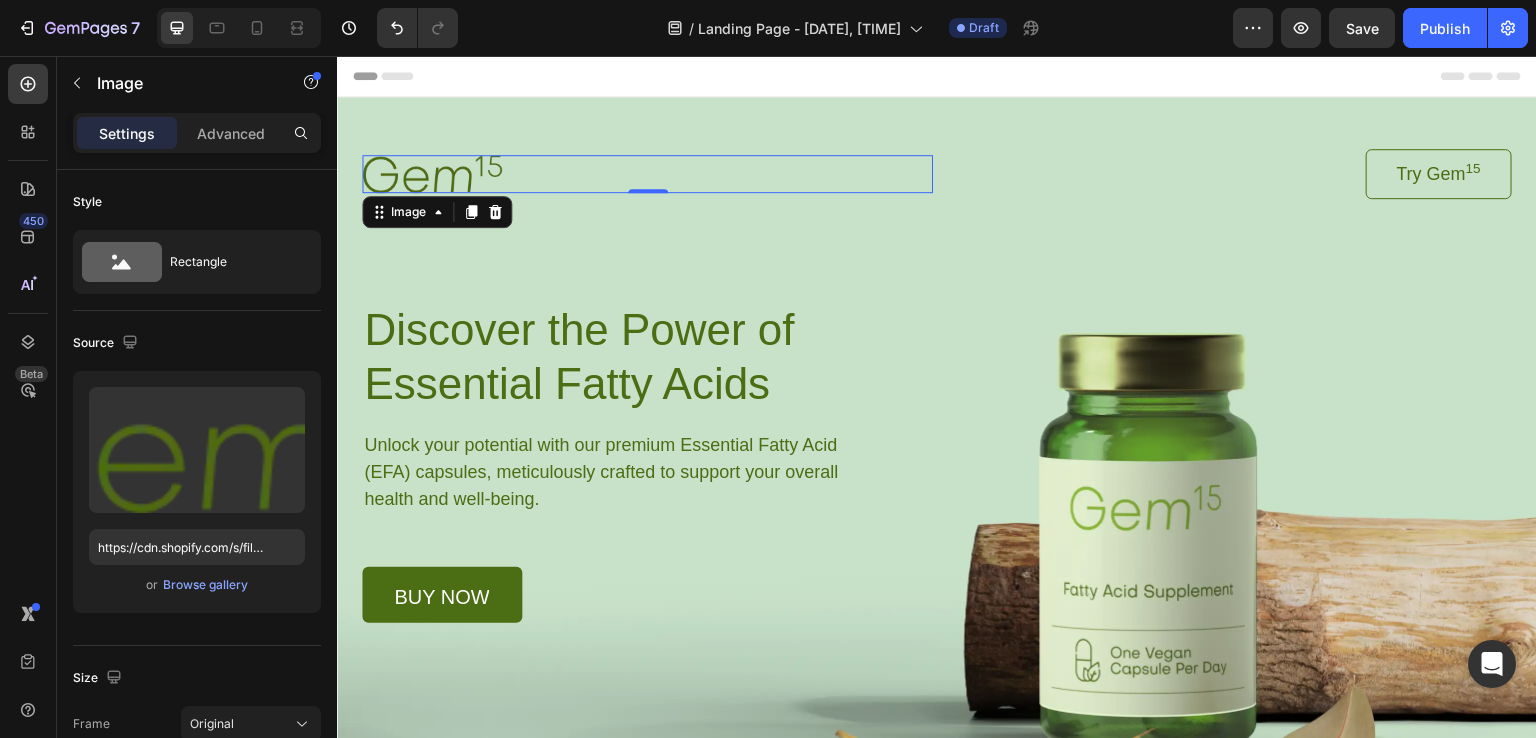 click at bounding box center [647, 173] 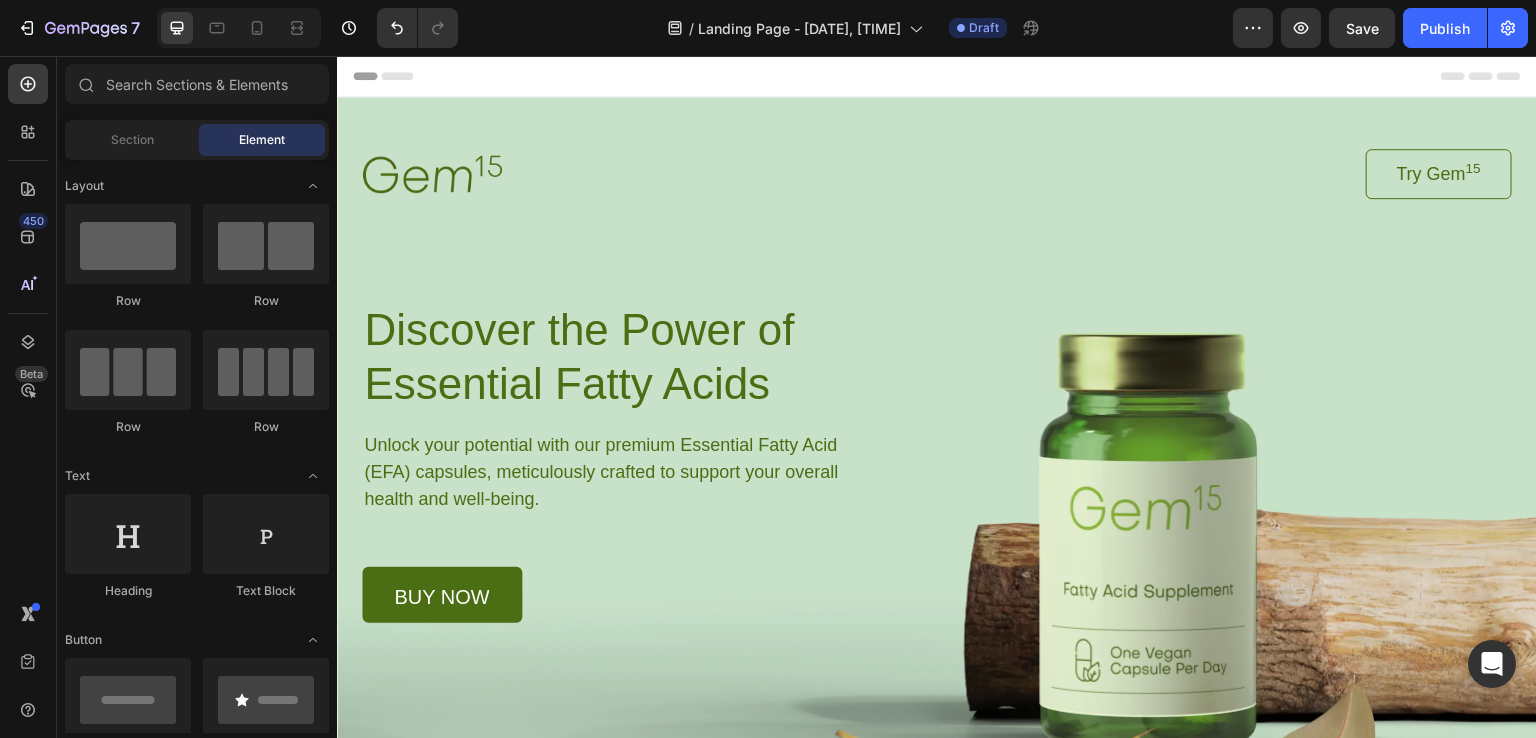 click on "Header" at bounding box center (937, 76) 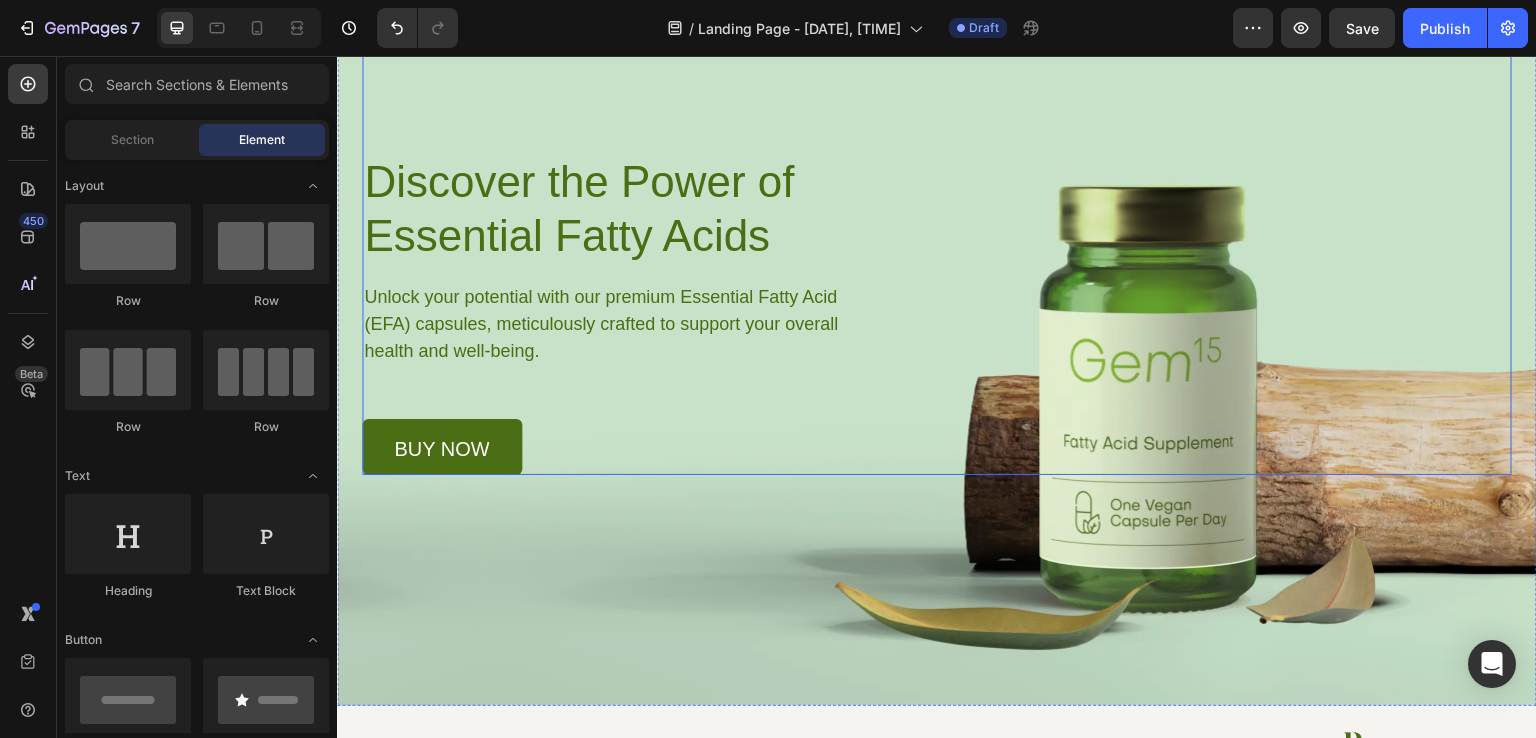 scroll, scrollTop: 300, scrollLeft: 0, axis: vertical 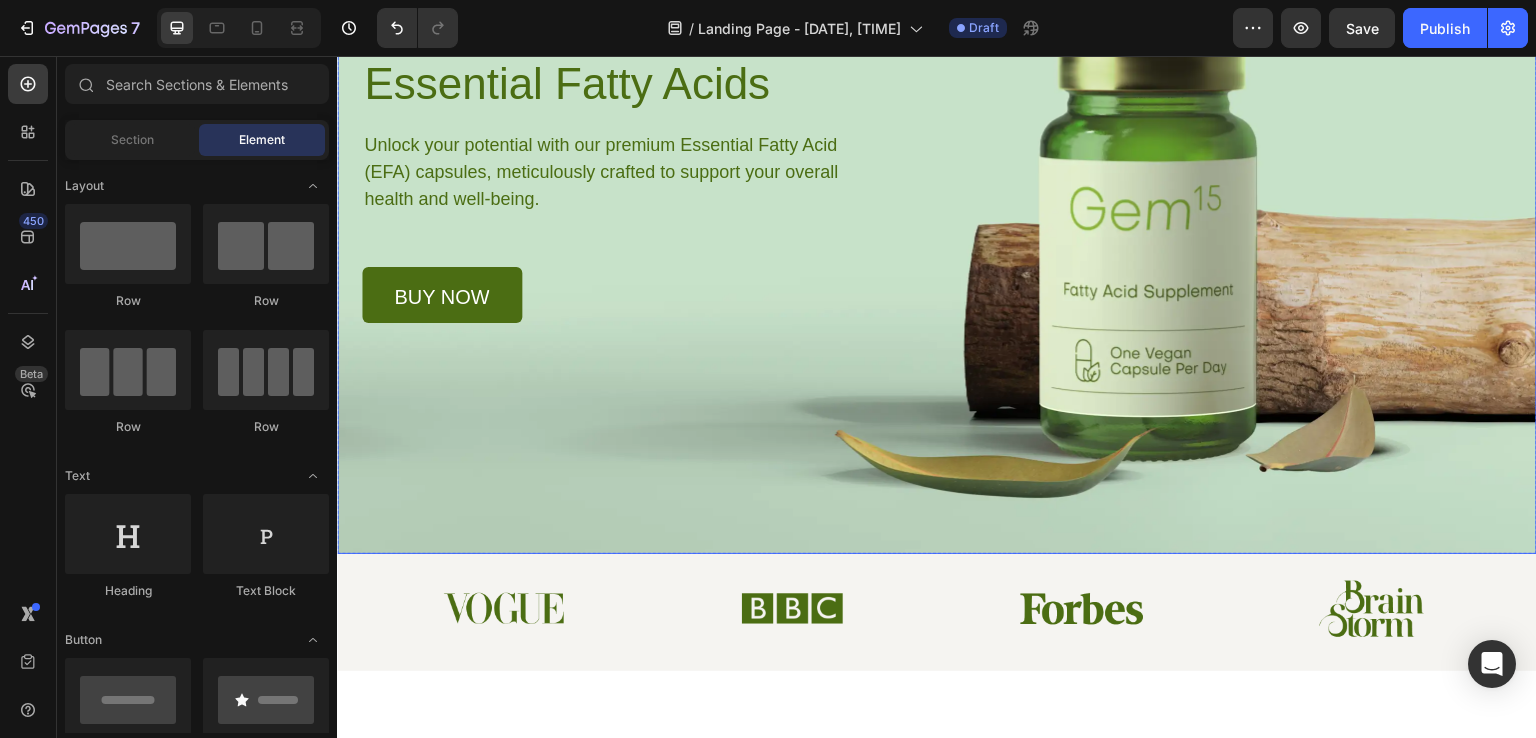 click at bounding box center (937, 175) 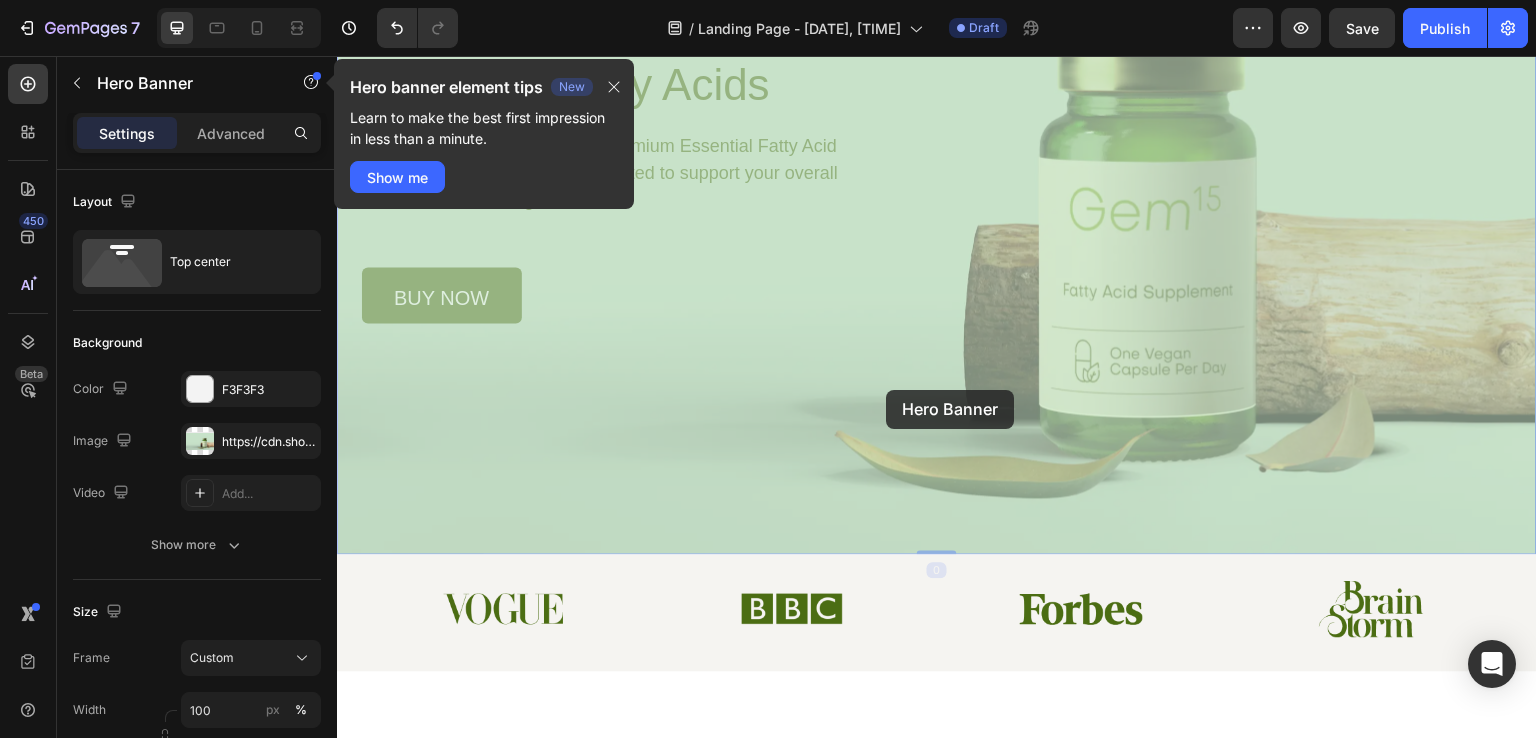 scroll, scrollTop: 0, scrollLeft: 0, axis: both 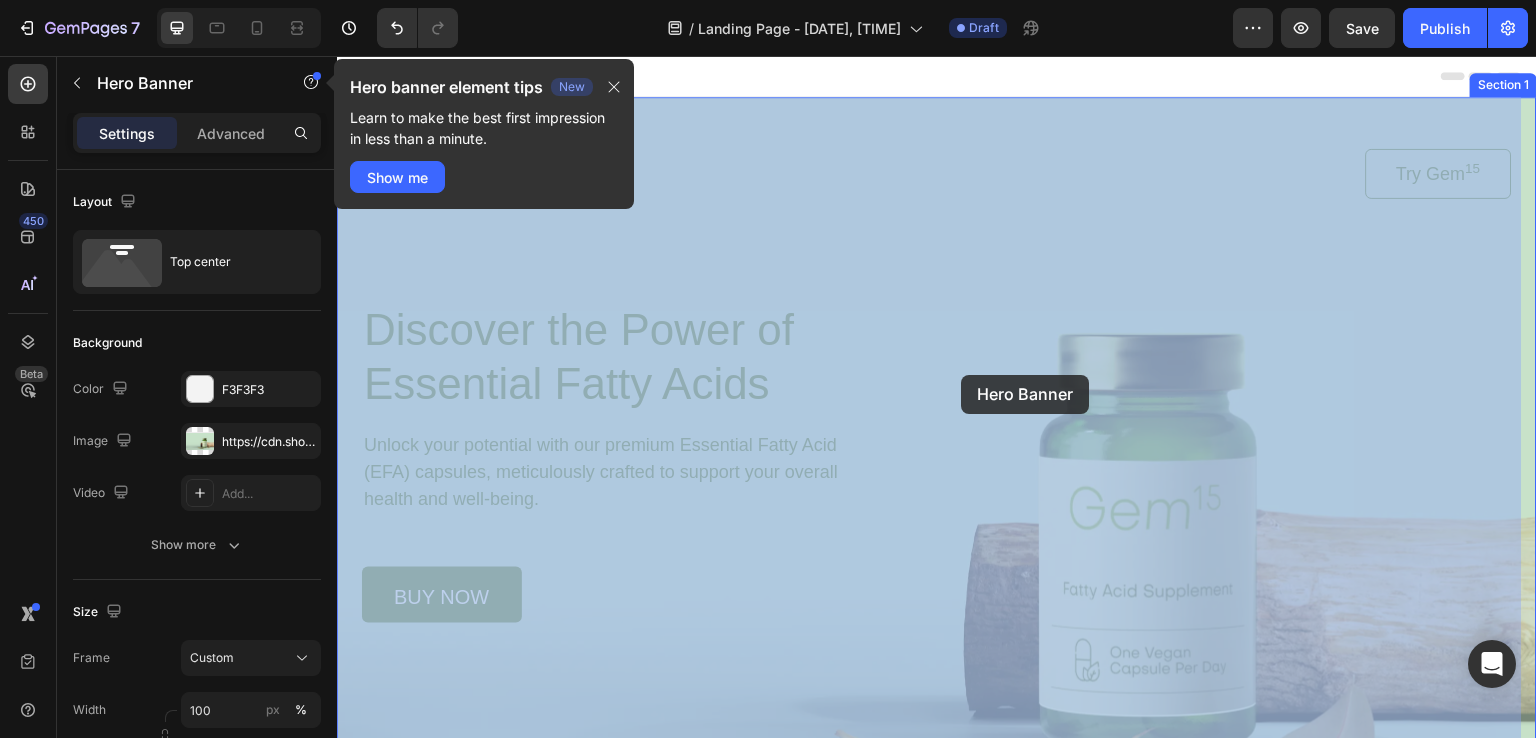 drag, startPoint x: 1143, startPoint y: 384, endPoint x: 993, endPoint y: 360, distance: 151.90787 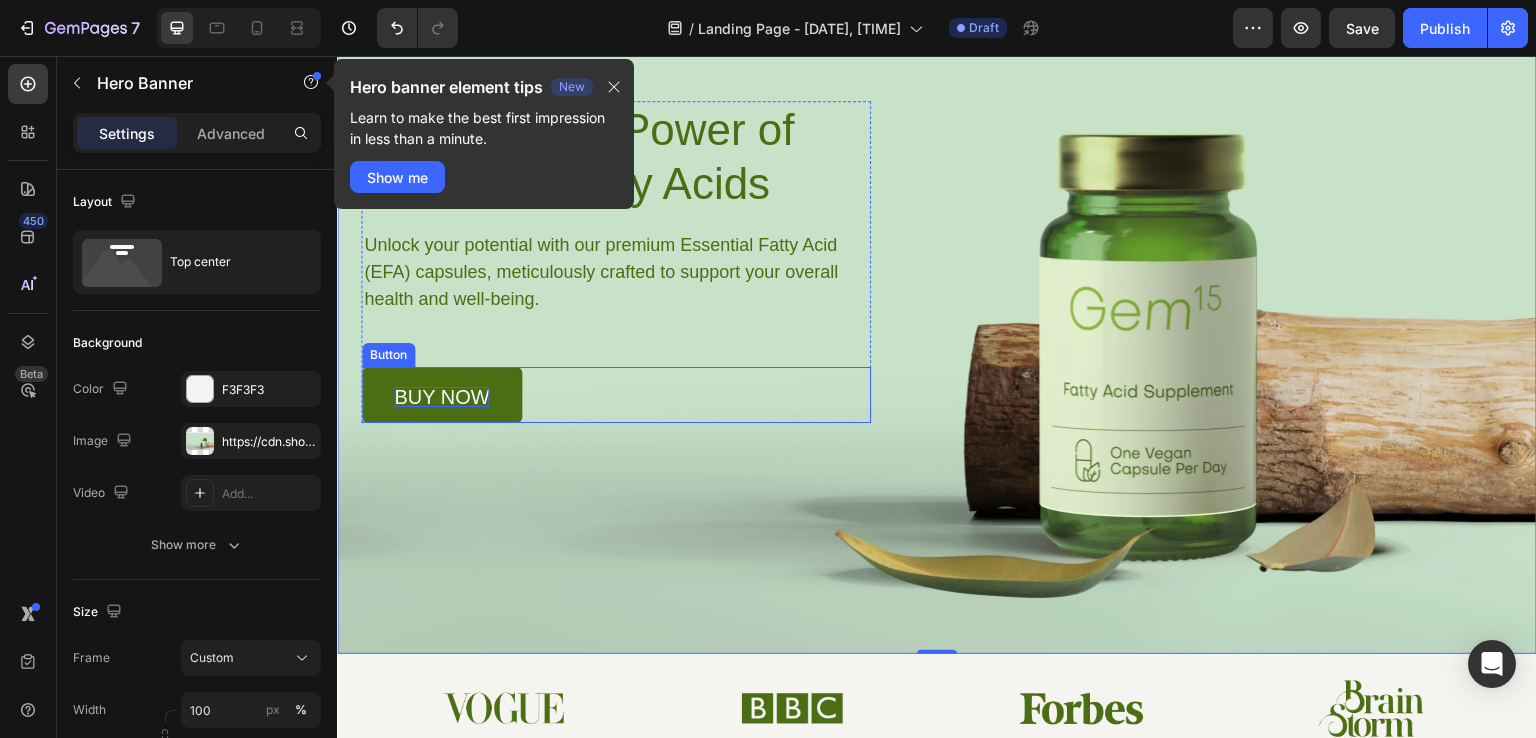 scroll, scrollTop: 0, scrollLeft: 0, axis: both 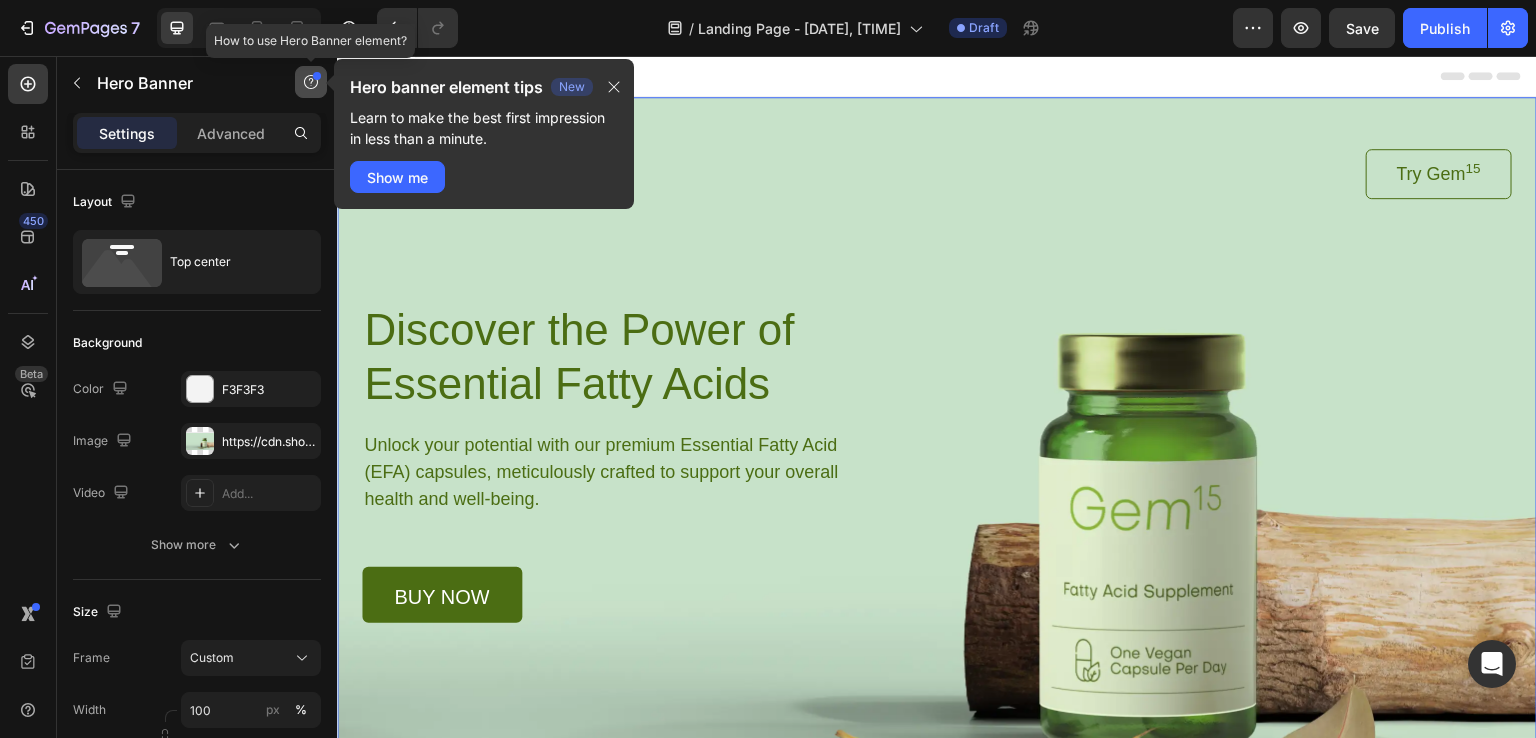 click 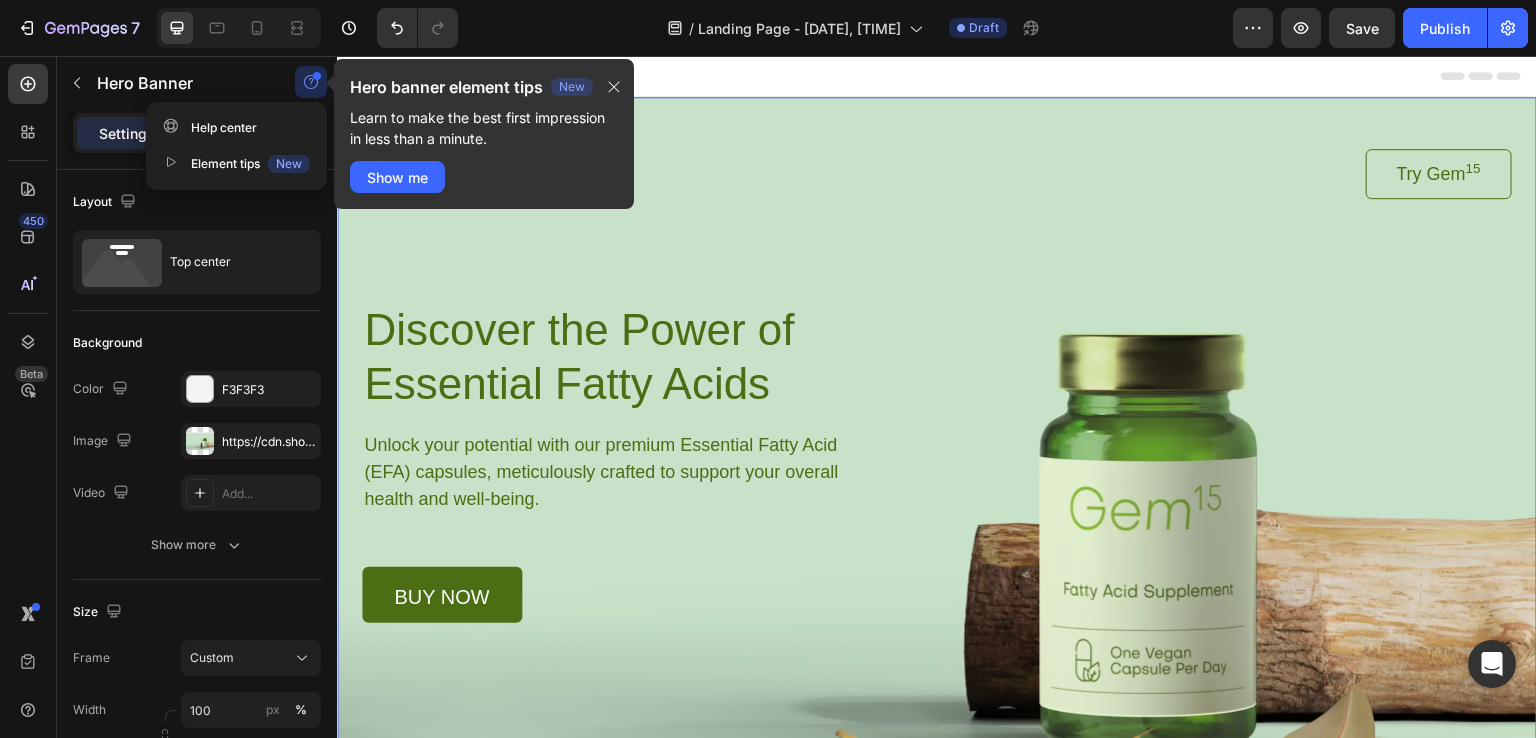 click 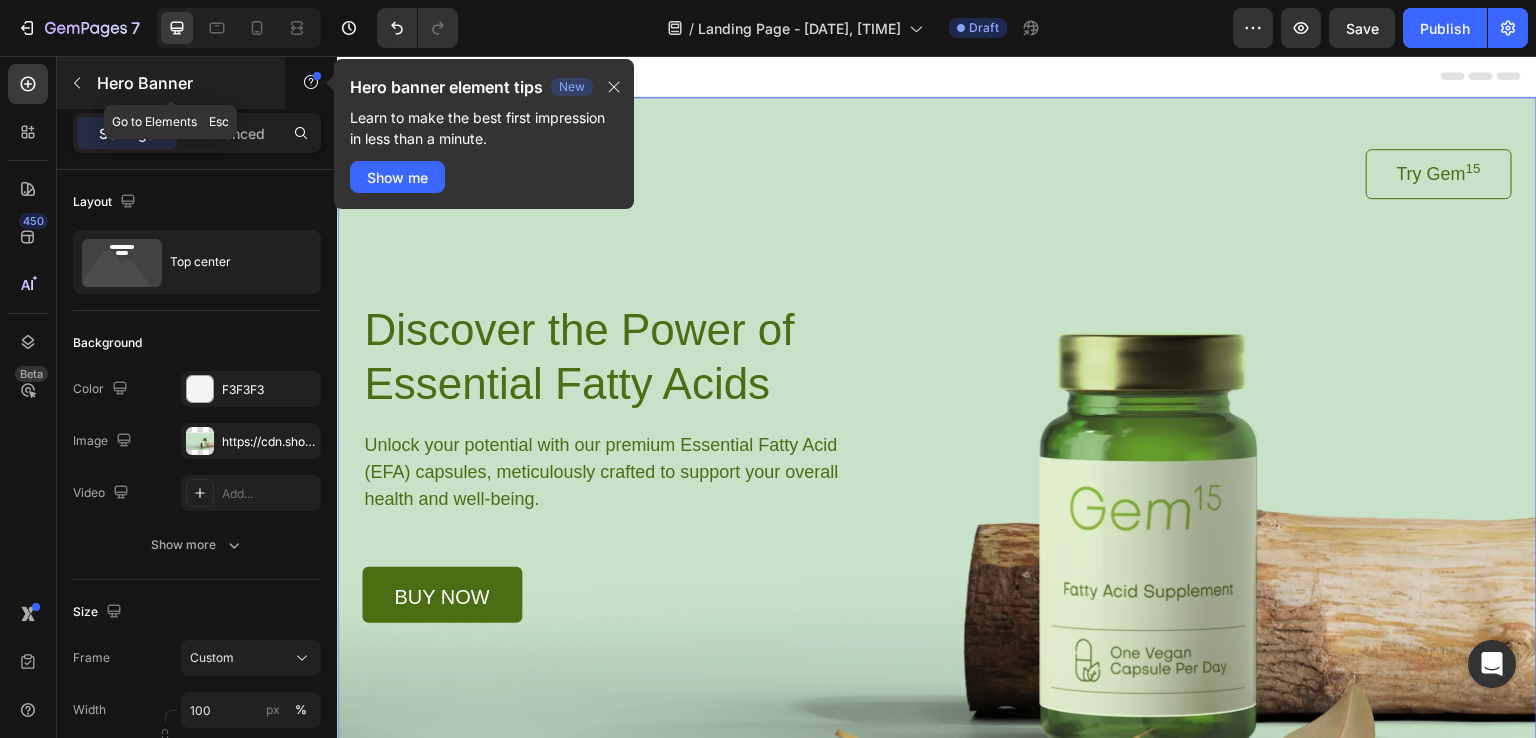 click 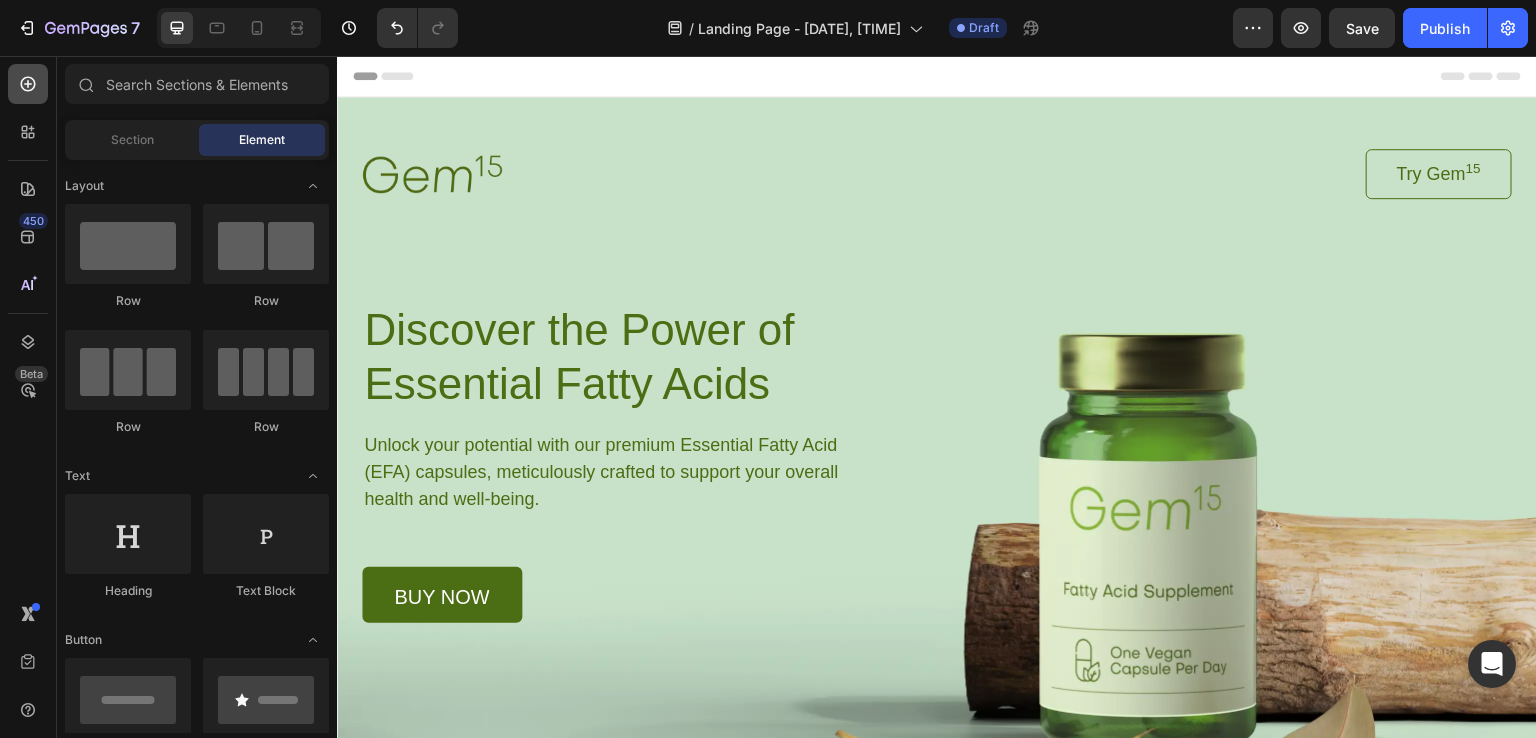 click 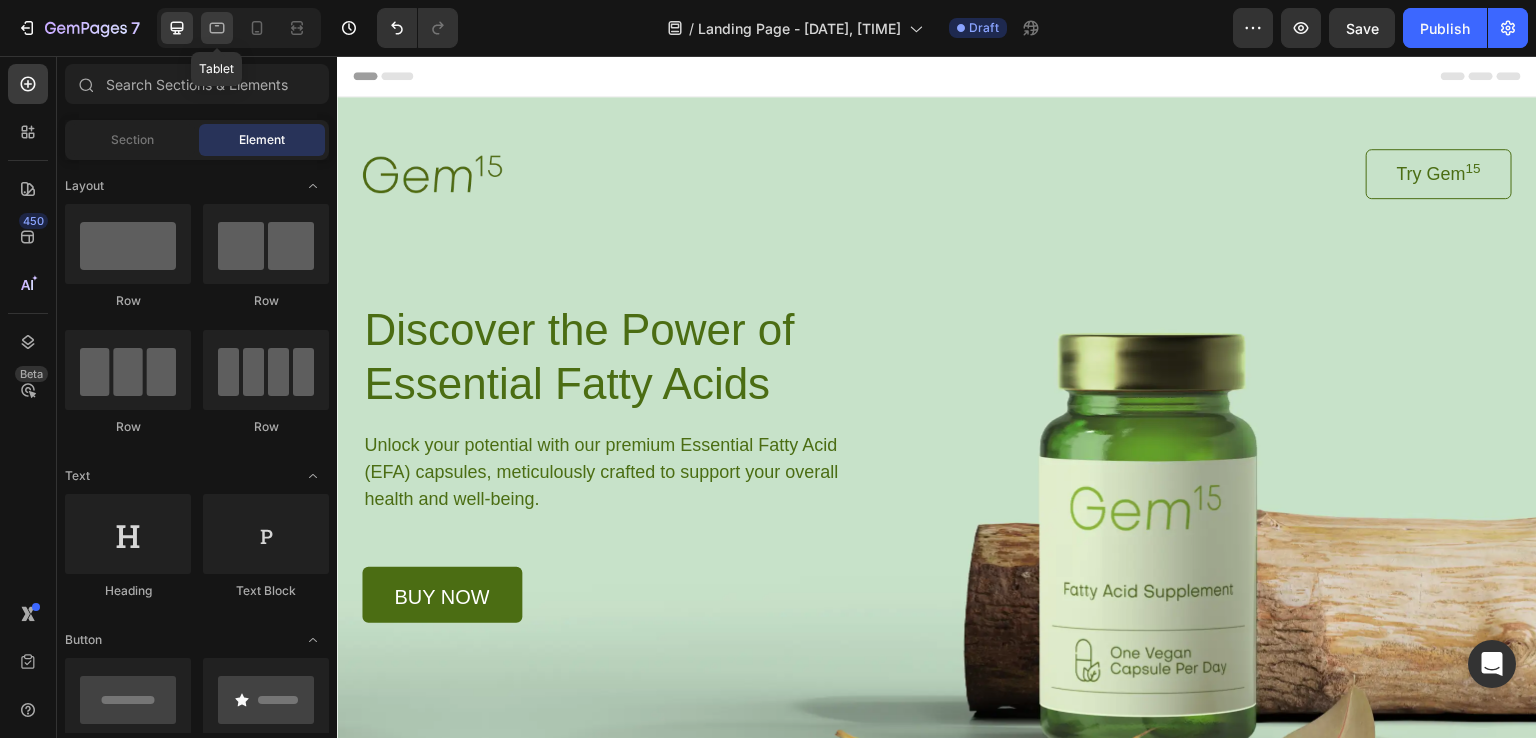 click 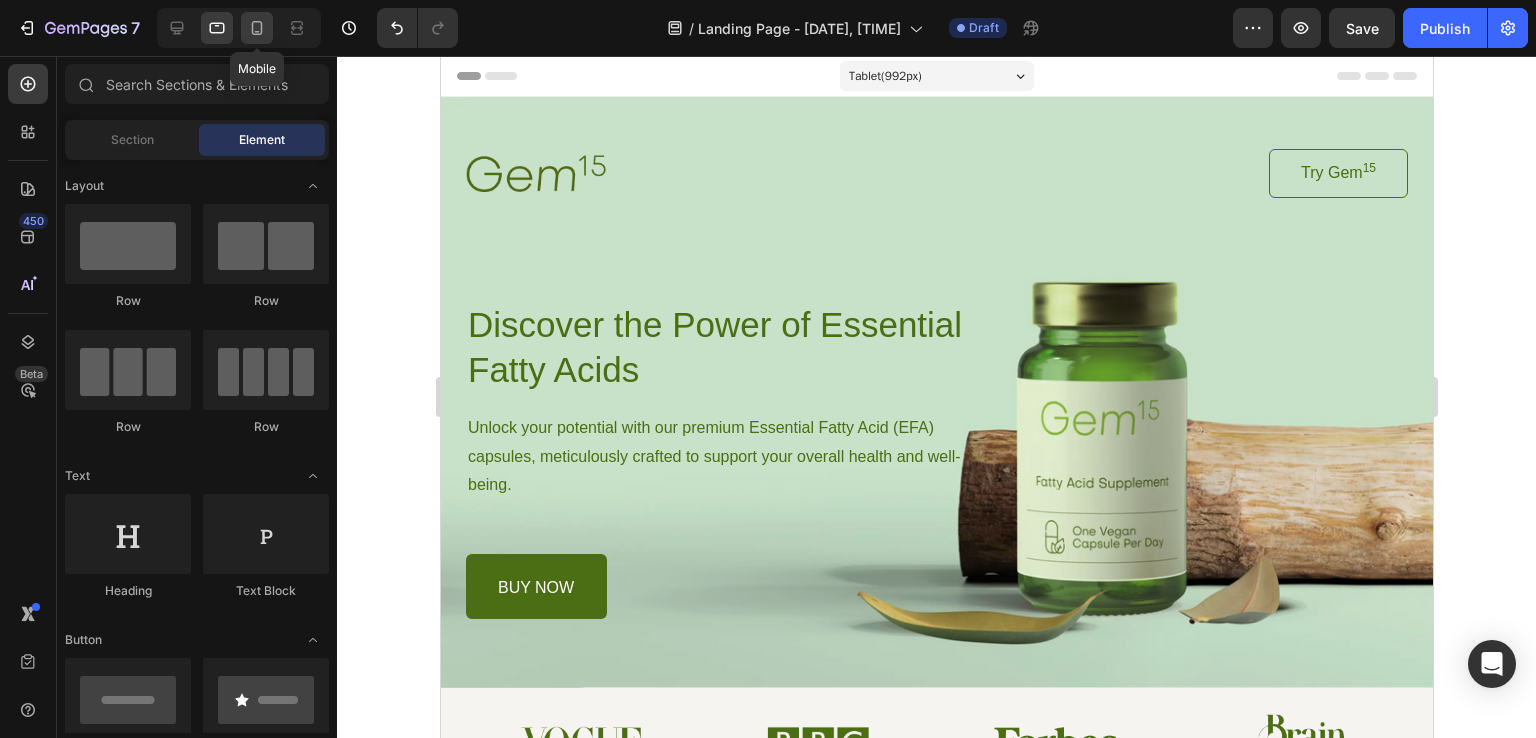click 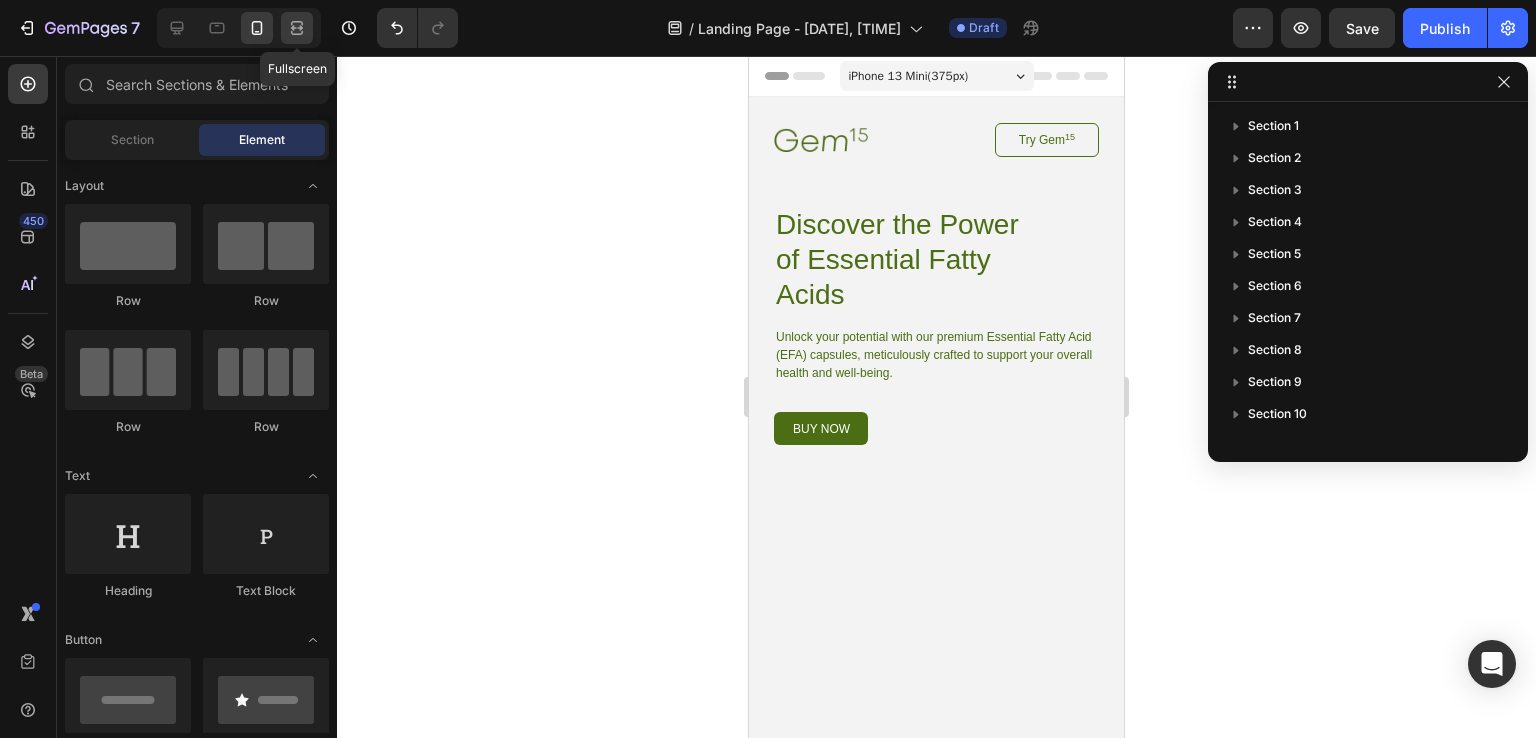 click 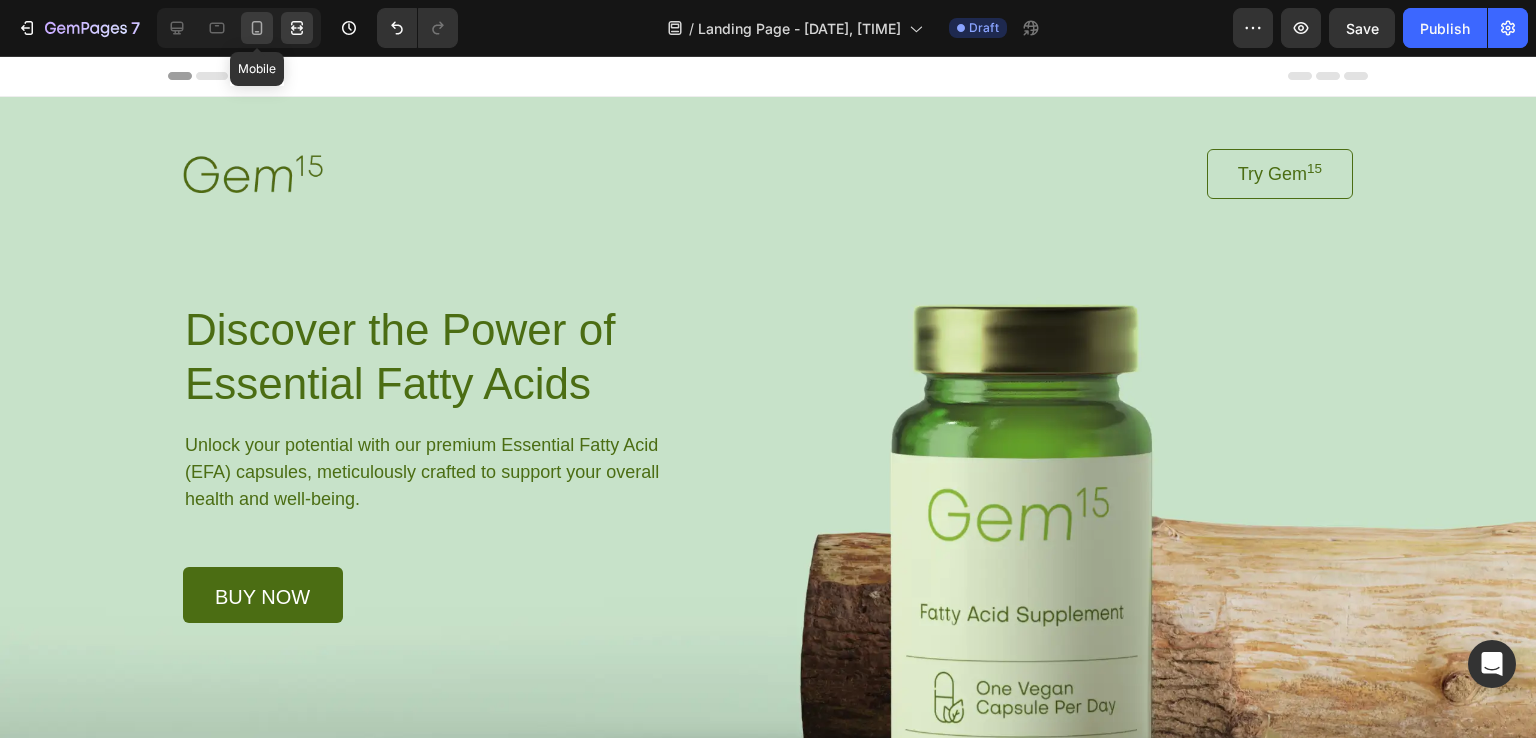 click 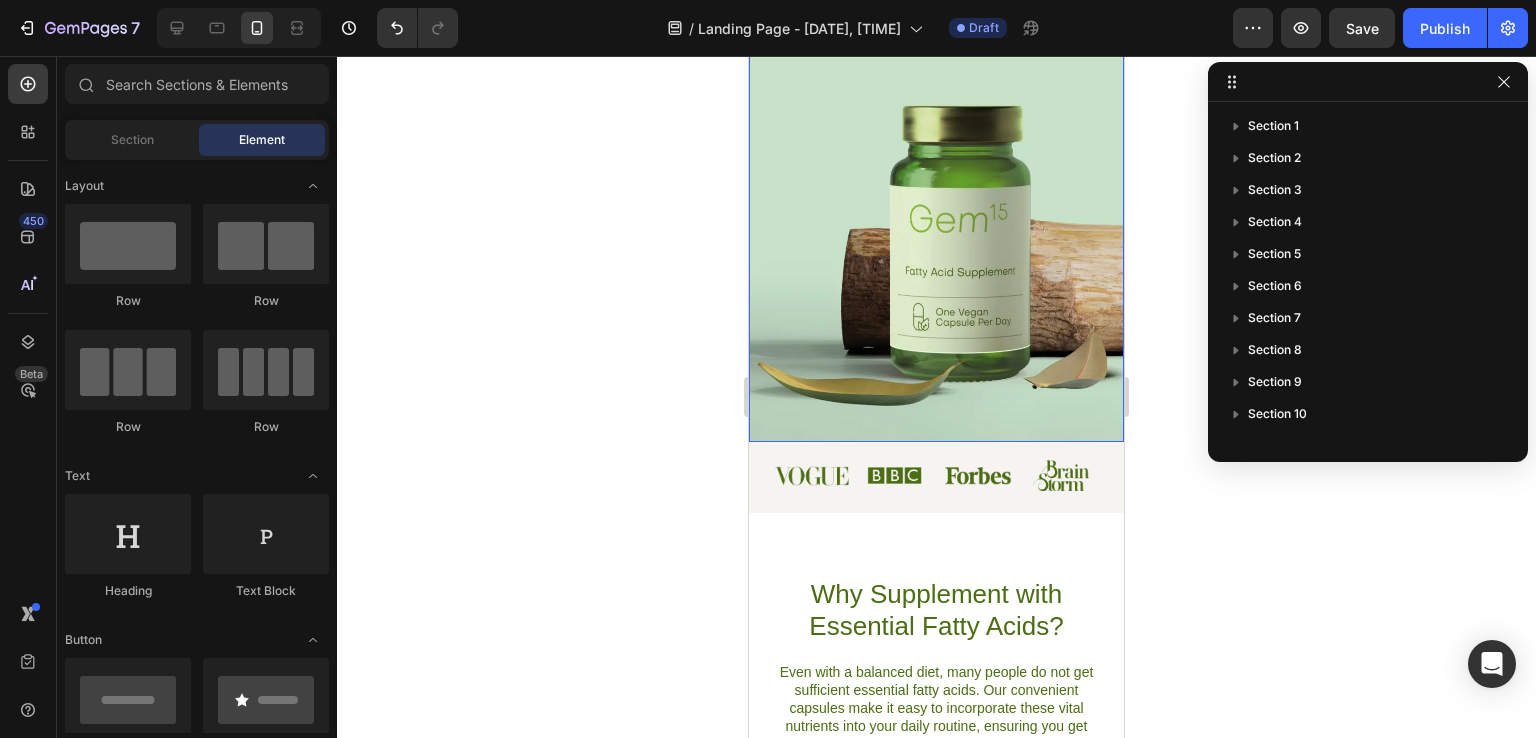 scroll, scrollTop: 400, scrollLeft: 0, axis: vertical 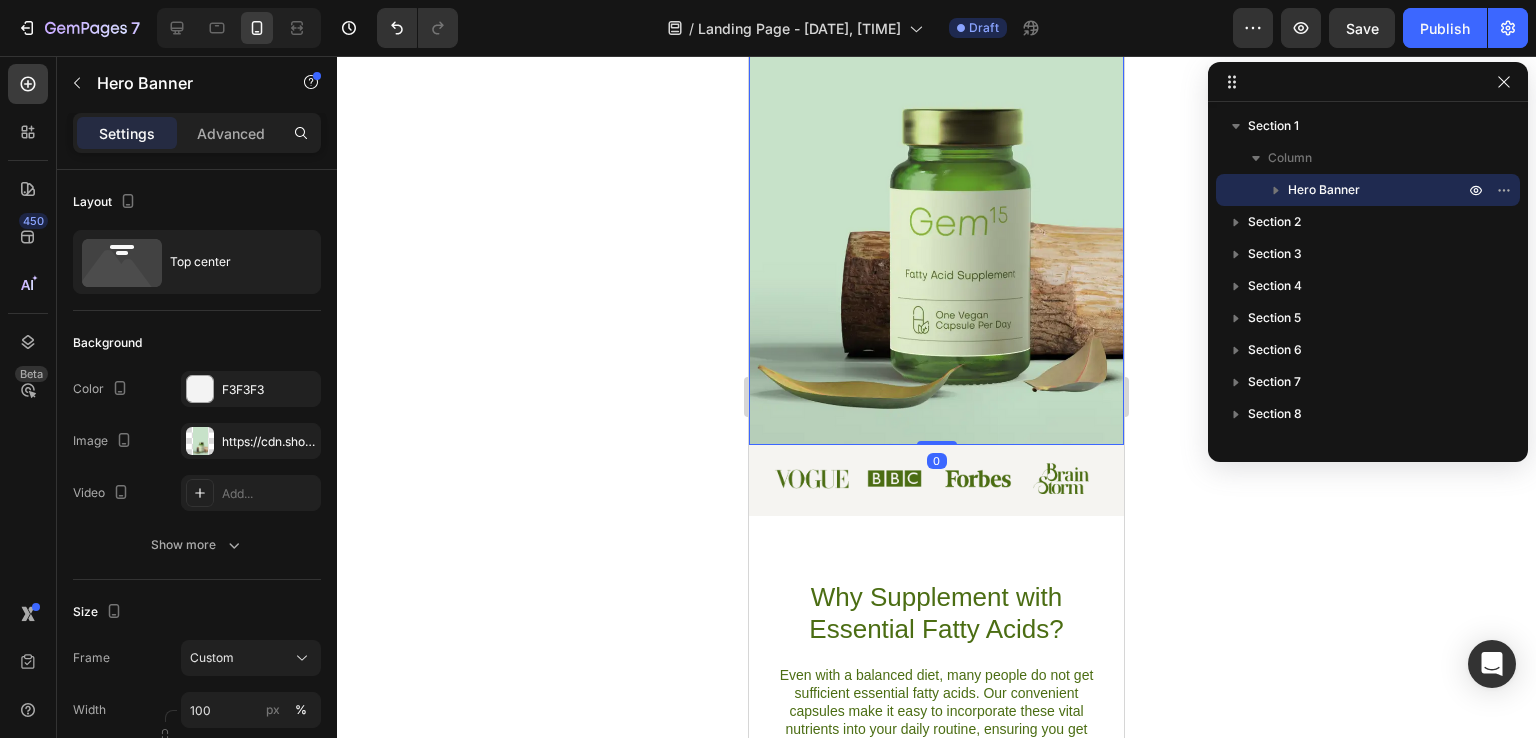 click on "Image Try Gem 15 Button Row Discover the Power of Essential Fatty Acids Heading Unlock your potential with our premium Essential Fatty Acid (EFA) capsules, meticulously crafted to support your overall health and well-being. Text Block buy now Button Row Row Hero Banner   0" at bounding box center (936, 71) 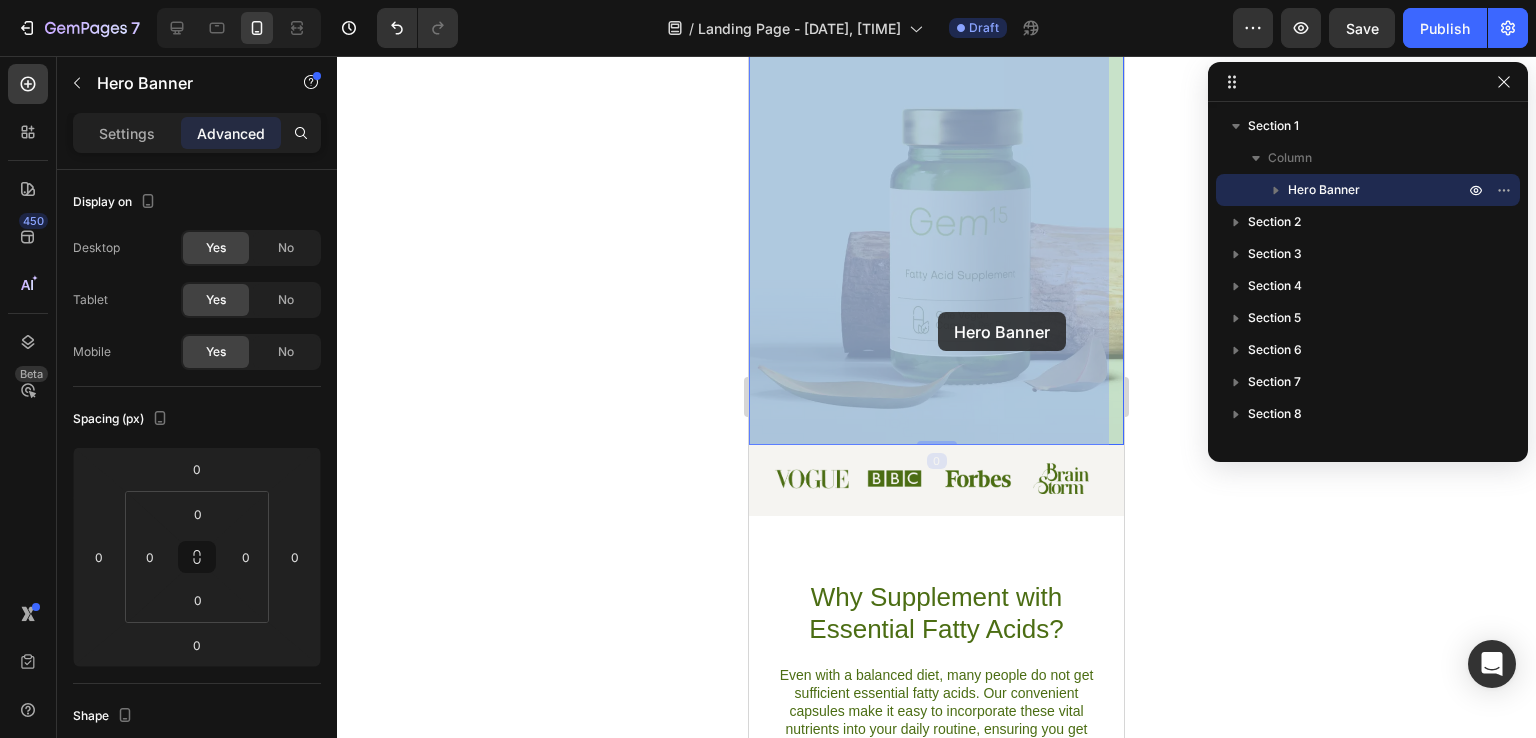 drag, startPoint x: 936, startPoint y: 439, endPoint x: 938, endPoint y: 312, distance: 127.01575 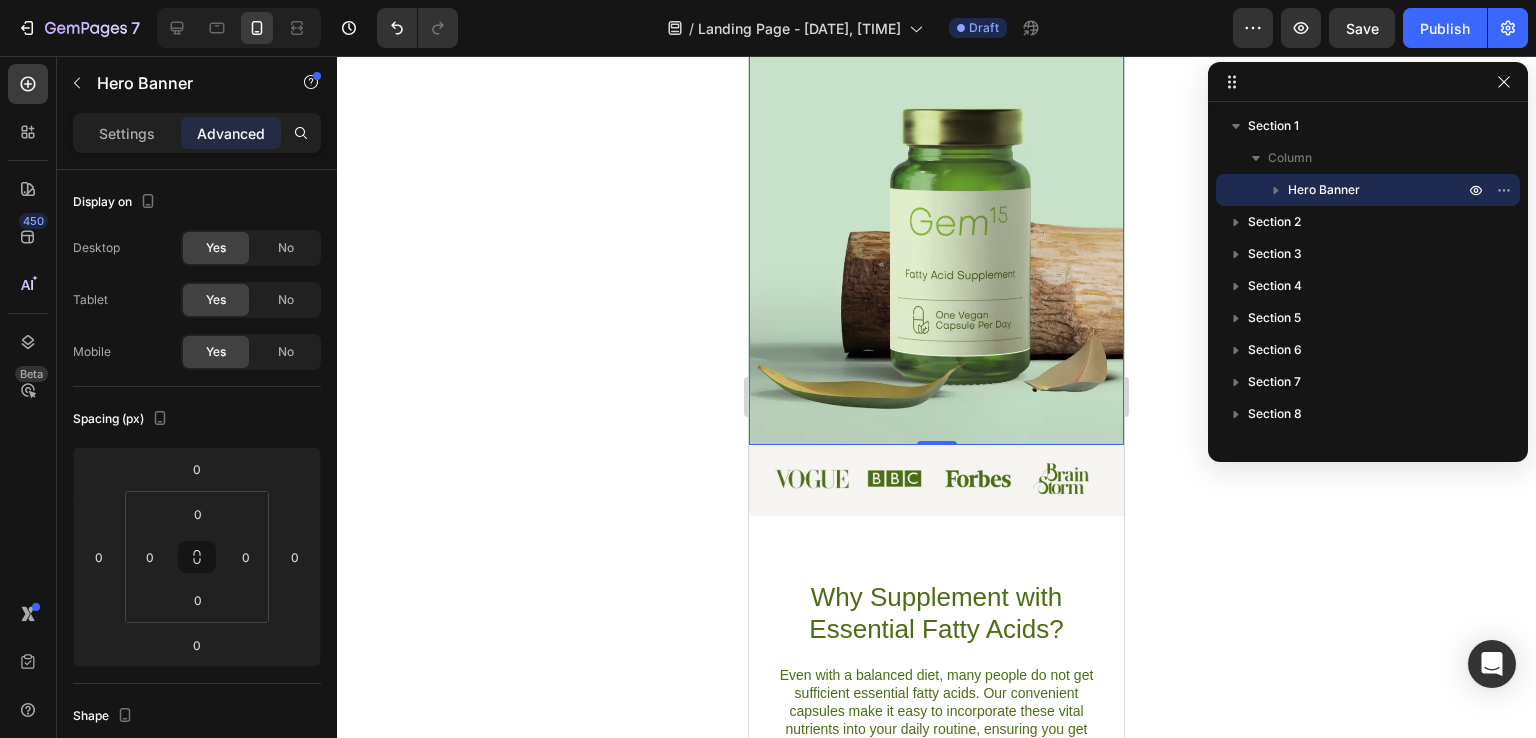 drag, startPoint x: 578, startPoint y: 376, endPoint x: 596, endPoint y: 379, distance: 18.248287 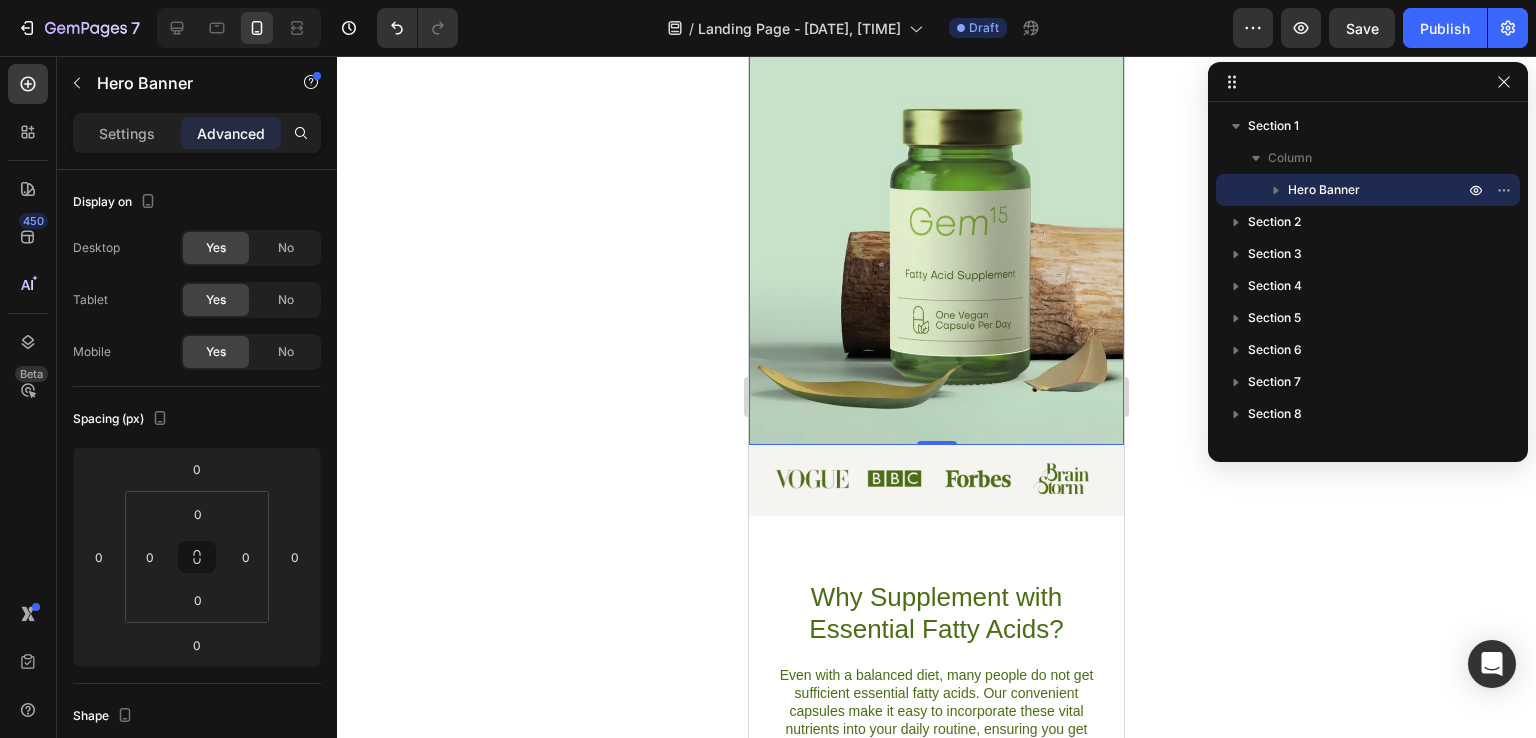 click 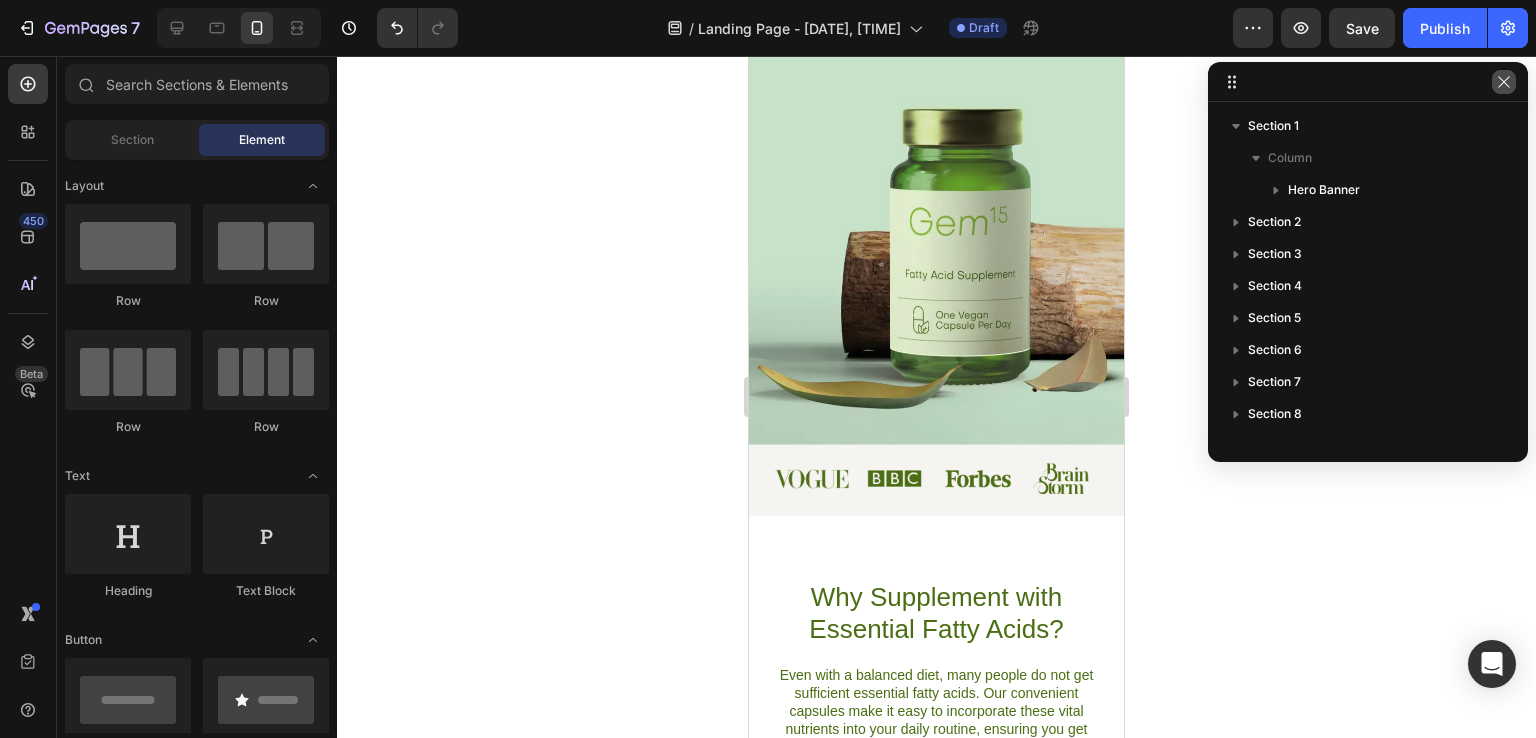 click 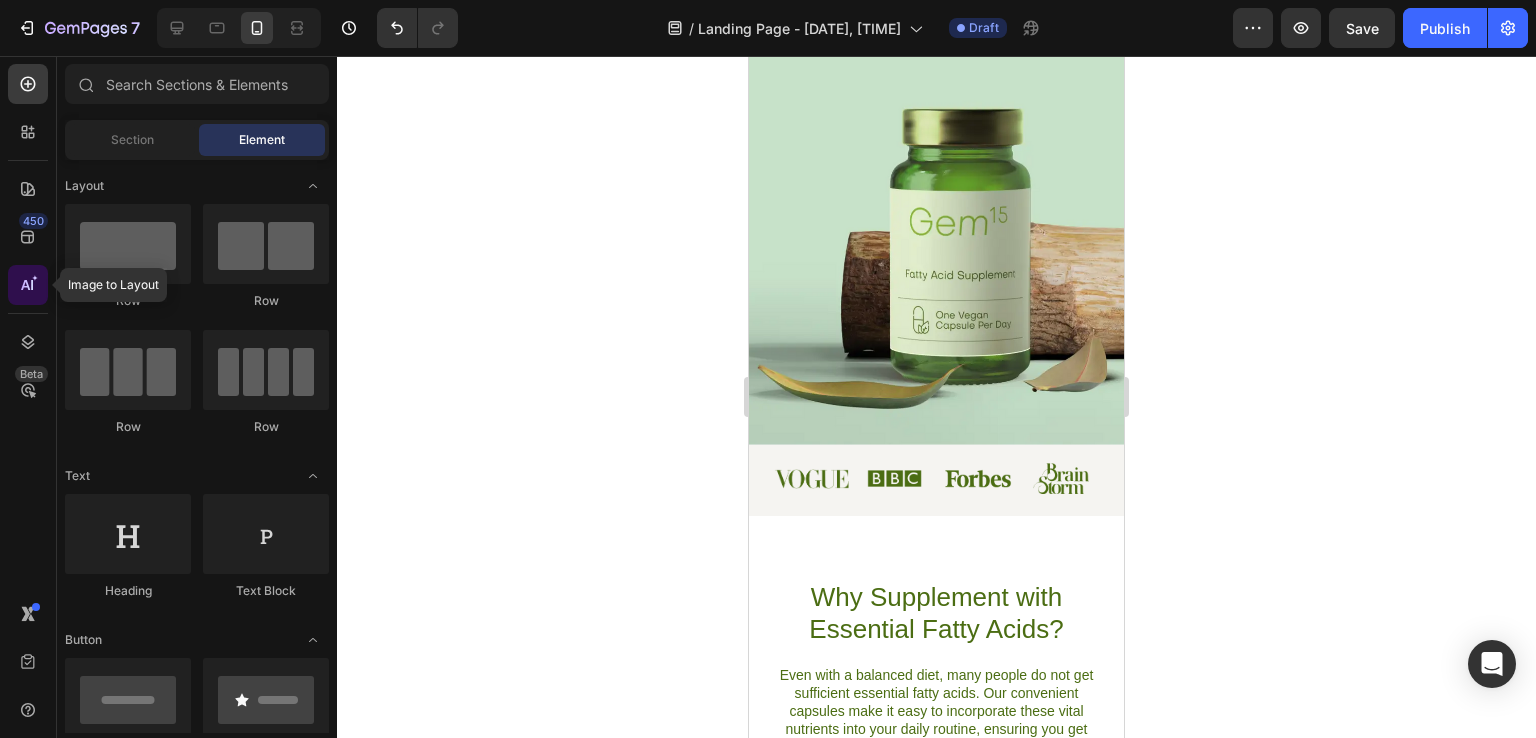 click 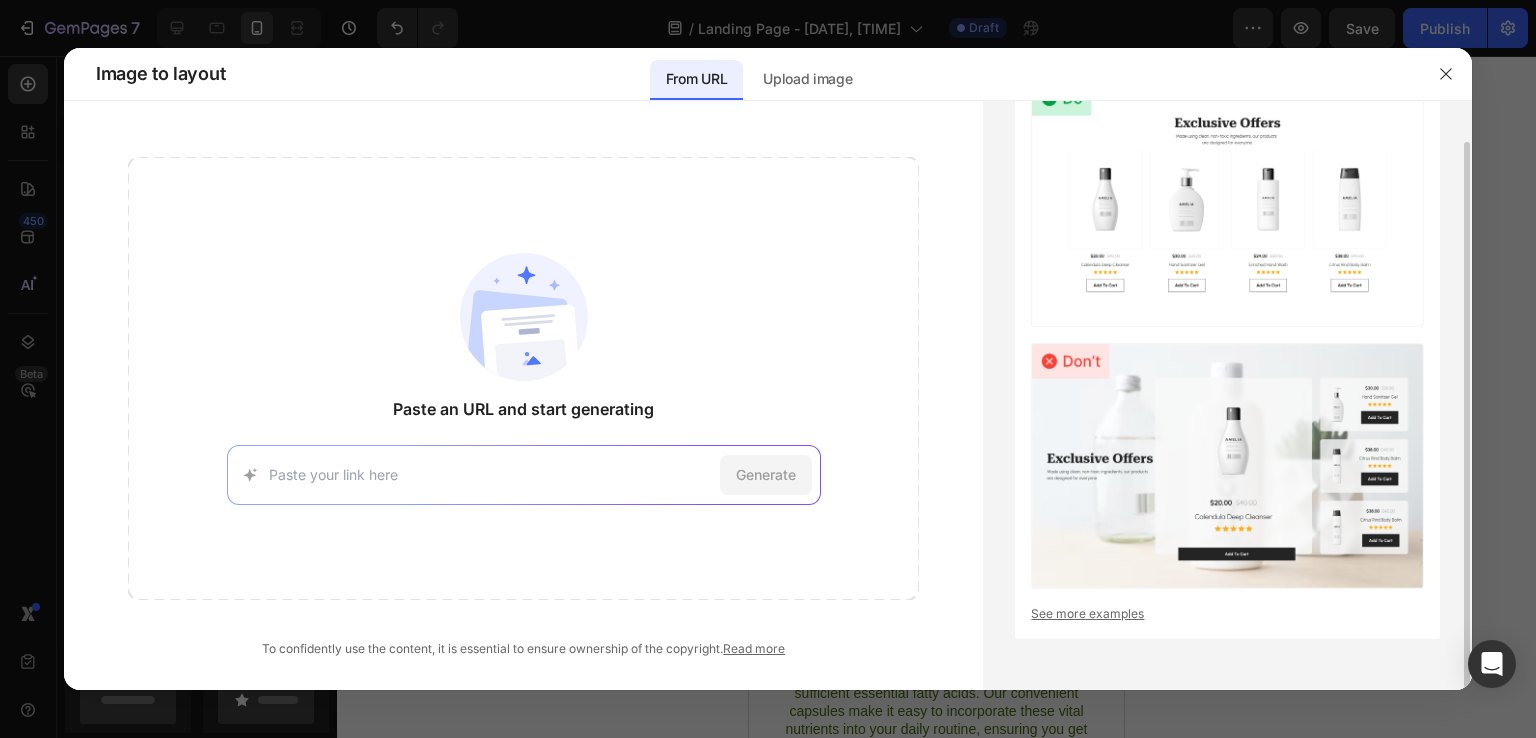 scroll, scrollTop: 0, scrollLeft: 0, axis: both 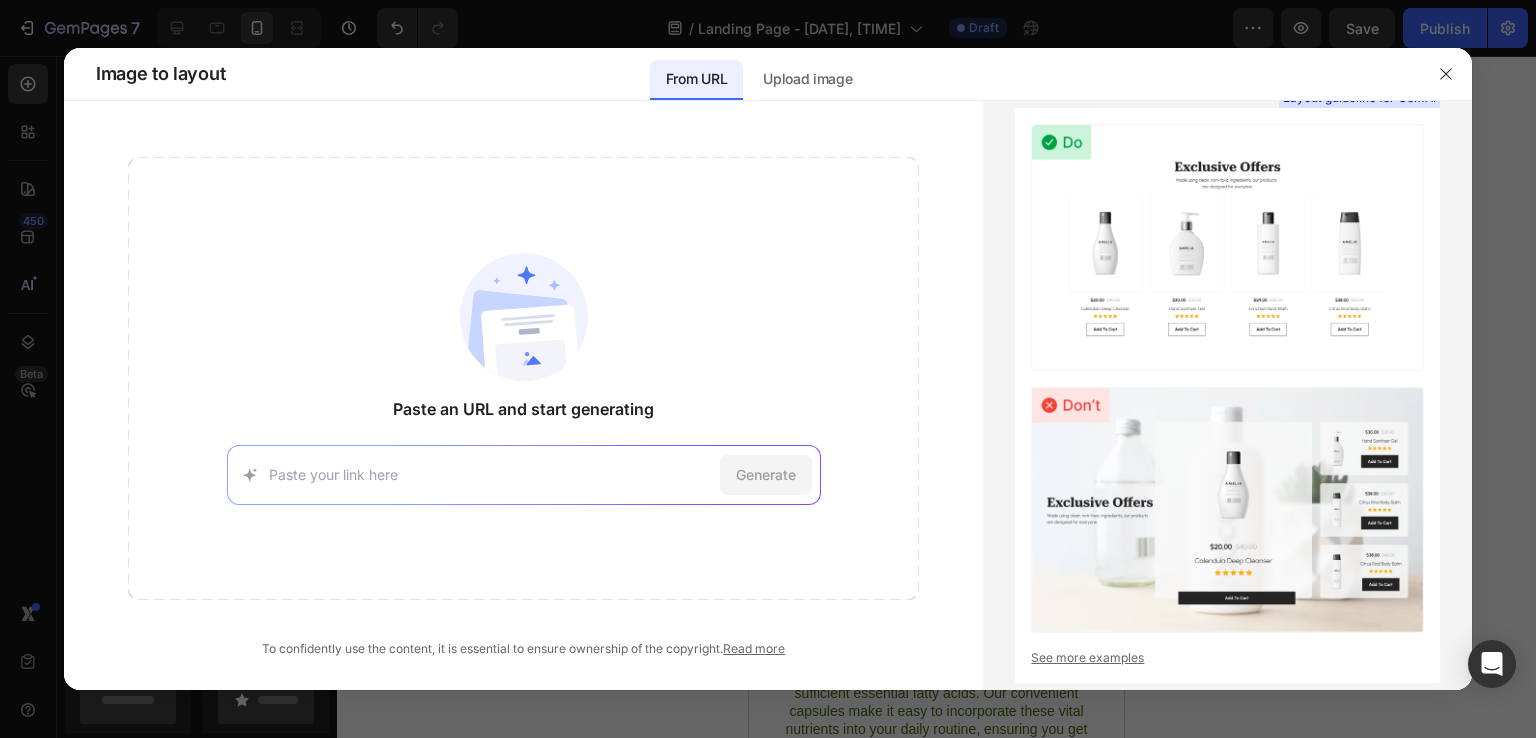 drag, startPoint x: 568, startPoint y: 463, endPoint x: 872, endPoint y: 481, distance: 304.53244 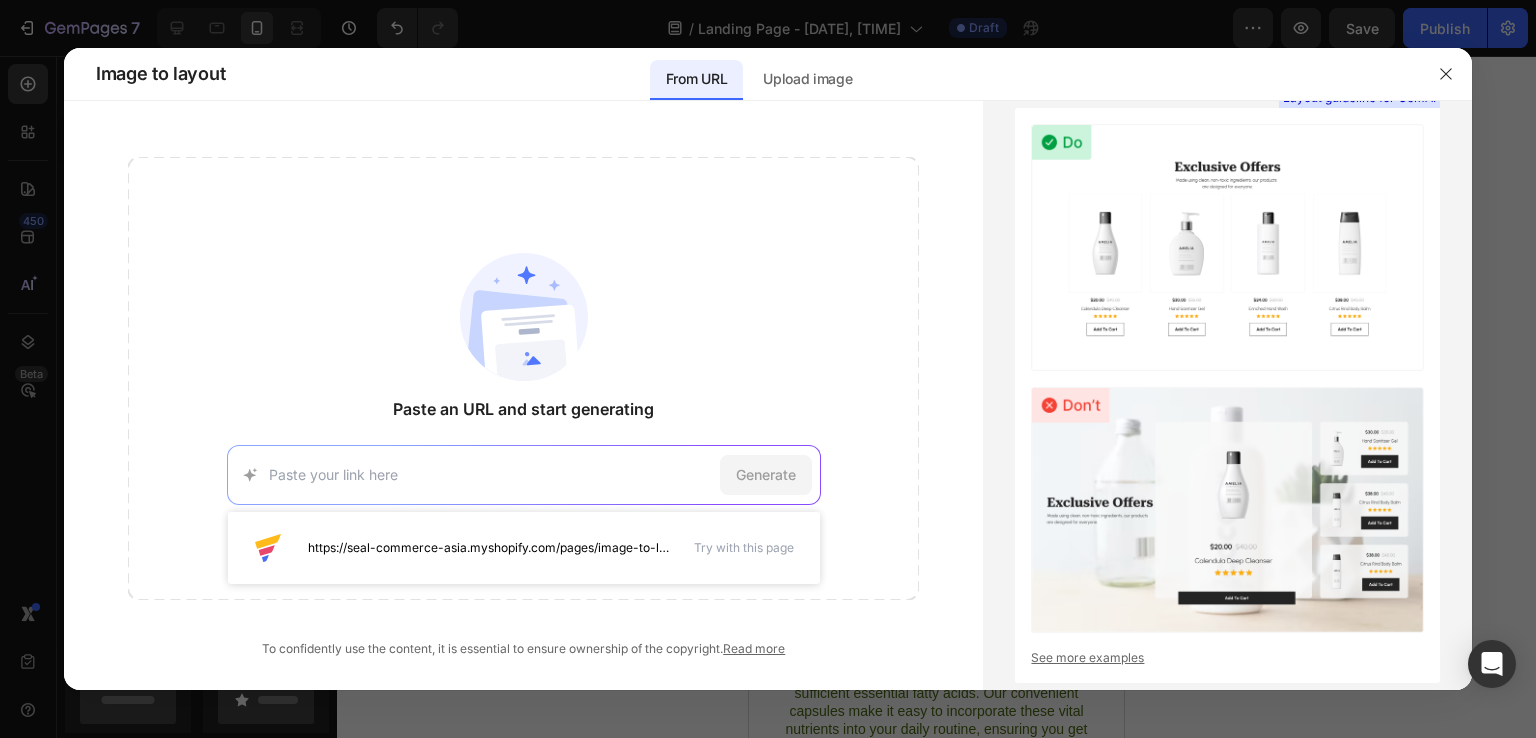 paste on "https://rawroyaljelly.com/" 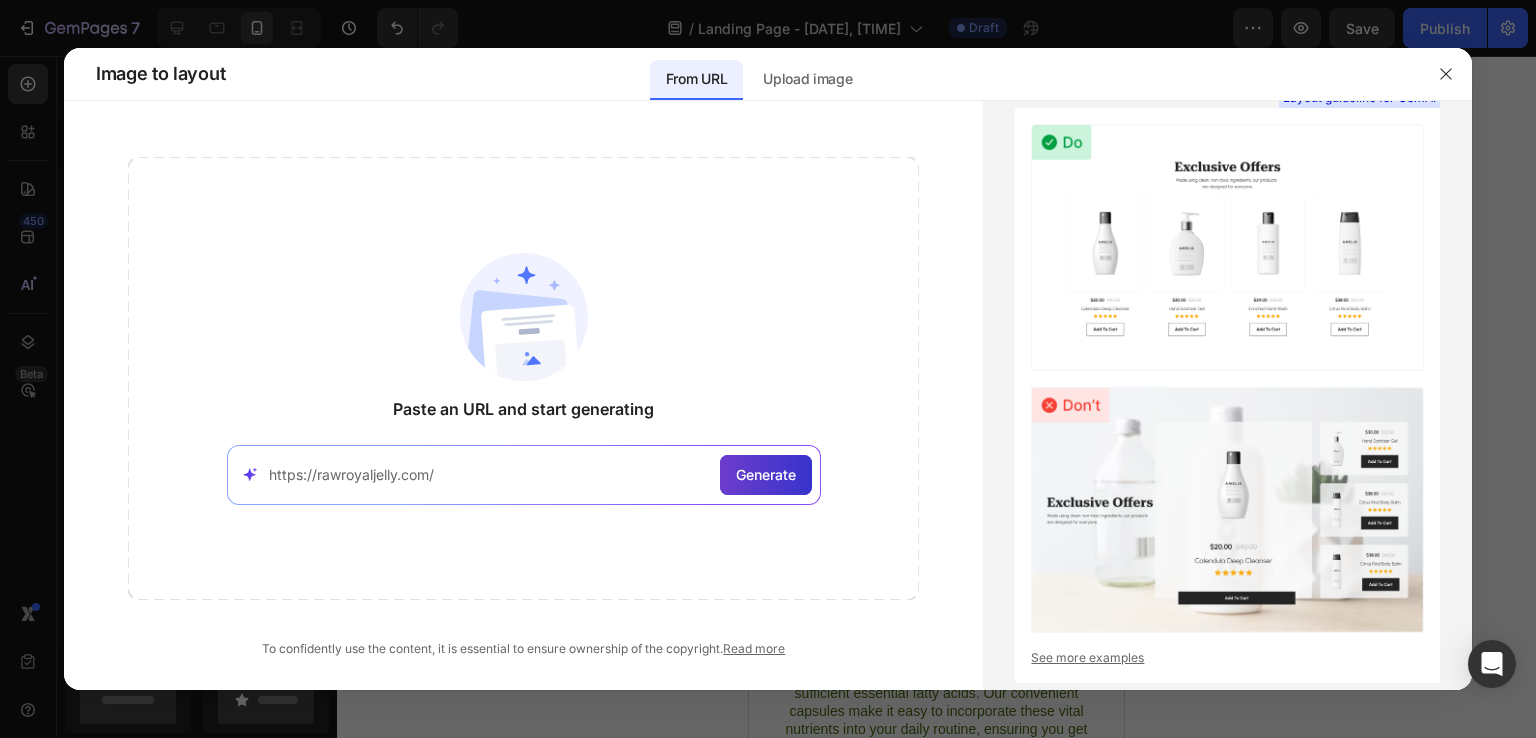 type on "https://rawroyaljelly.com/" 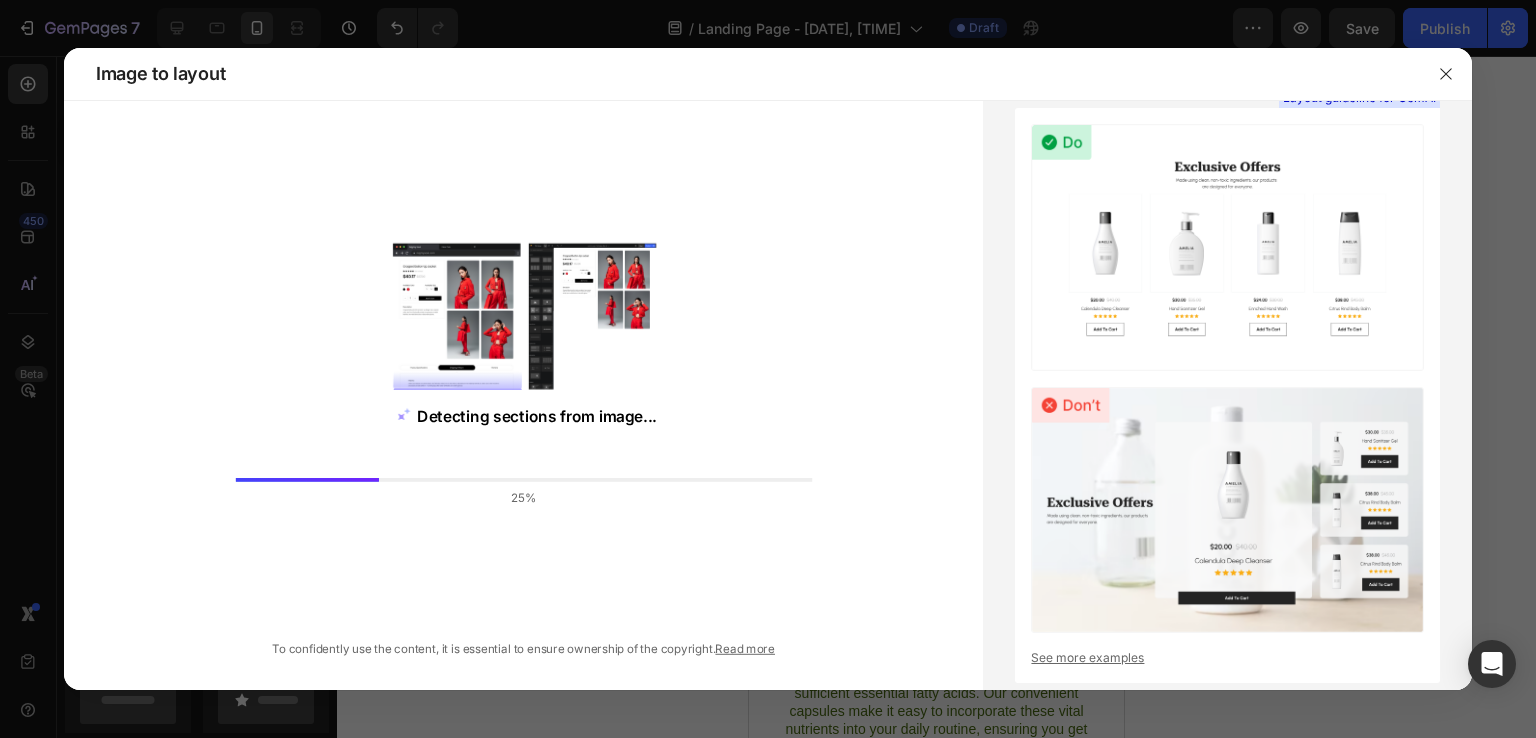click on "Read more" at bounding box center [745, 648] 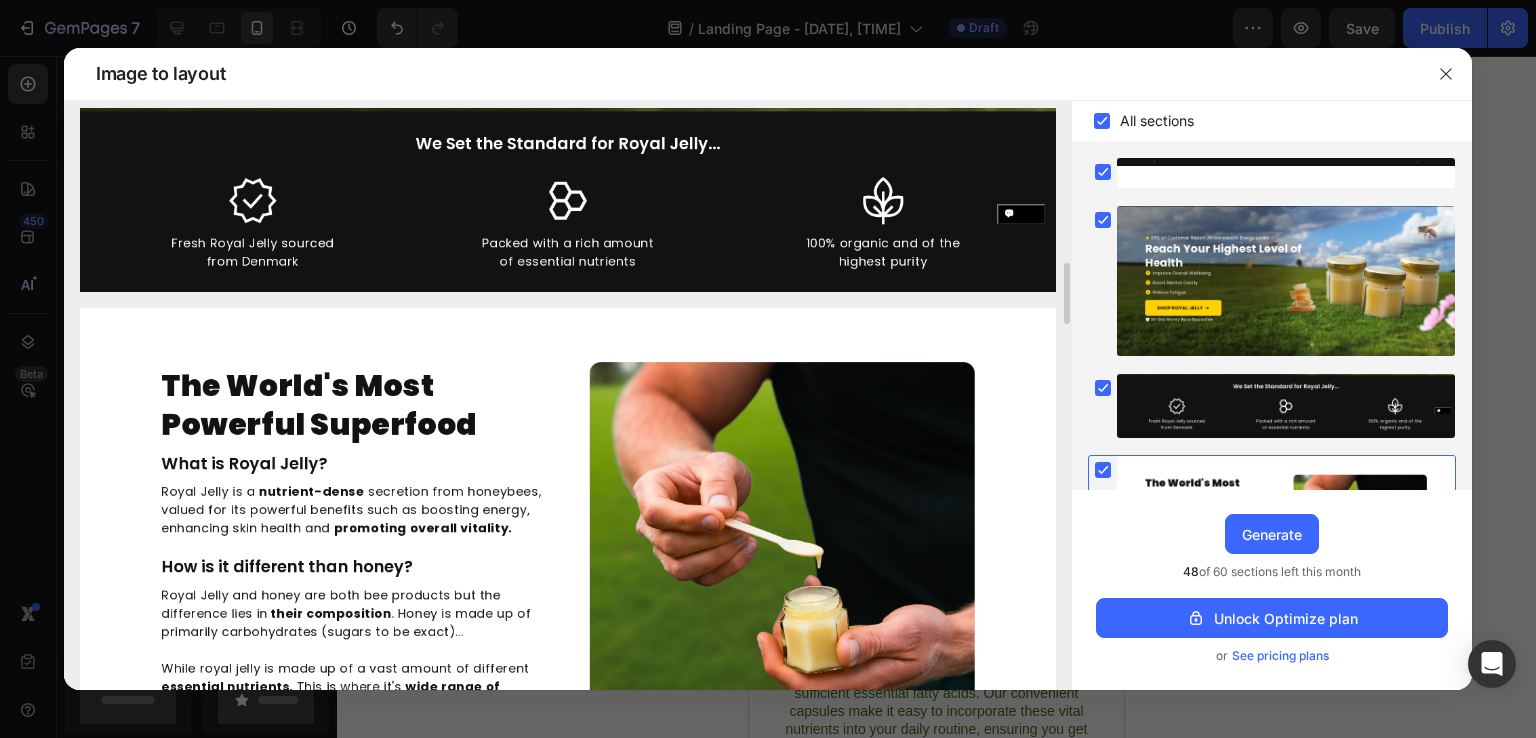 scroll, scrollTop: 800, scrollLeft: 0, axis: vertical 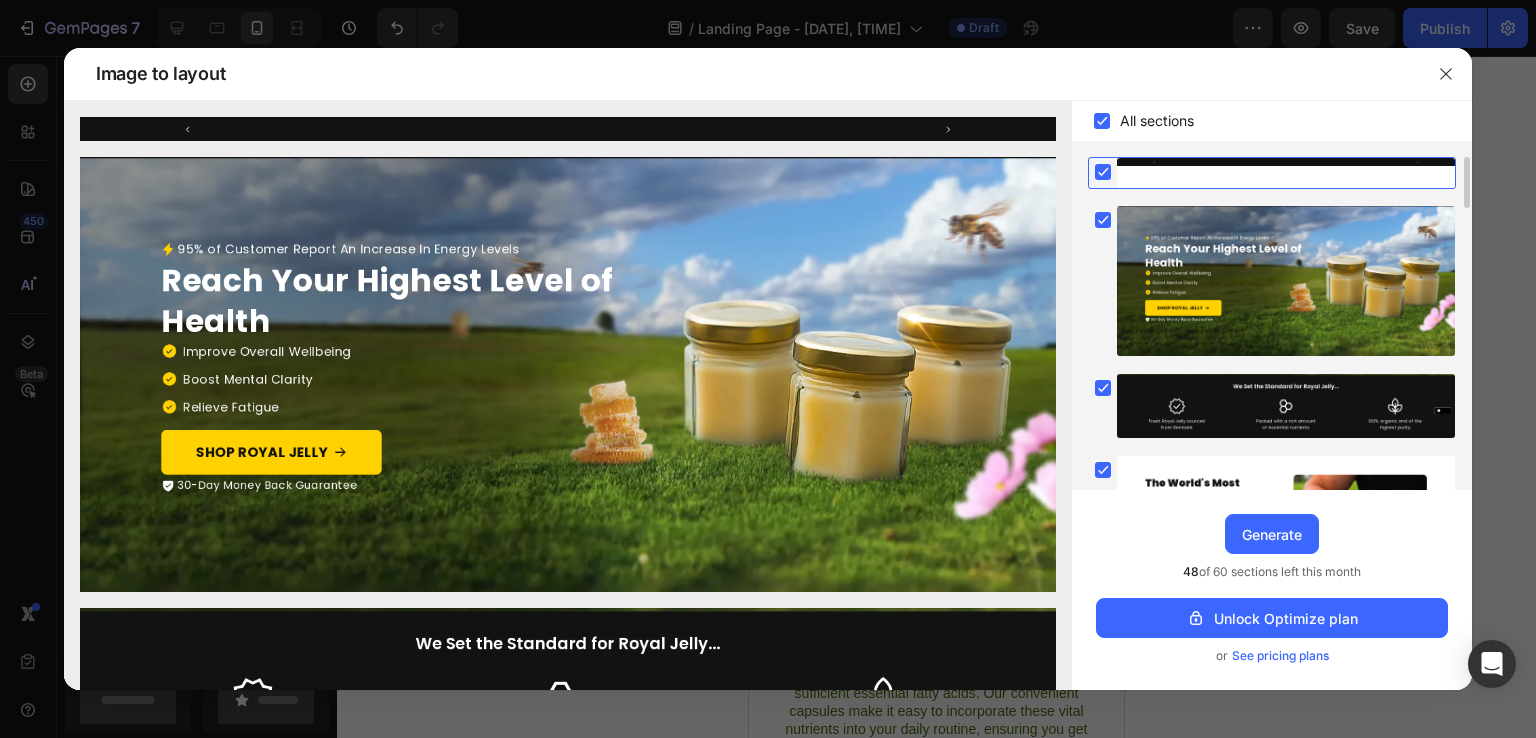 click 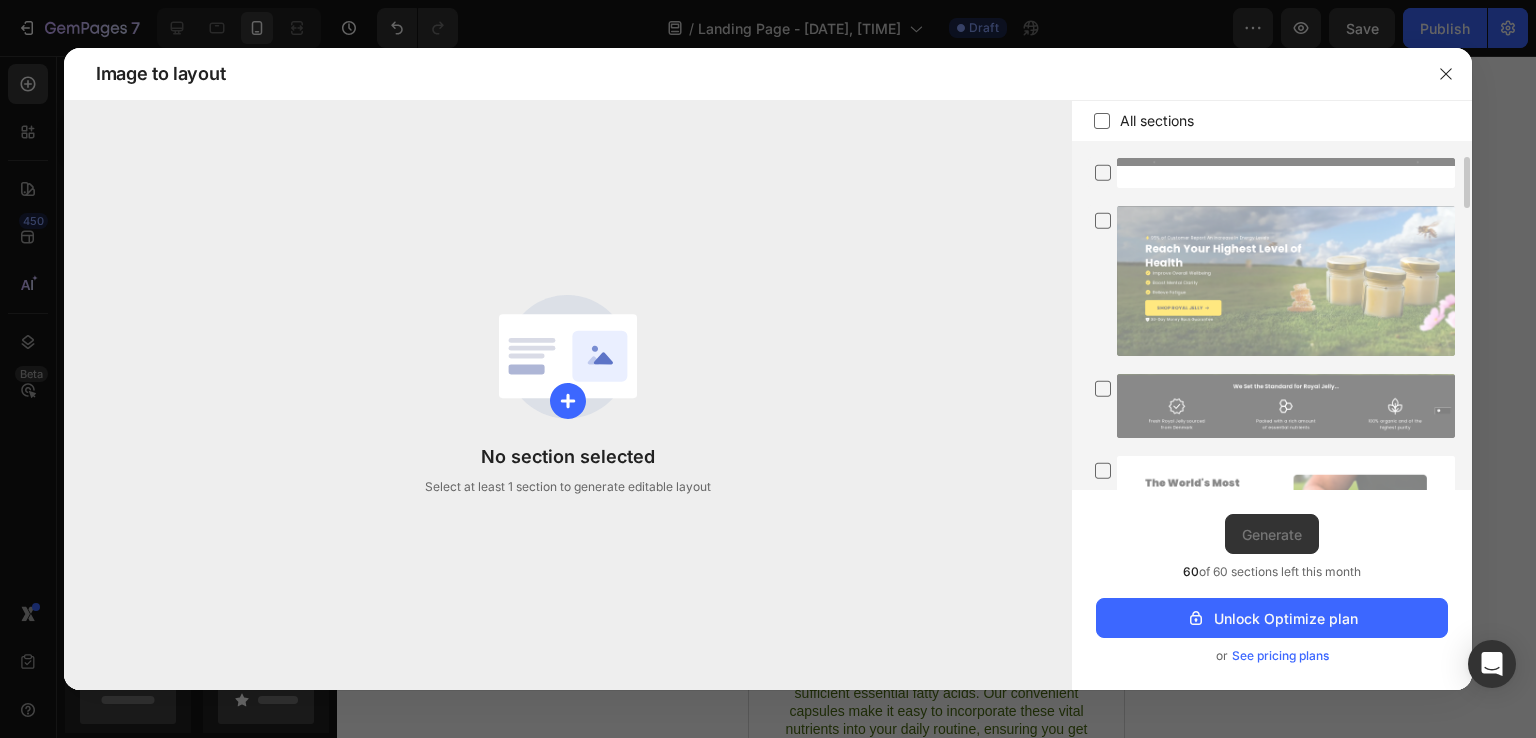 click 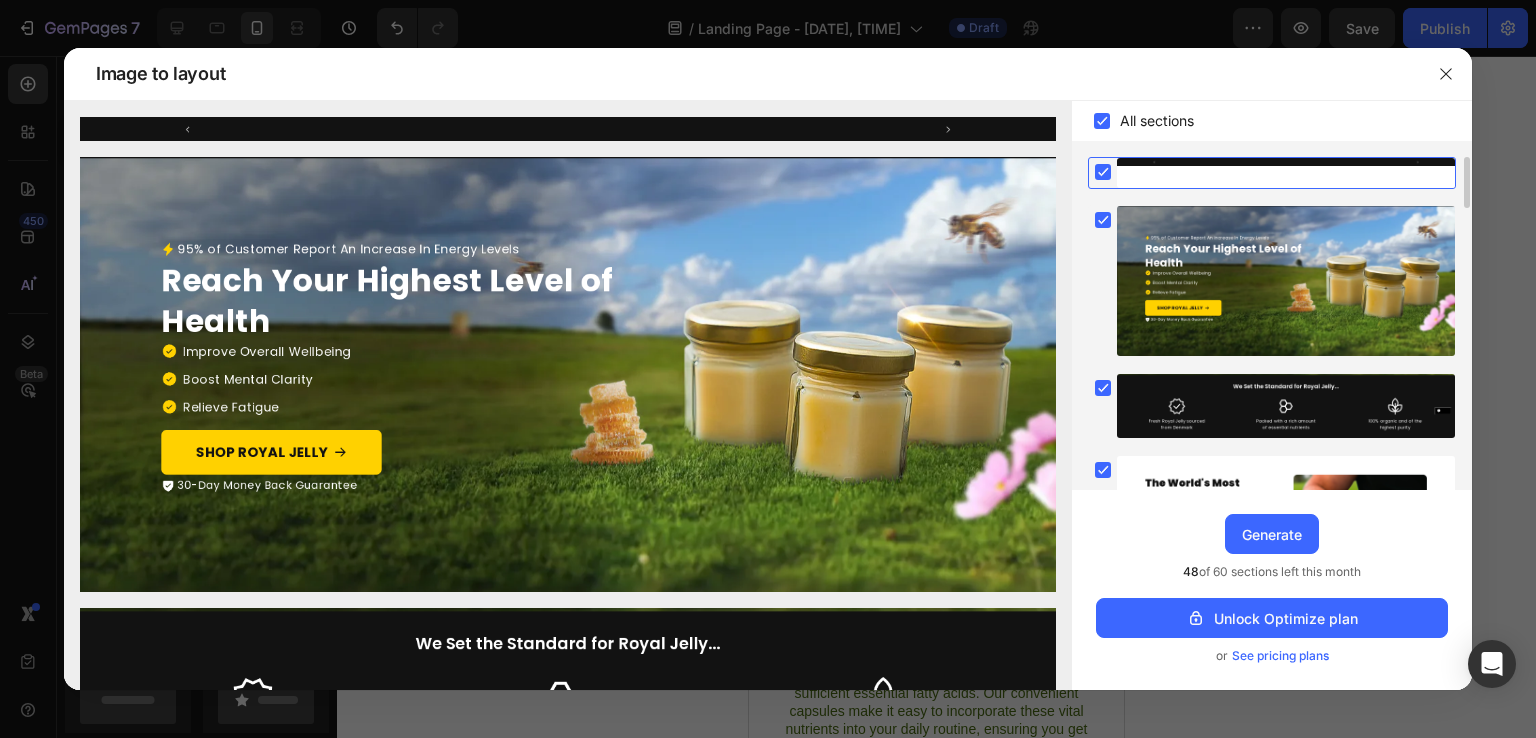 click 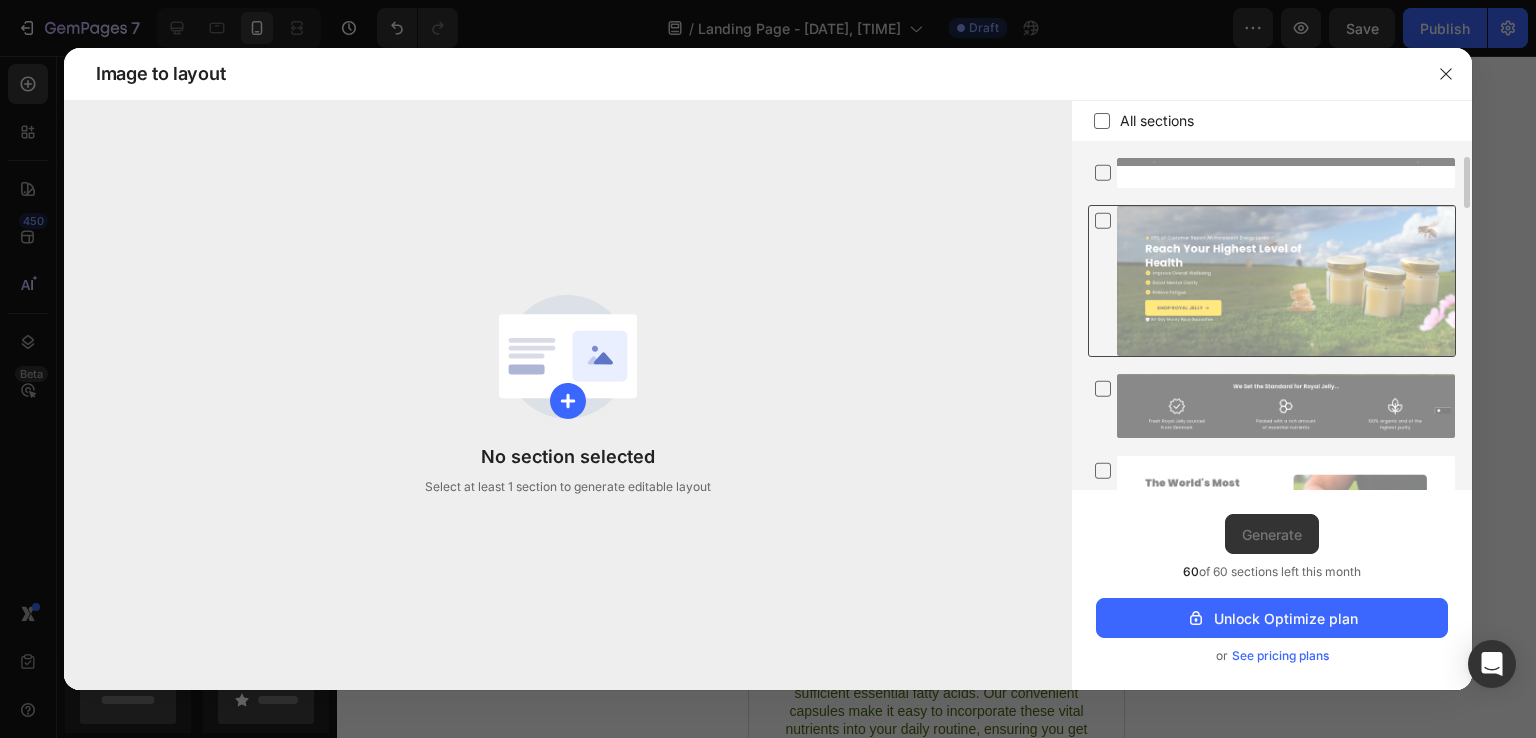 click 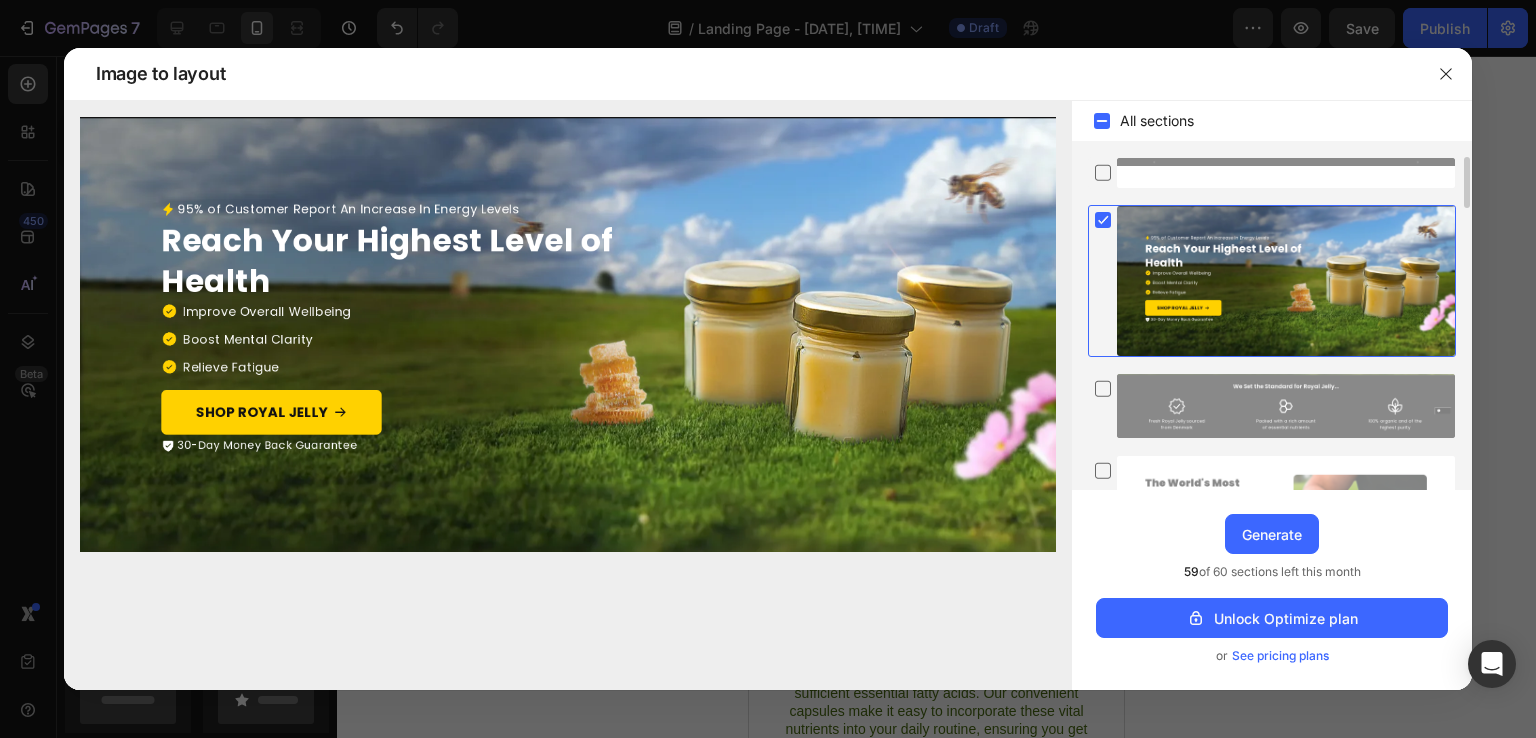 click 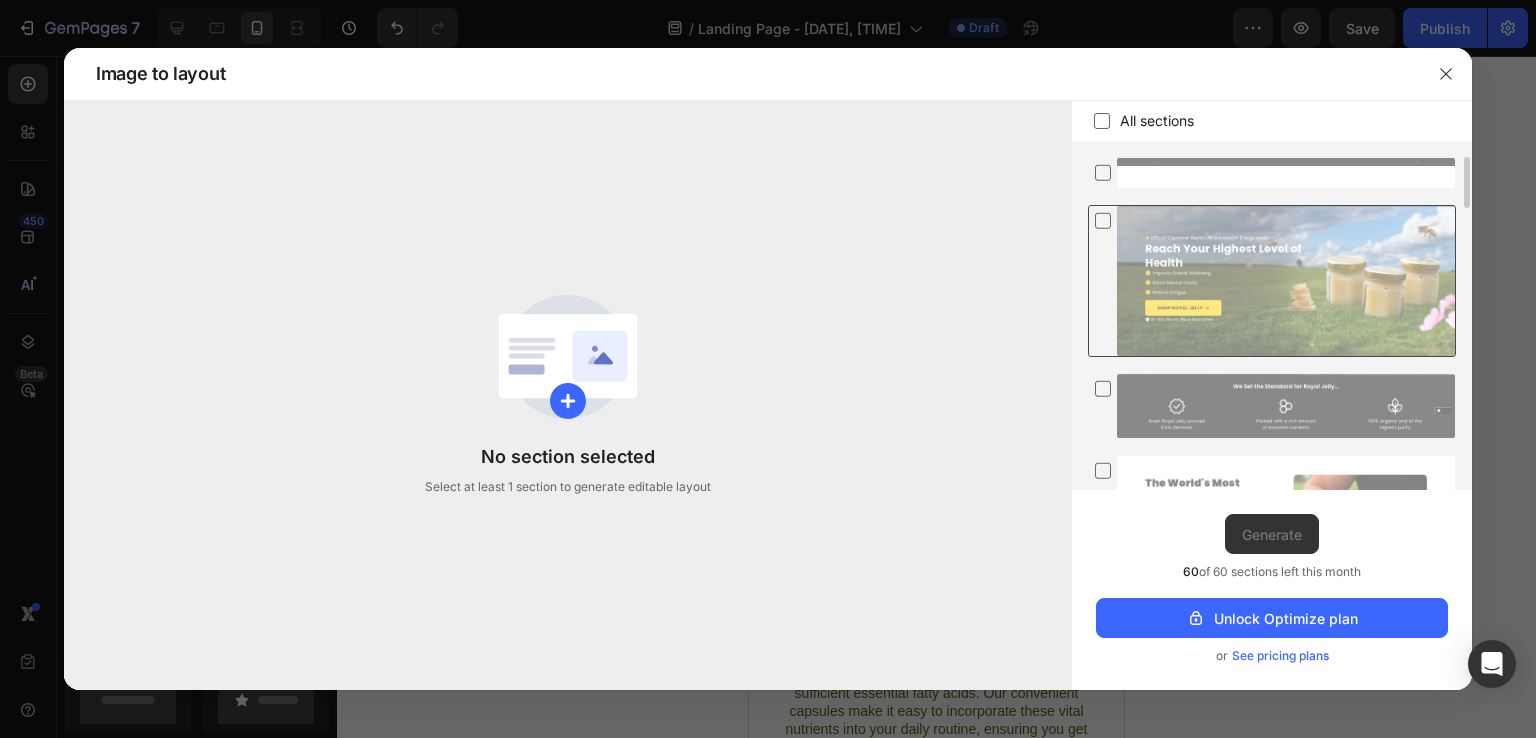 click 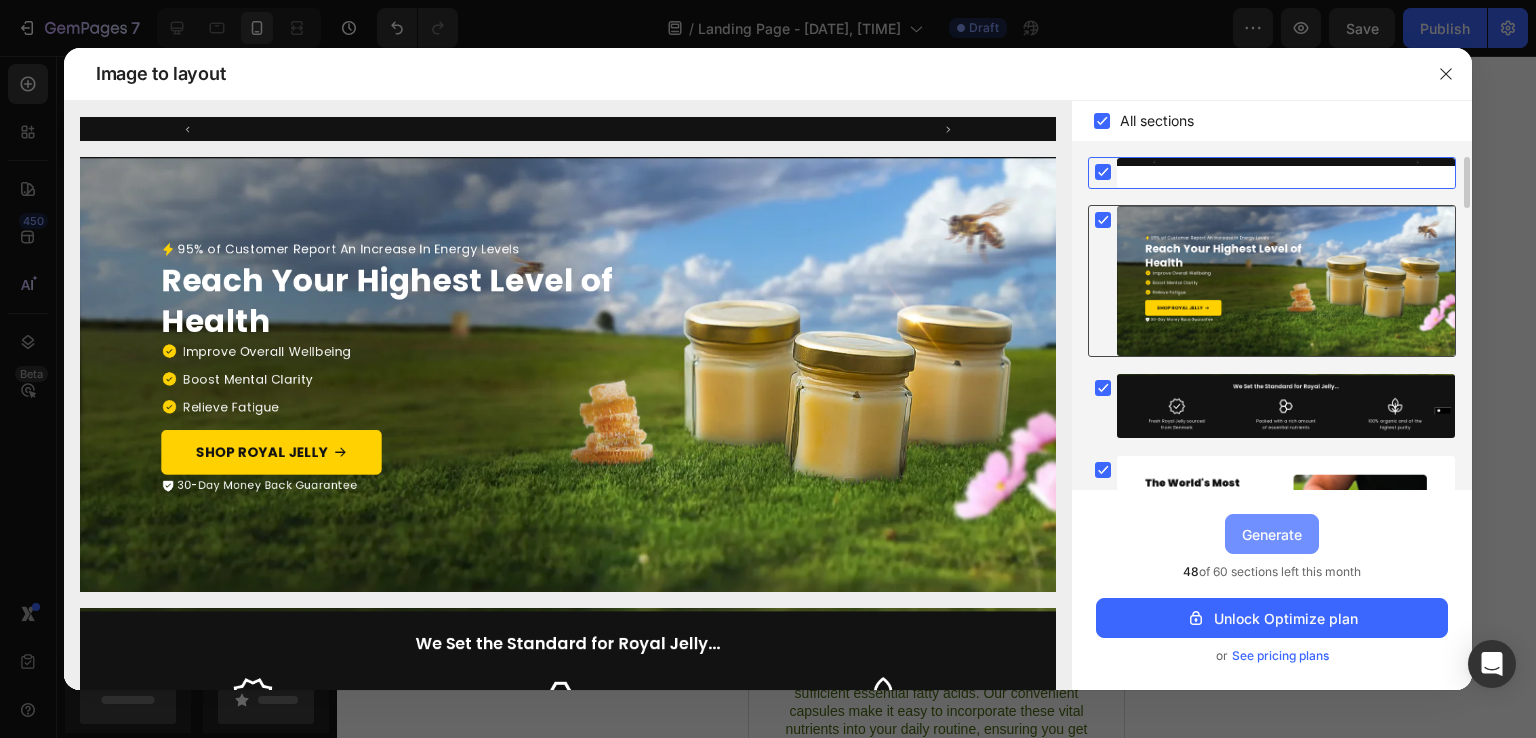 click on "Generate" at bounding box center (1272, 534) 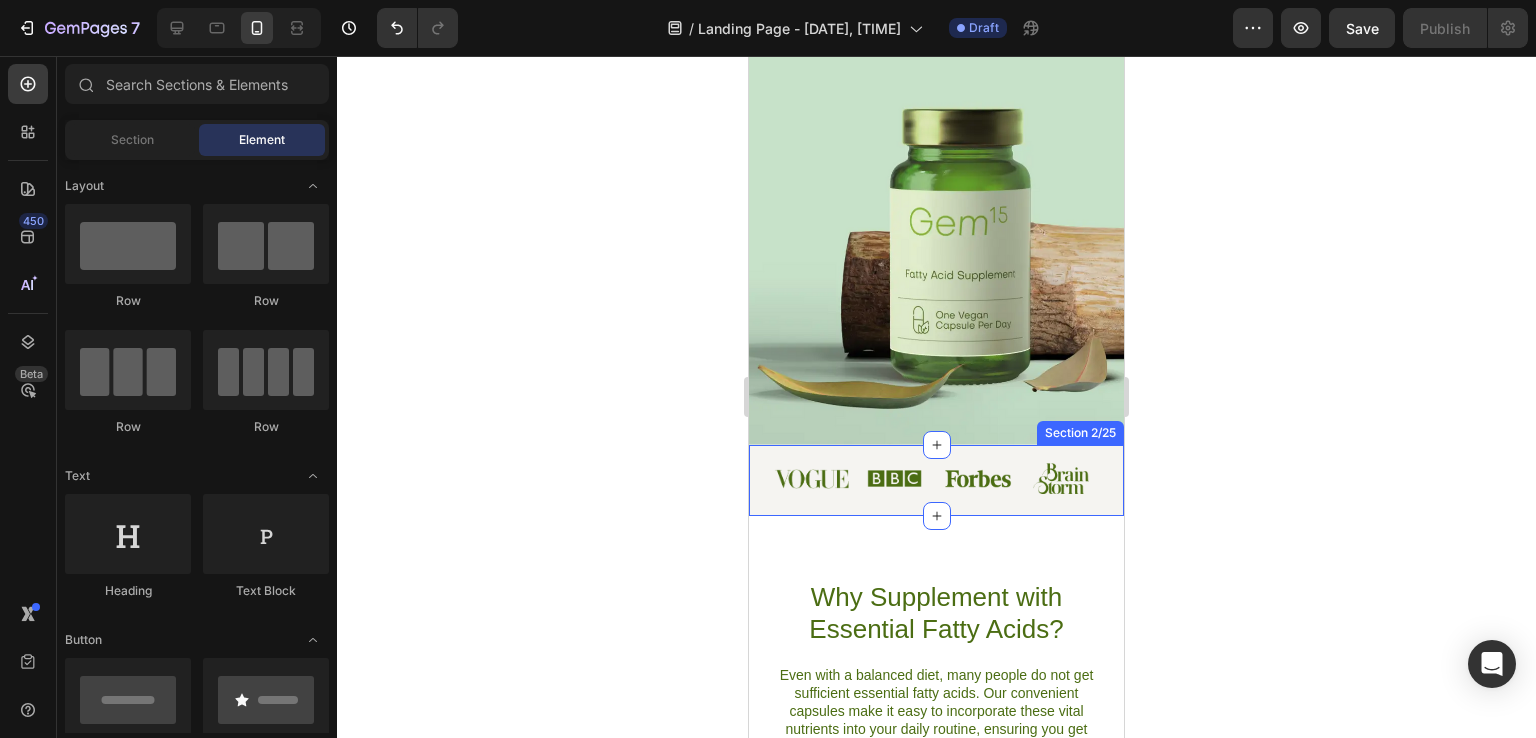 scroll, scrollTop: 122, scrollLeft: 0, axis: vertical 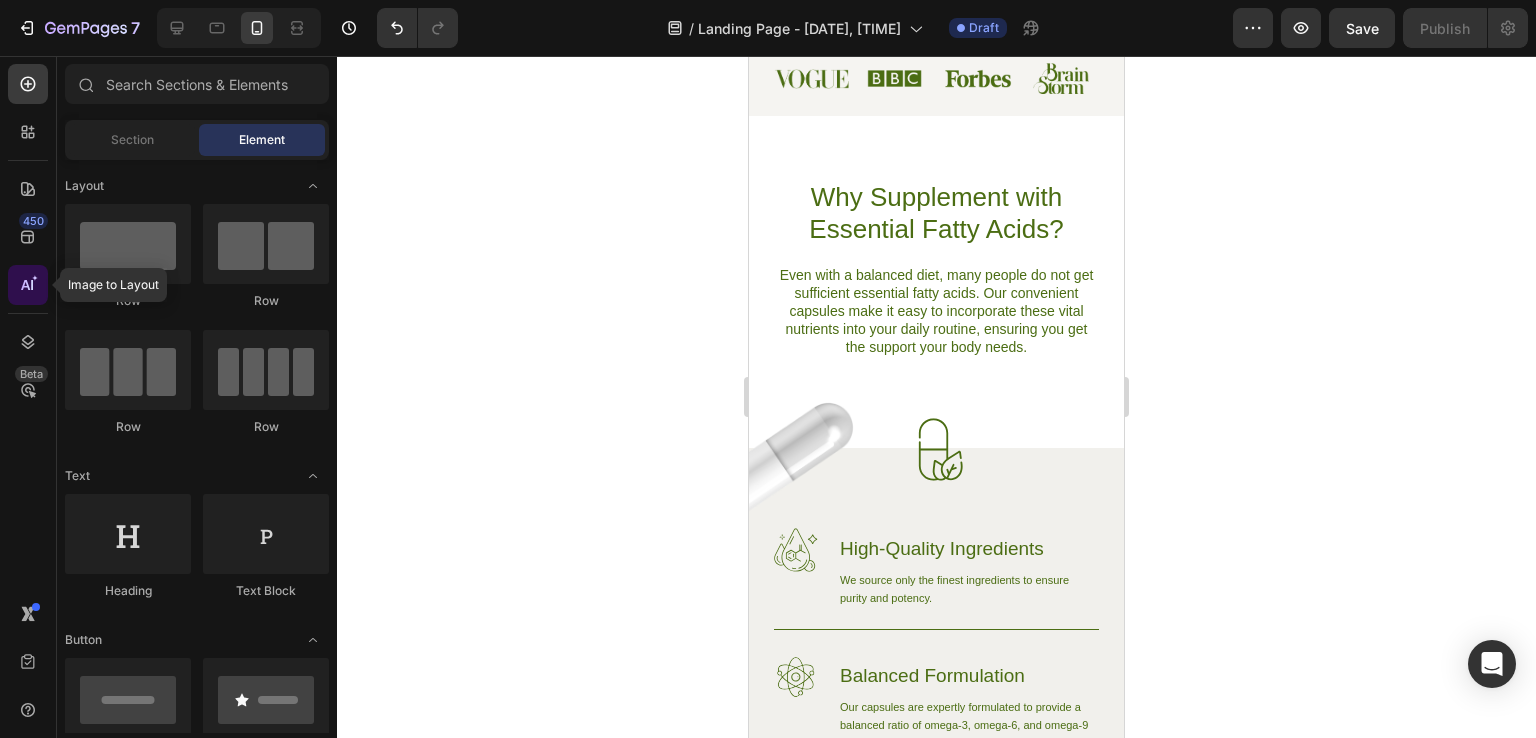 click 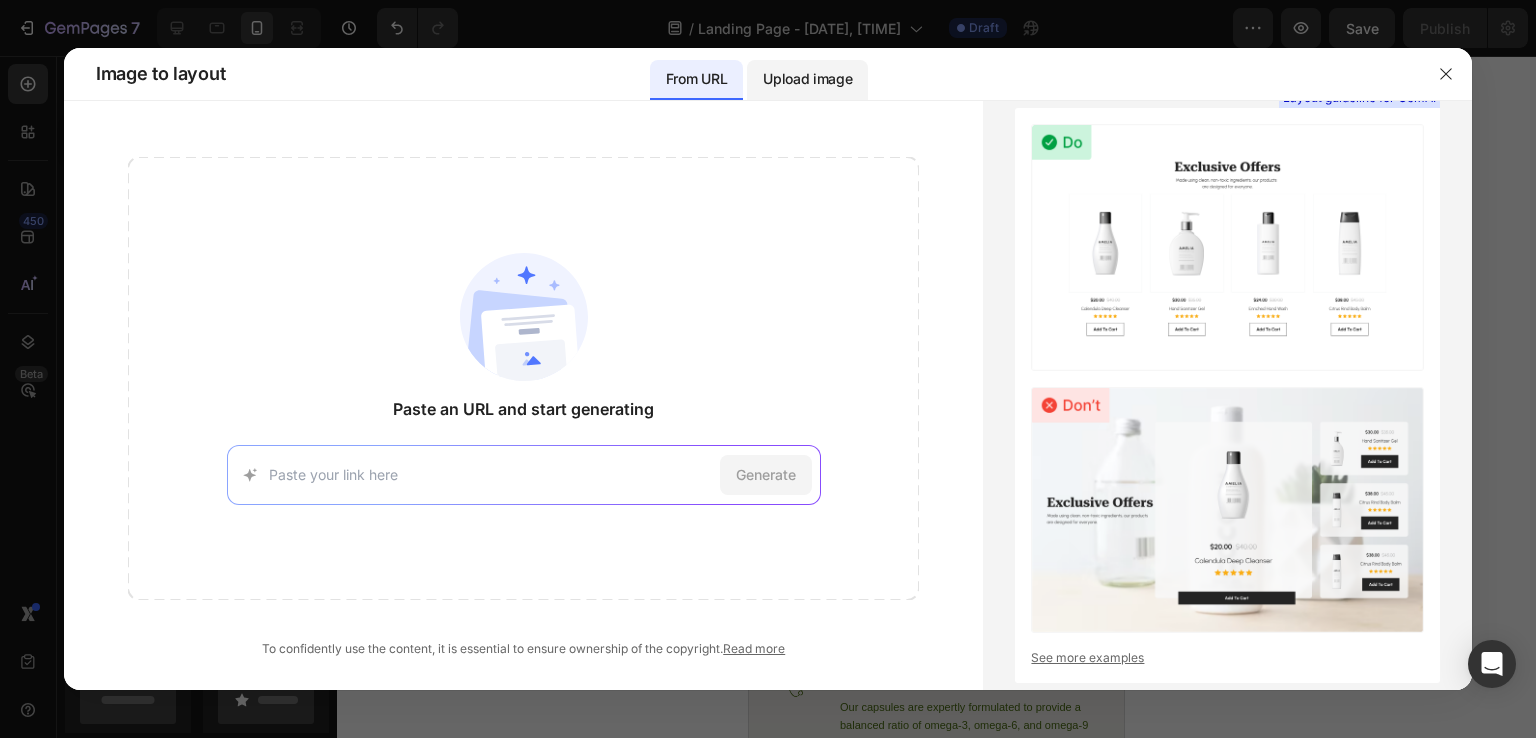 click on "Upload image" at bounding box center (807, 79) 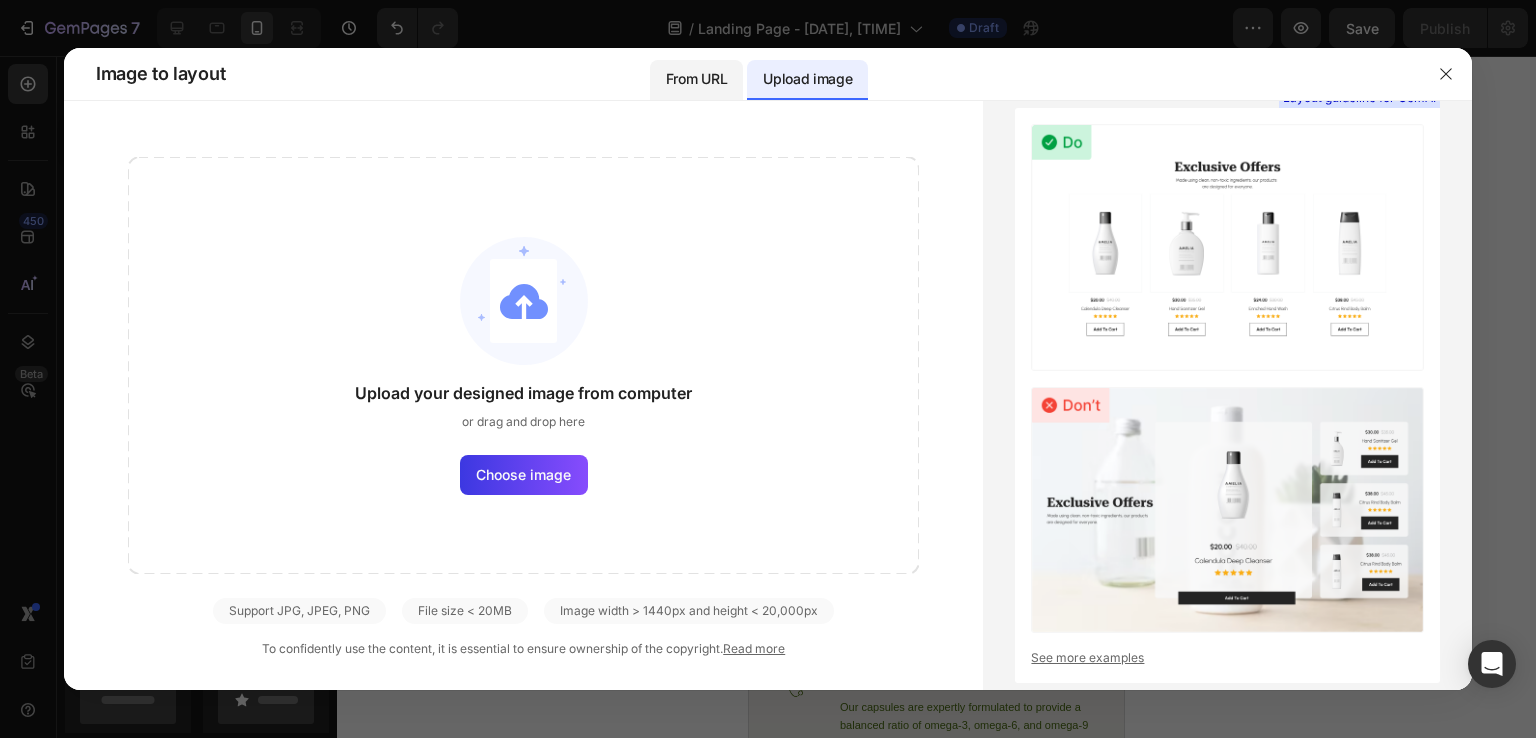 click on "From URL" at bounding box center [696, 79] 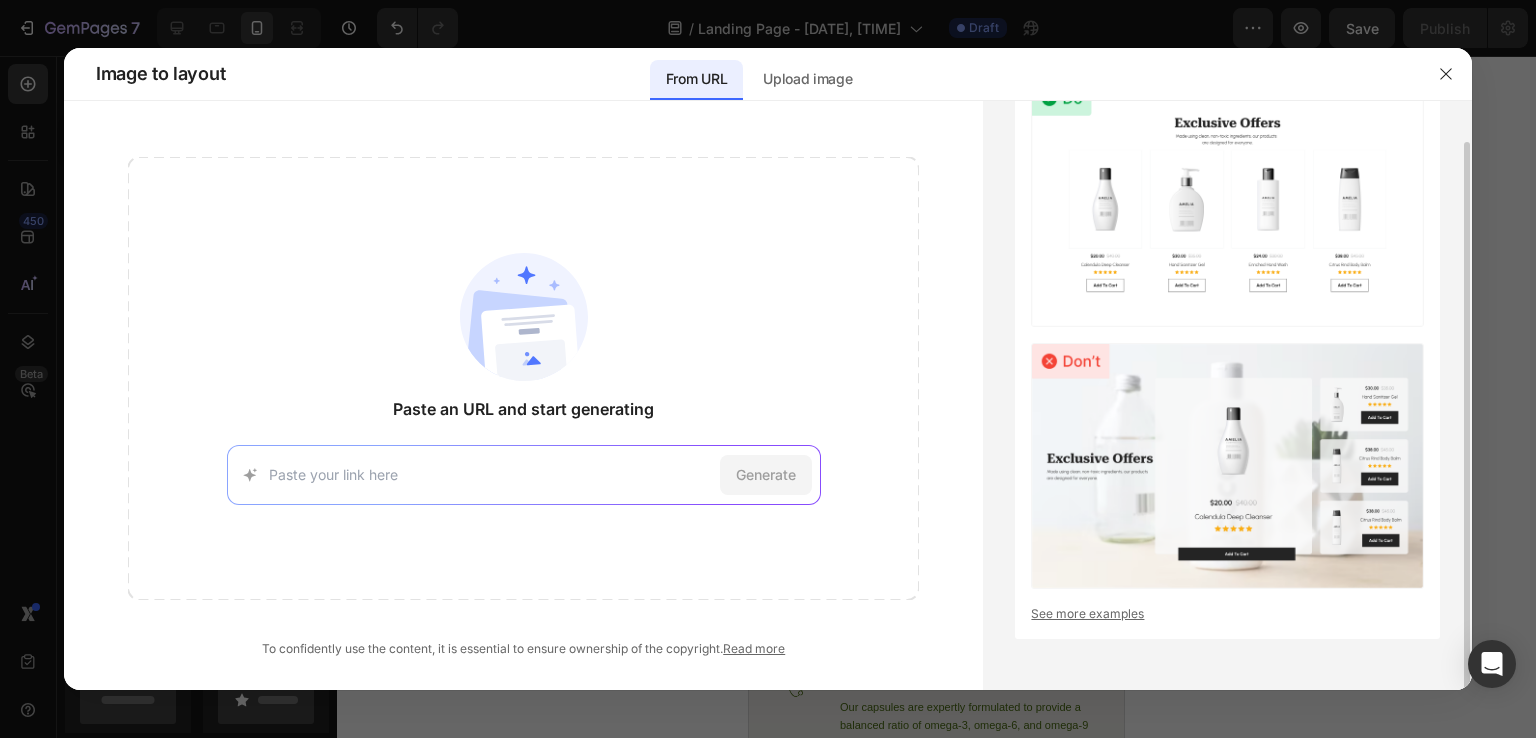 click on "See more examples" at bounding box center [1227, 614] 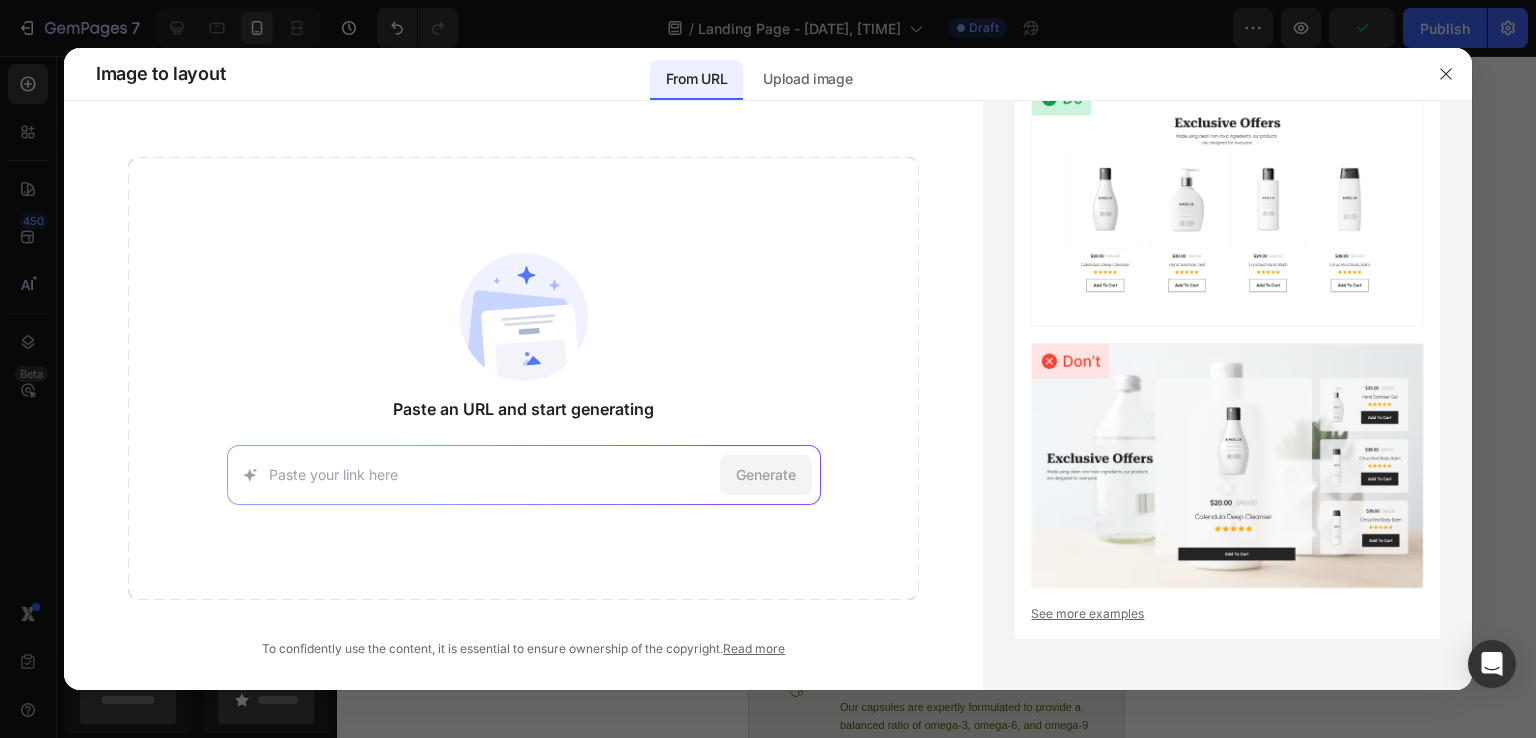 click at bounding box center (490, 474) 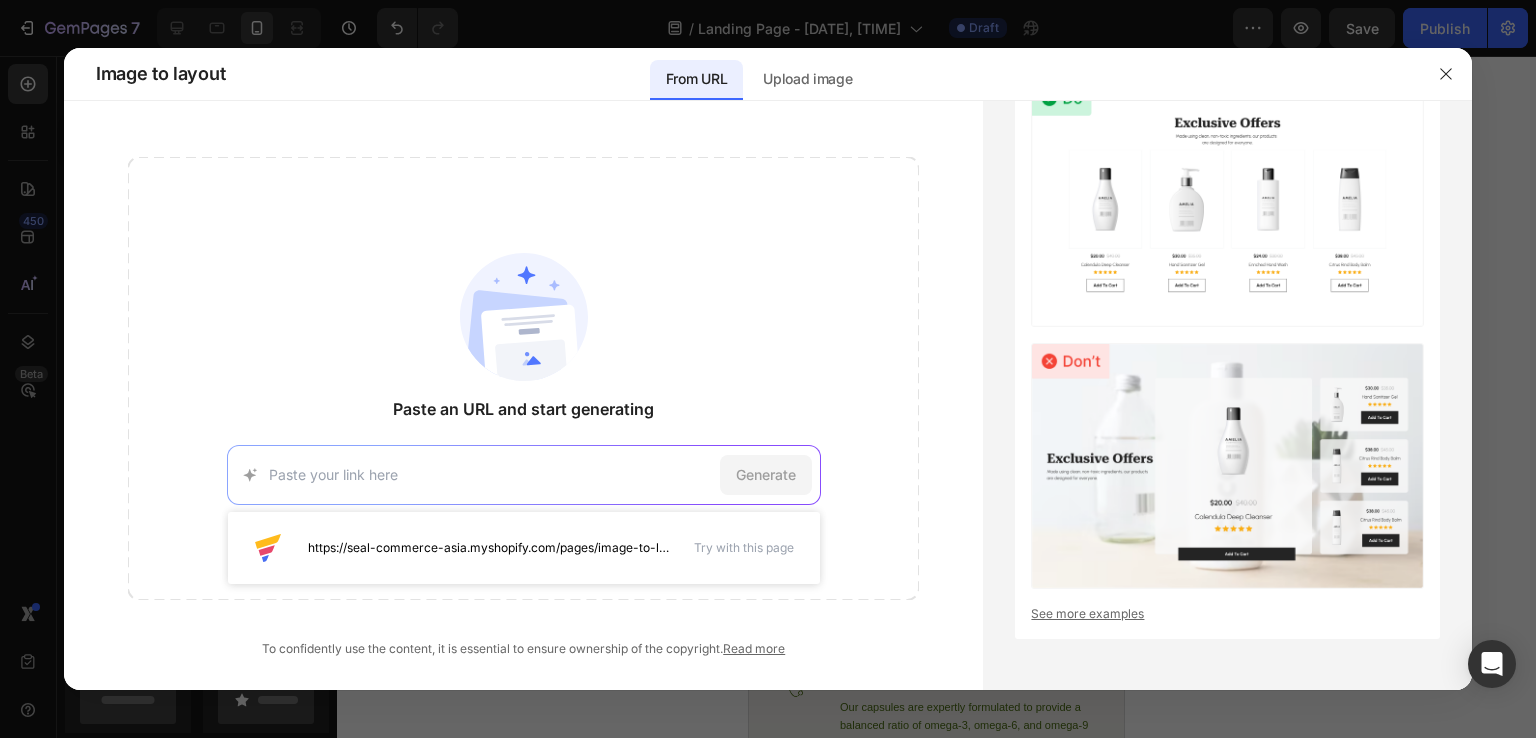 paste on "https://rawroyaljelly.com/" 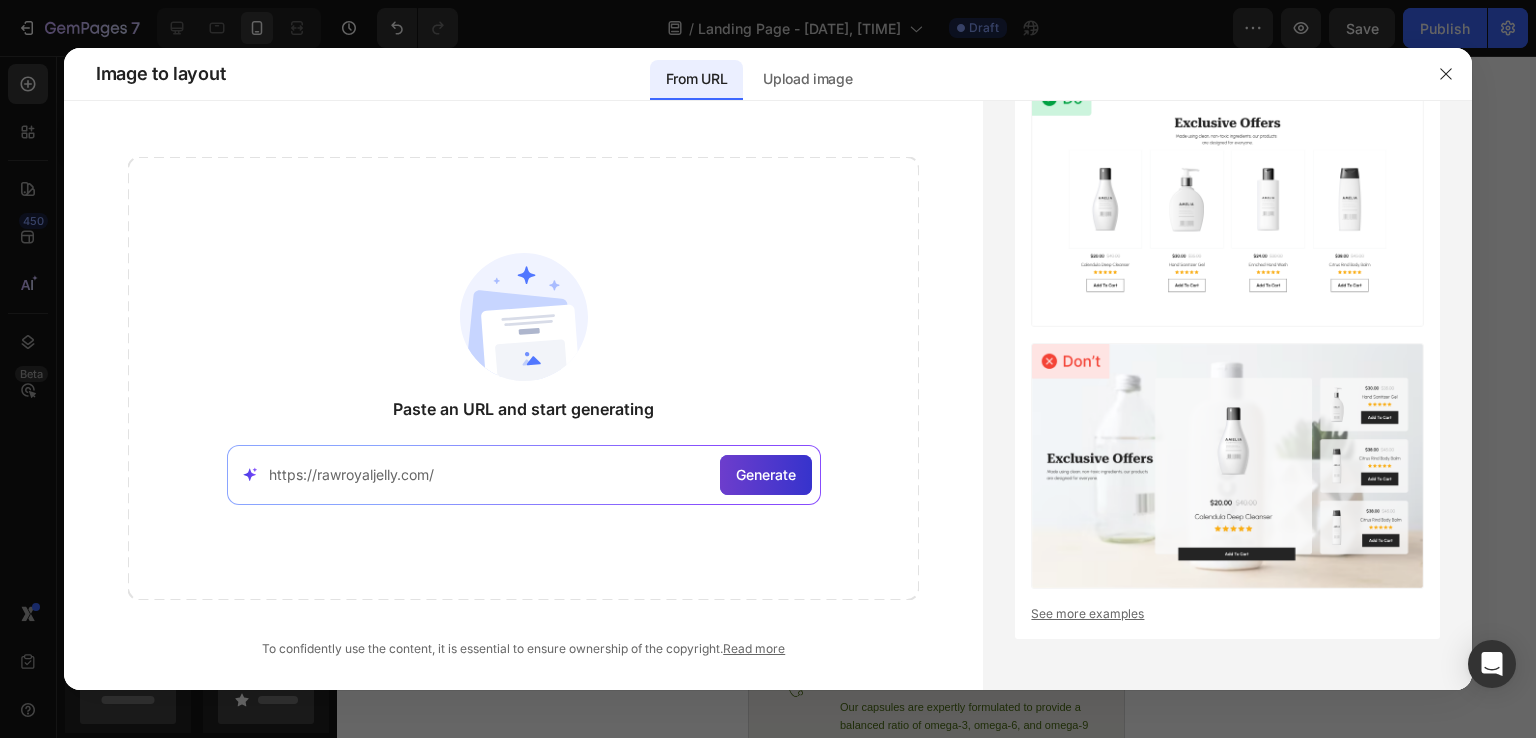 type on "https://rawroyaljelly.com/" 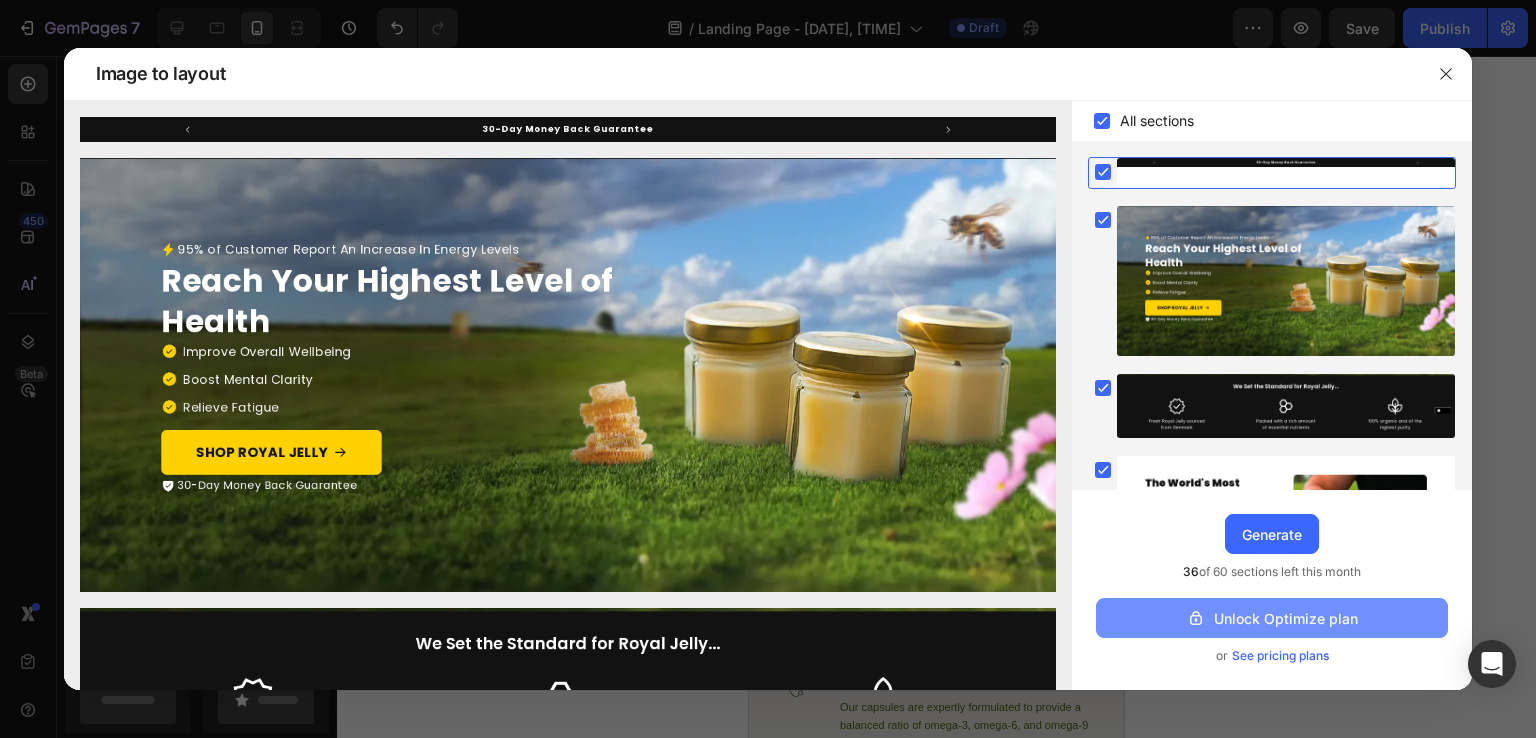 click on "Unlock Optimize plan" at bounding box center [1272, 618] 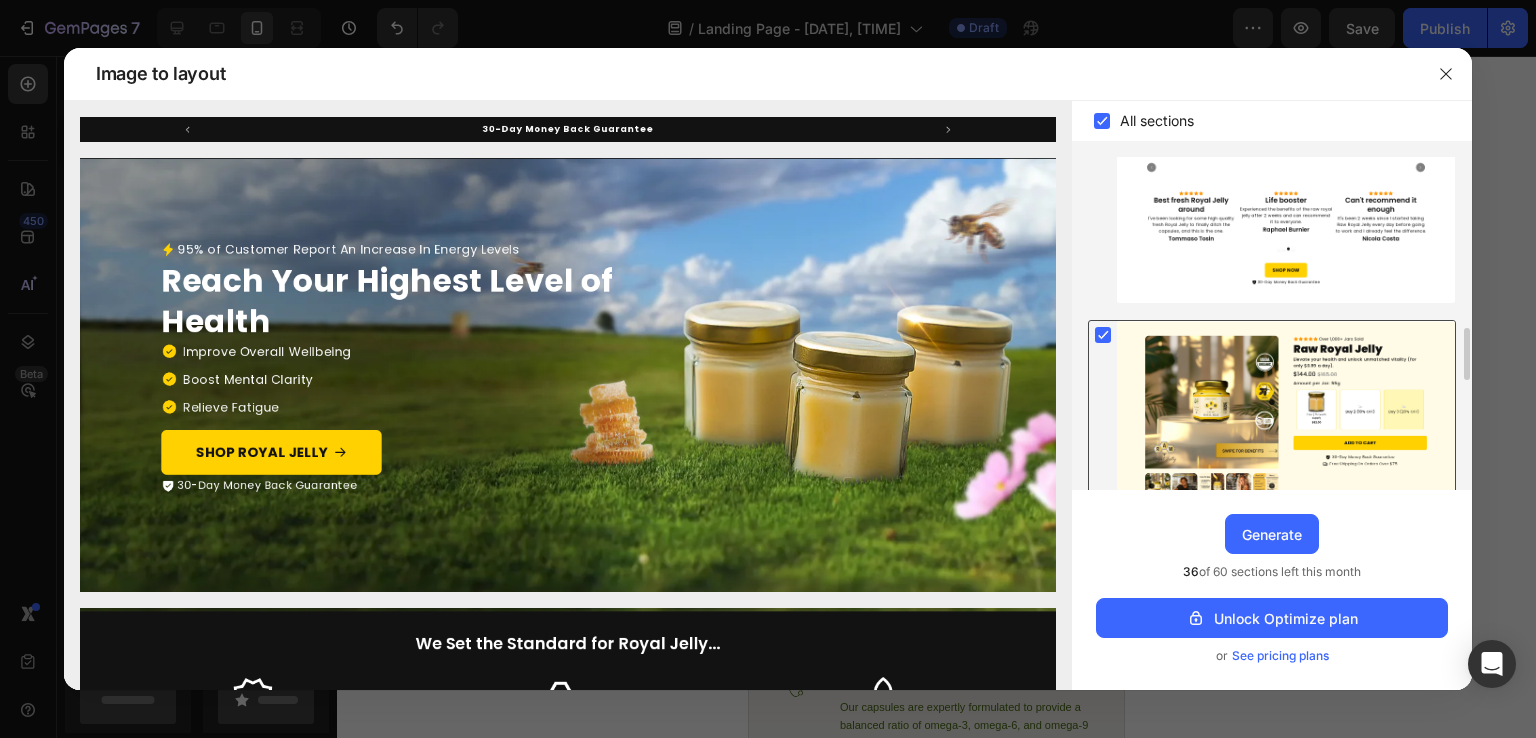 scroll, scrollTop: 1799, scrollLeft: 0, axis: vertical 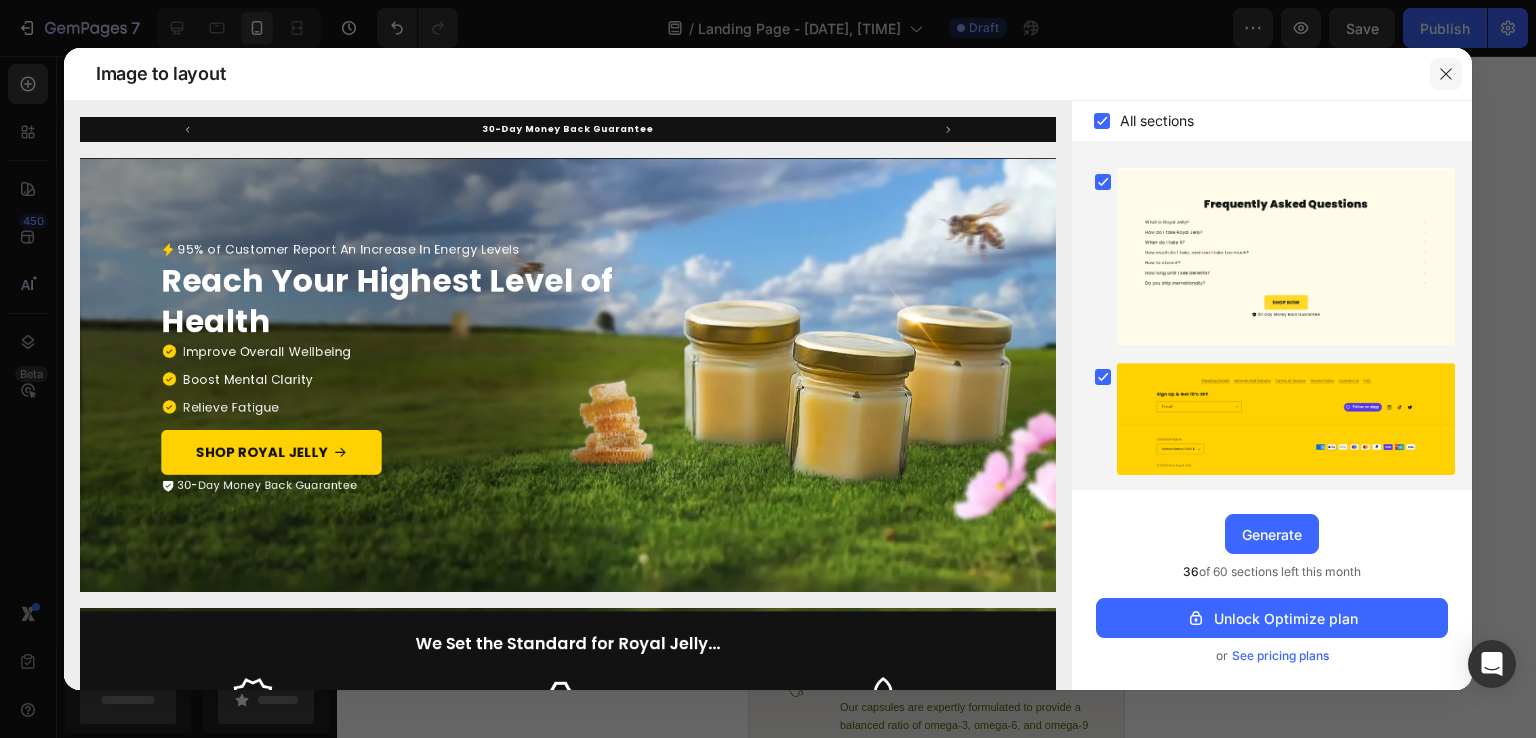 click 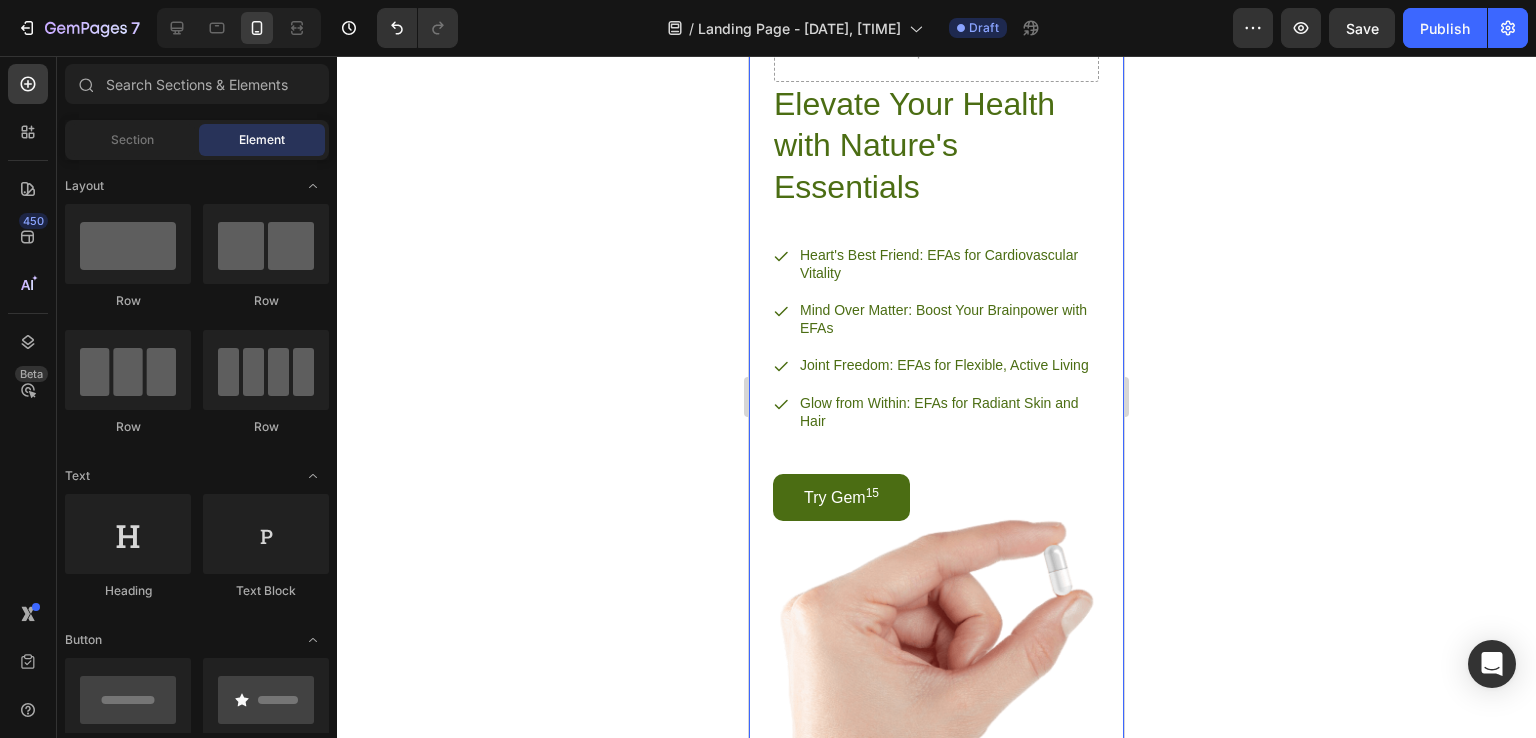 scroll, scrollTop: 1800, scrollLeft: 0, axis: vertical 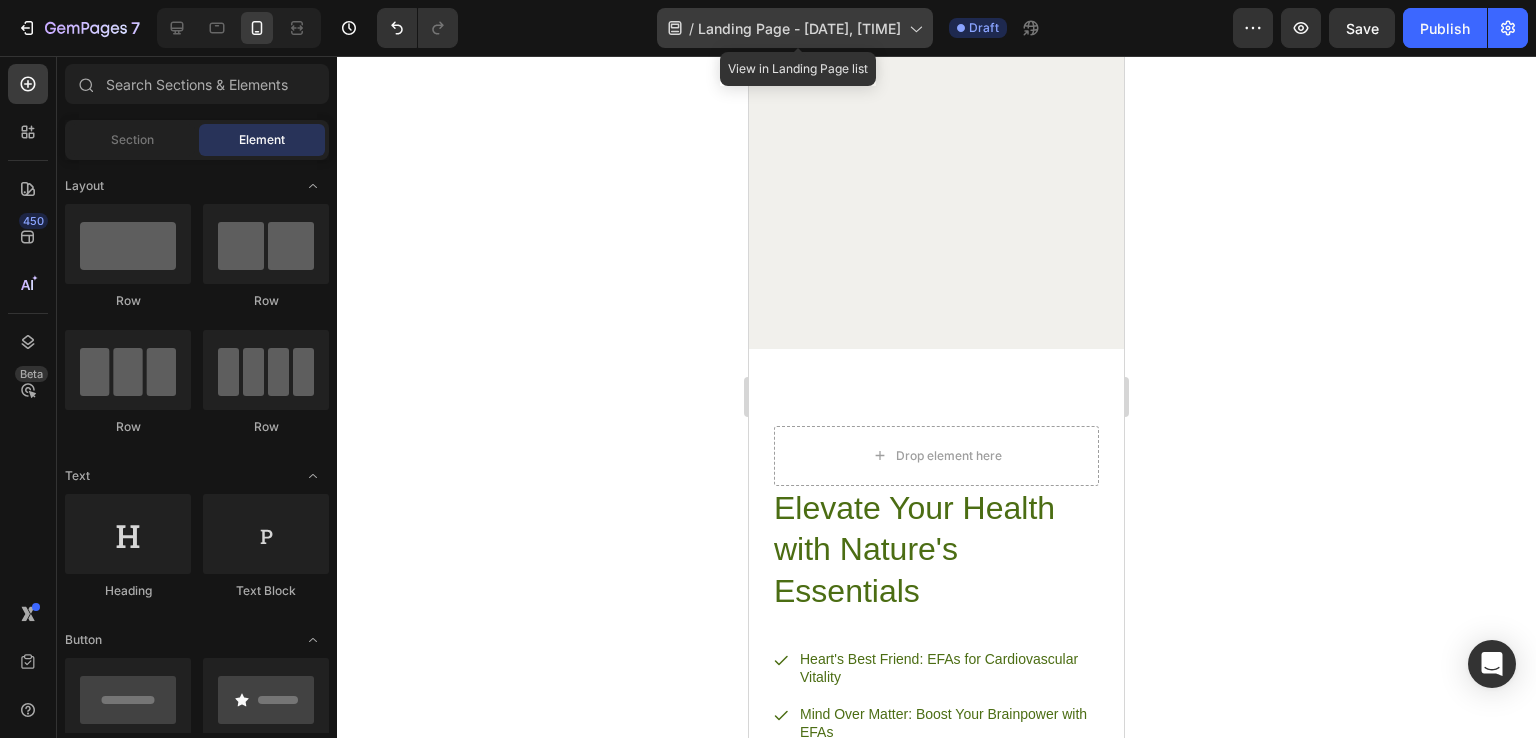 click on "/  Landing Page - [DATE], [TIME]" 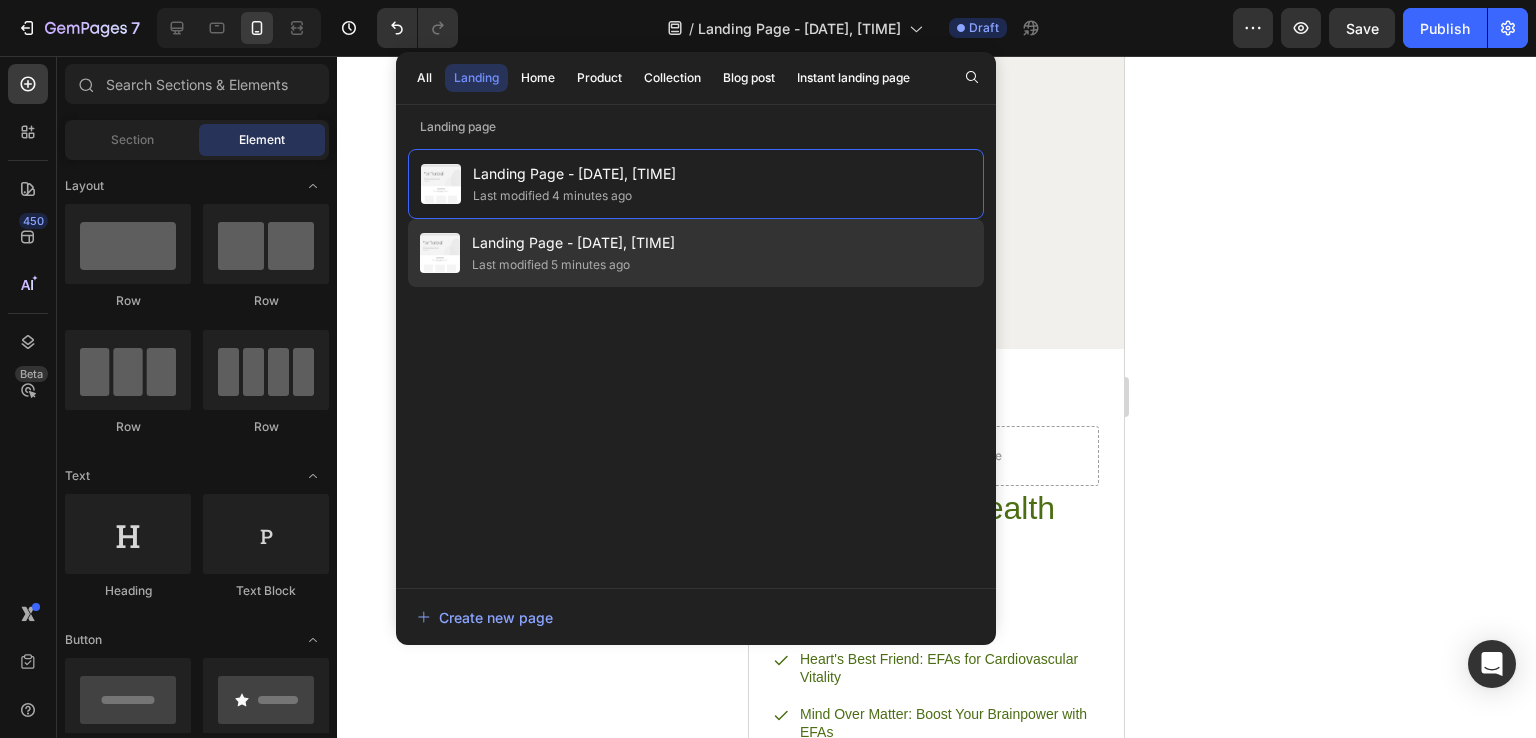 click on "Landing Page - [DATE], [TIME] Last modified 5 minutes ago" 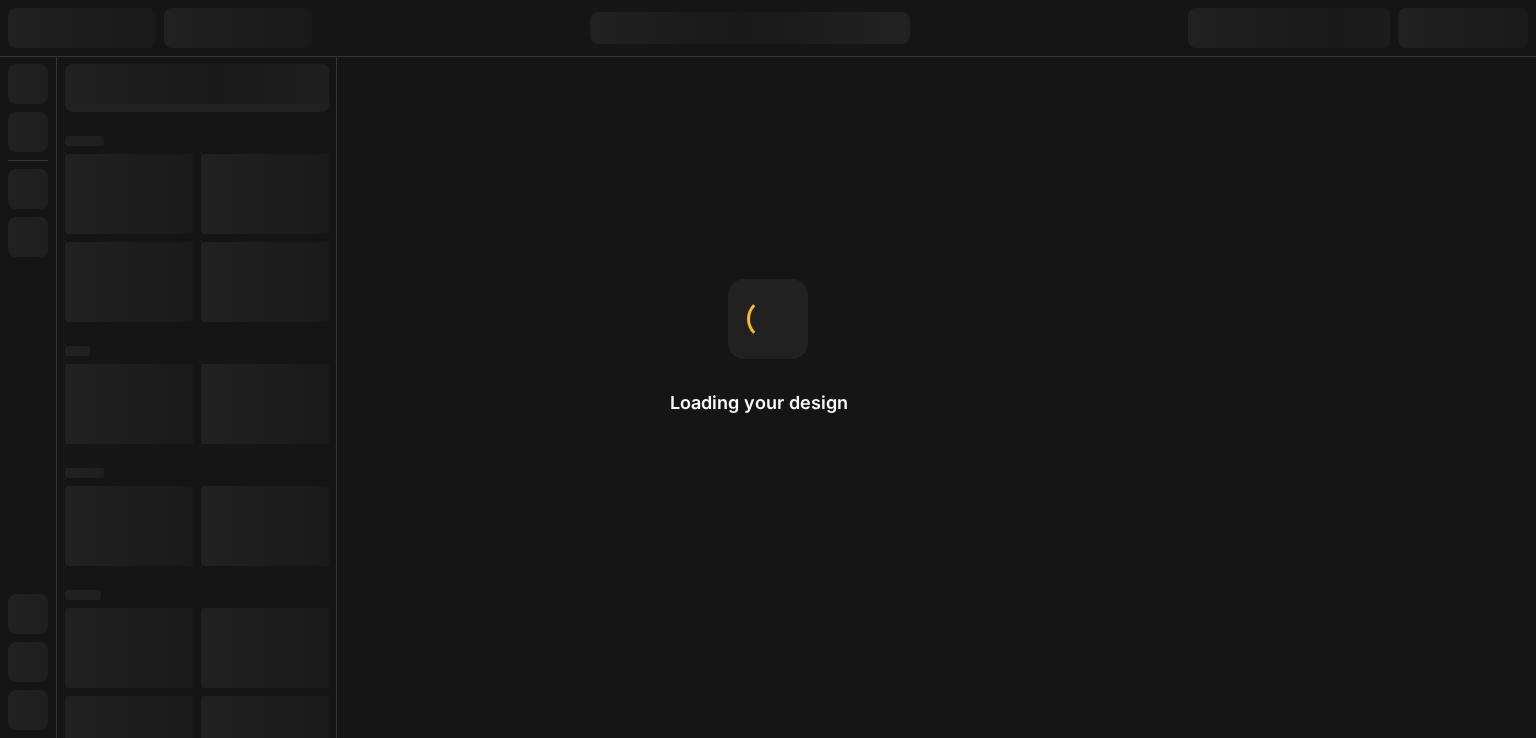 scroll, scrollTop: 0, scrollLeft: 0, axis: both 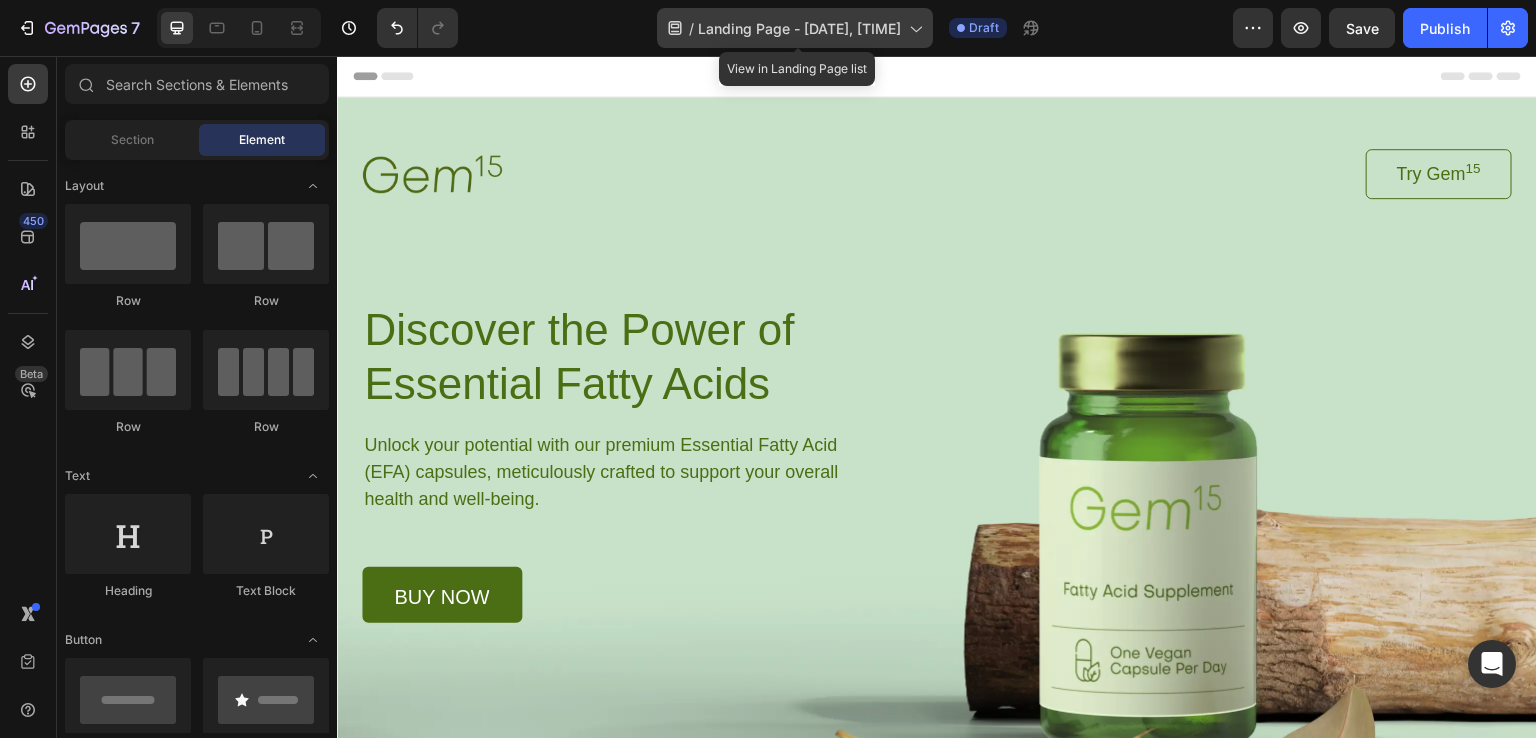 click on "Landing Page - [DATE], [TIME]" at bounding box center [799, 28] 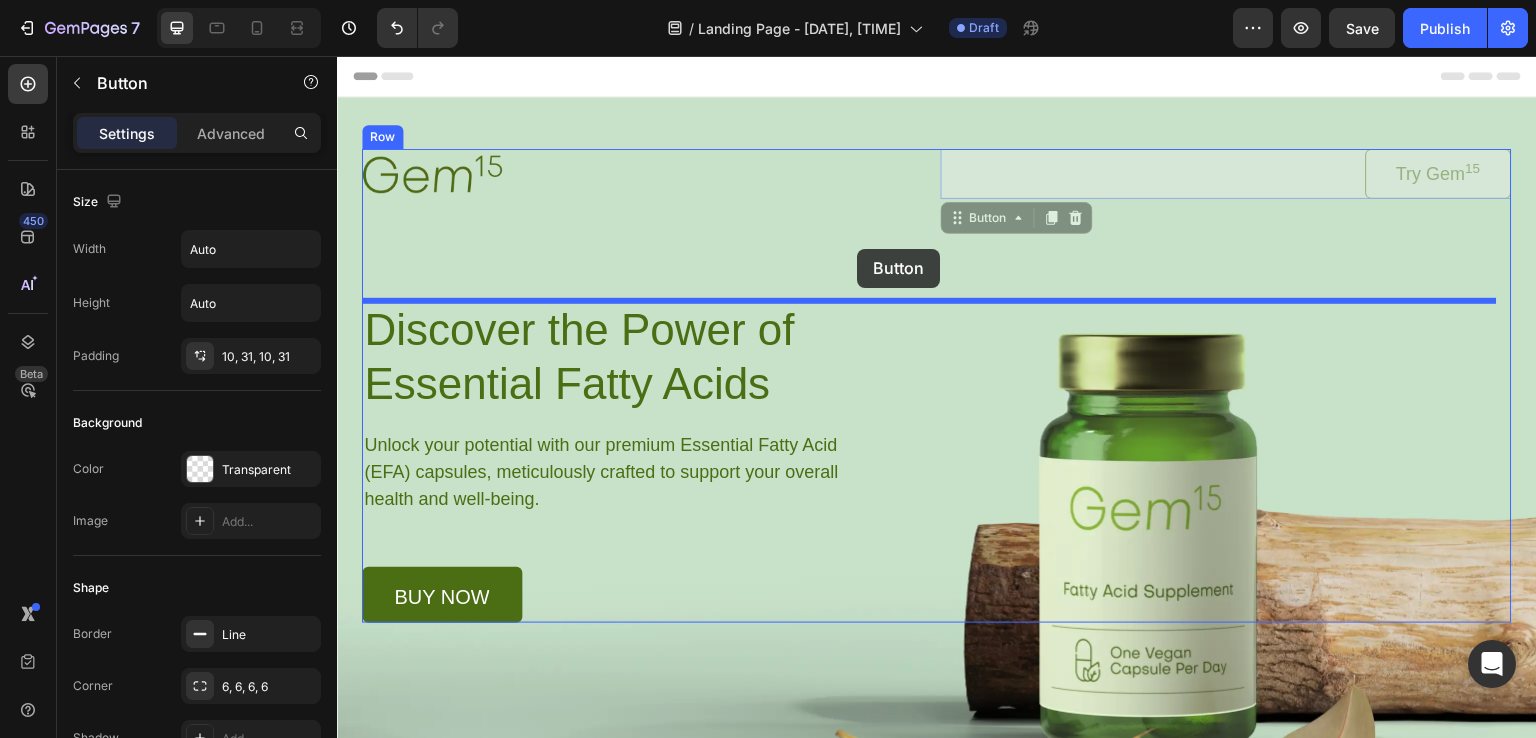 drag, startPoint x: 1151, startPoint y: 161, endPoint x: 854, endPoint y: 241, distance: 307.58575 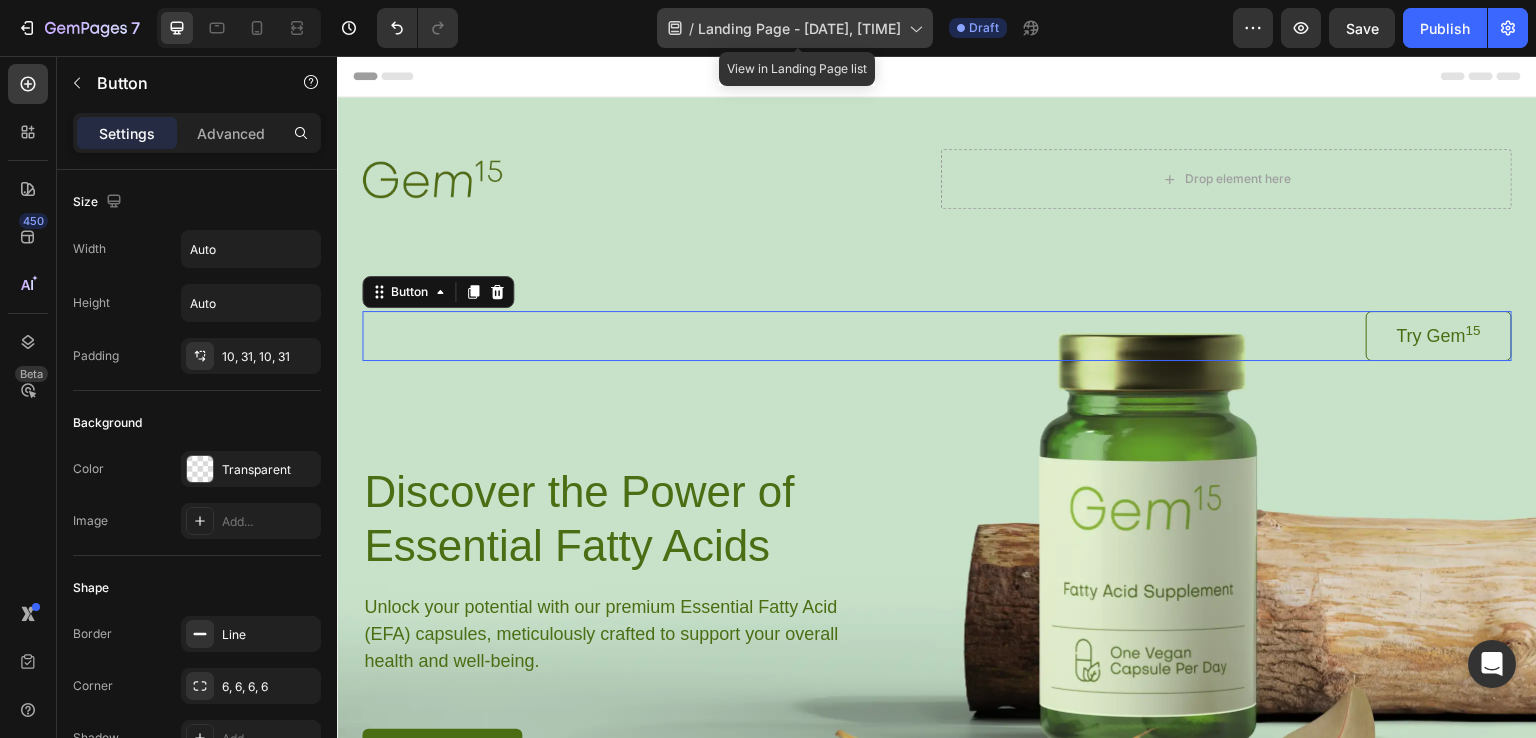 click on "/  Landing Page - Aug 3, 00:21:22" 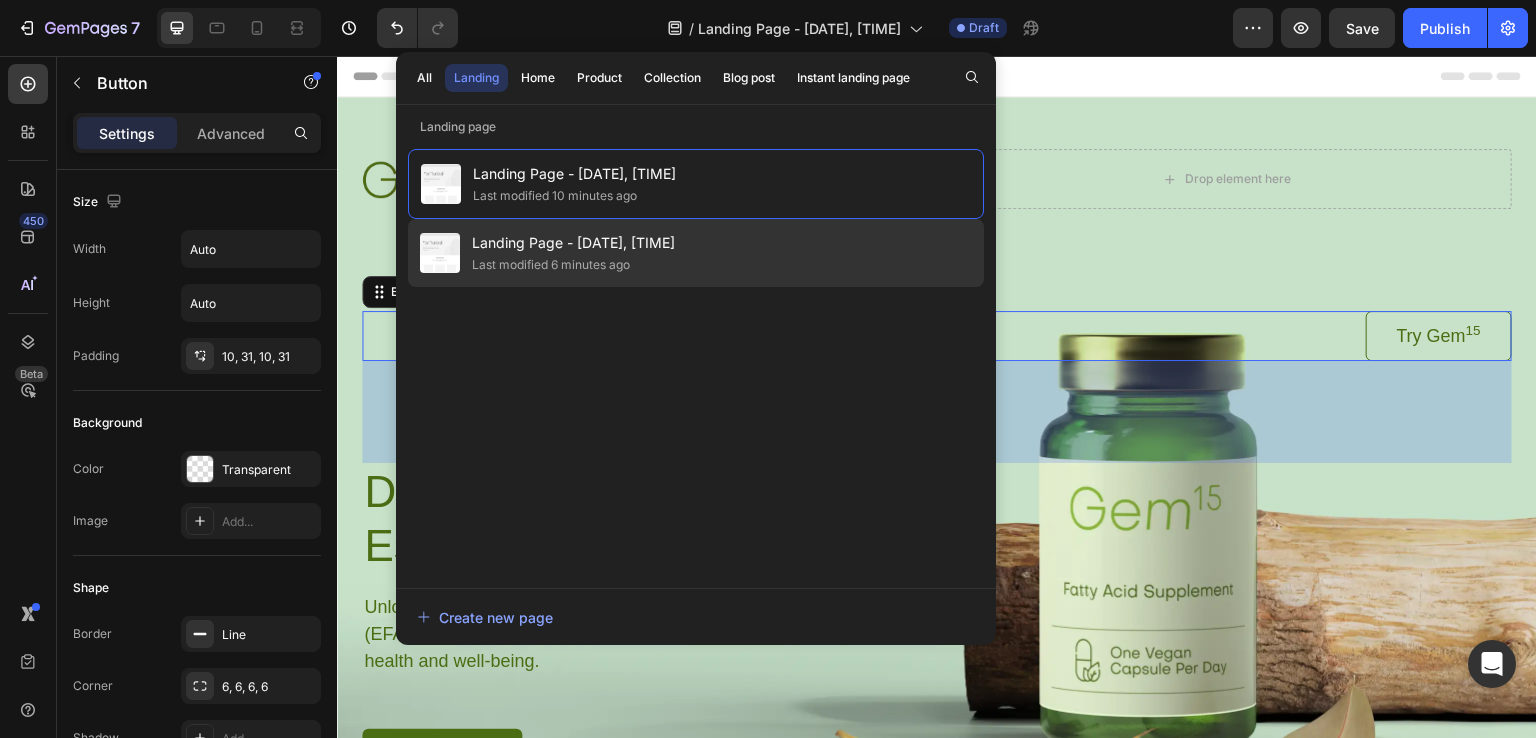 click on "Landing Page - Aug 3, 00:21:33 Last modified 6 minutes ago" 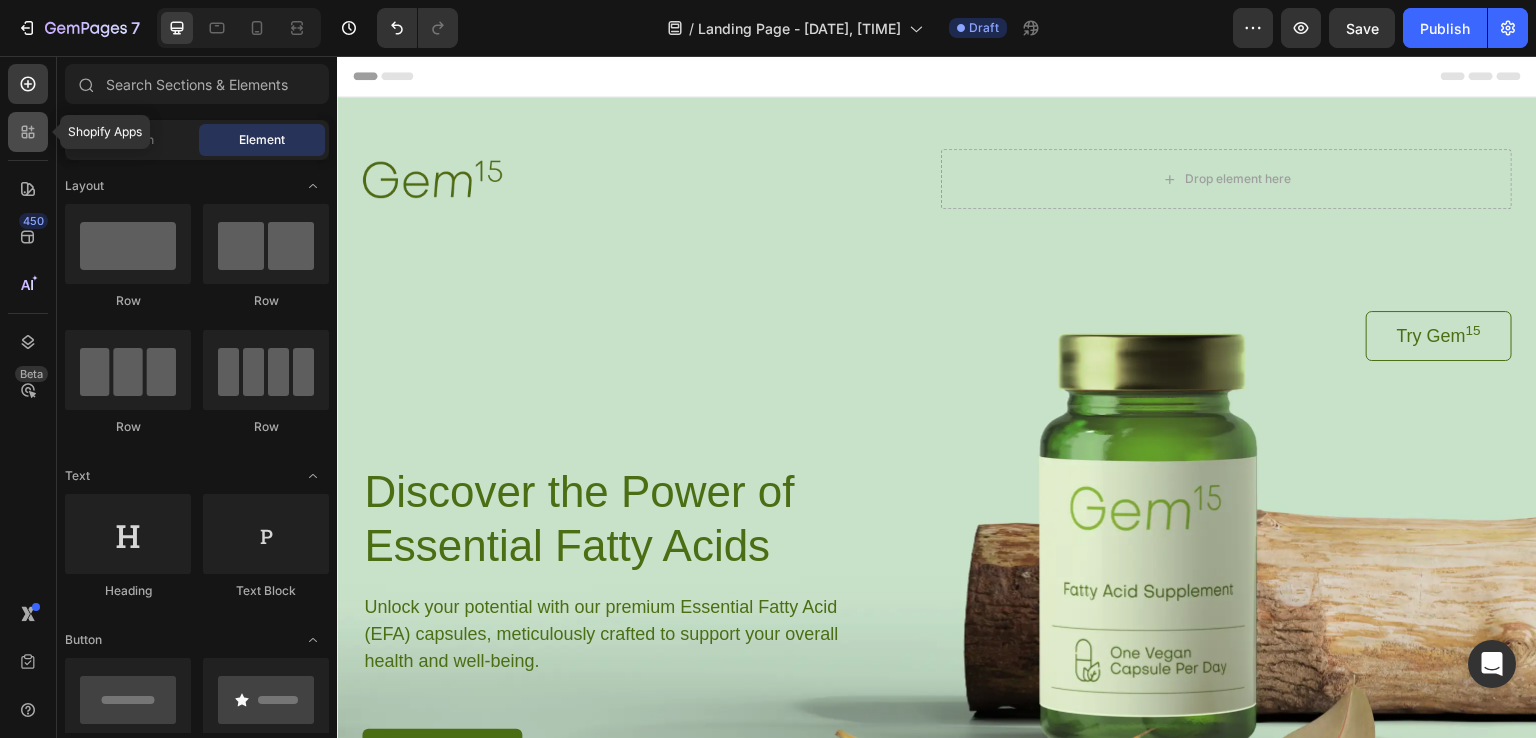 click 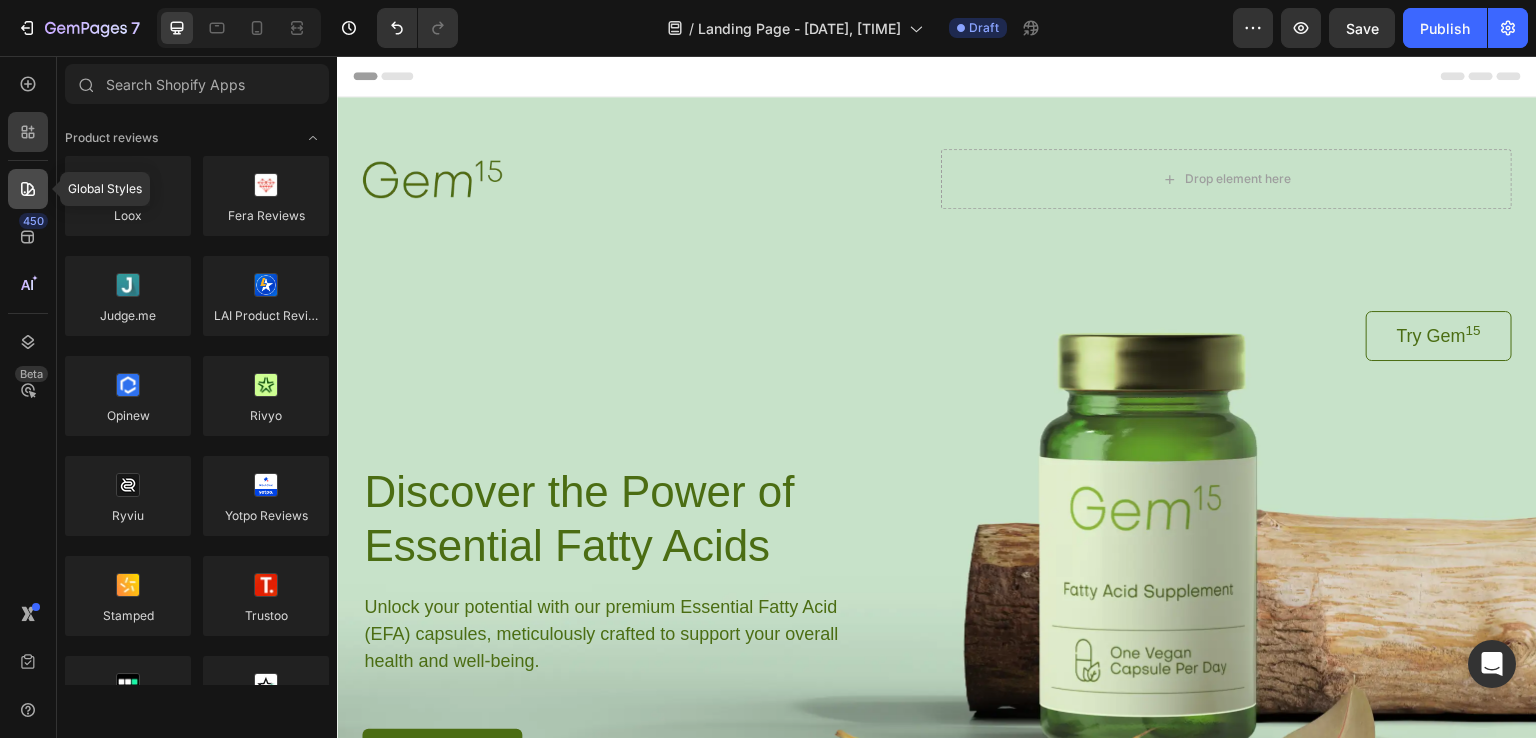 click 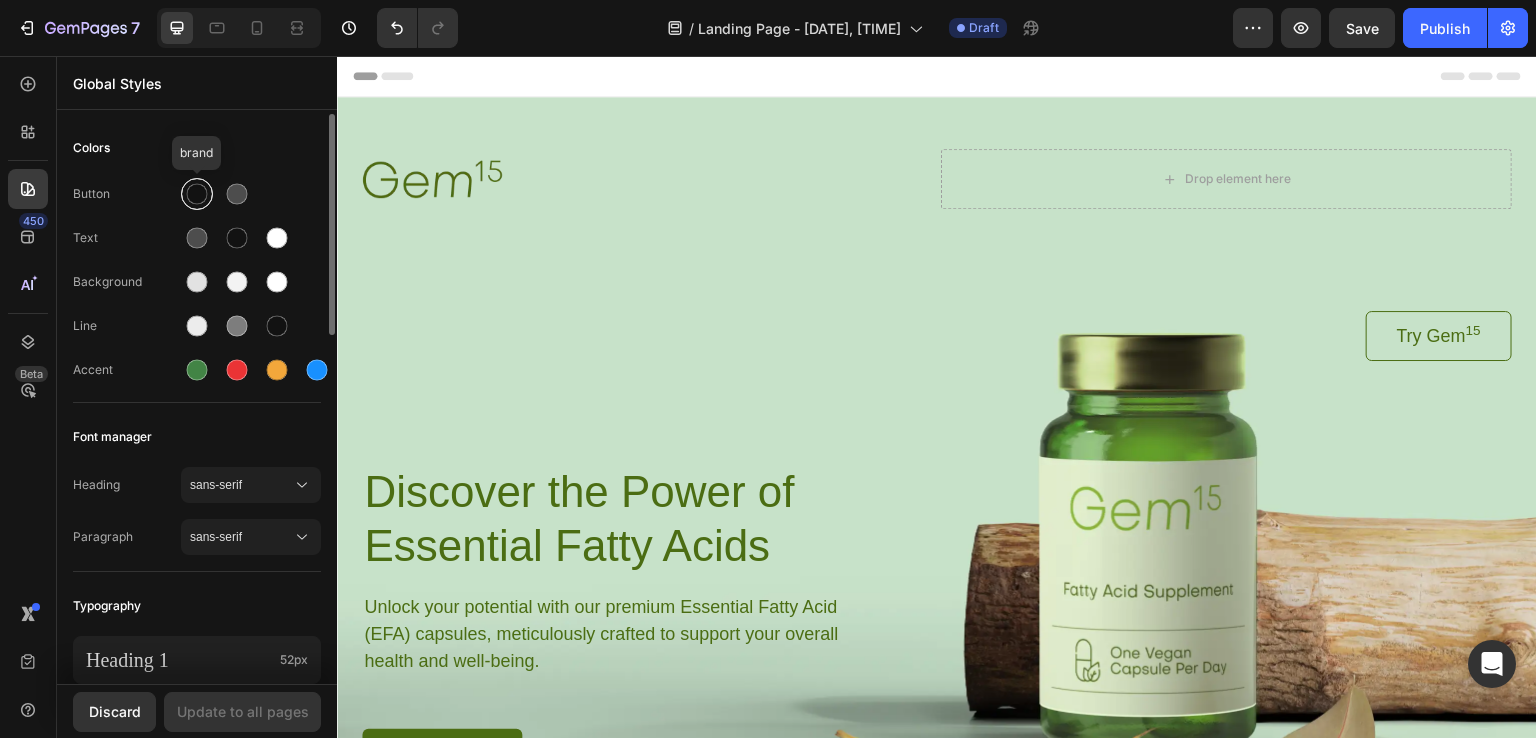 click at bounding box center [197, 194] 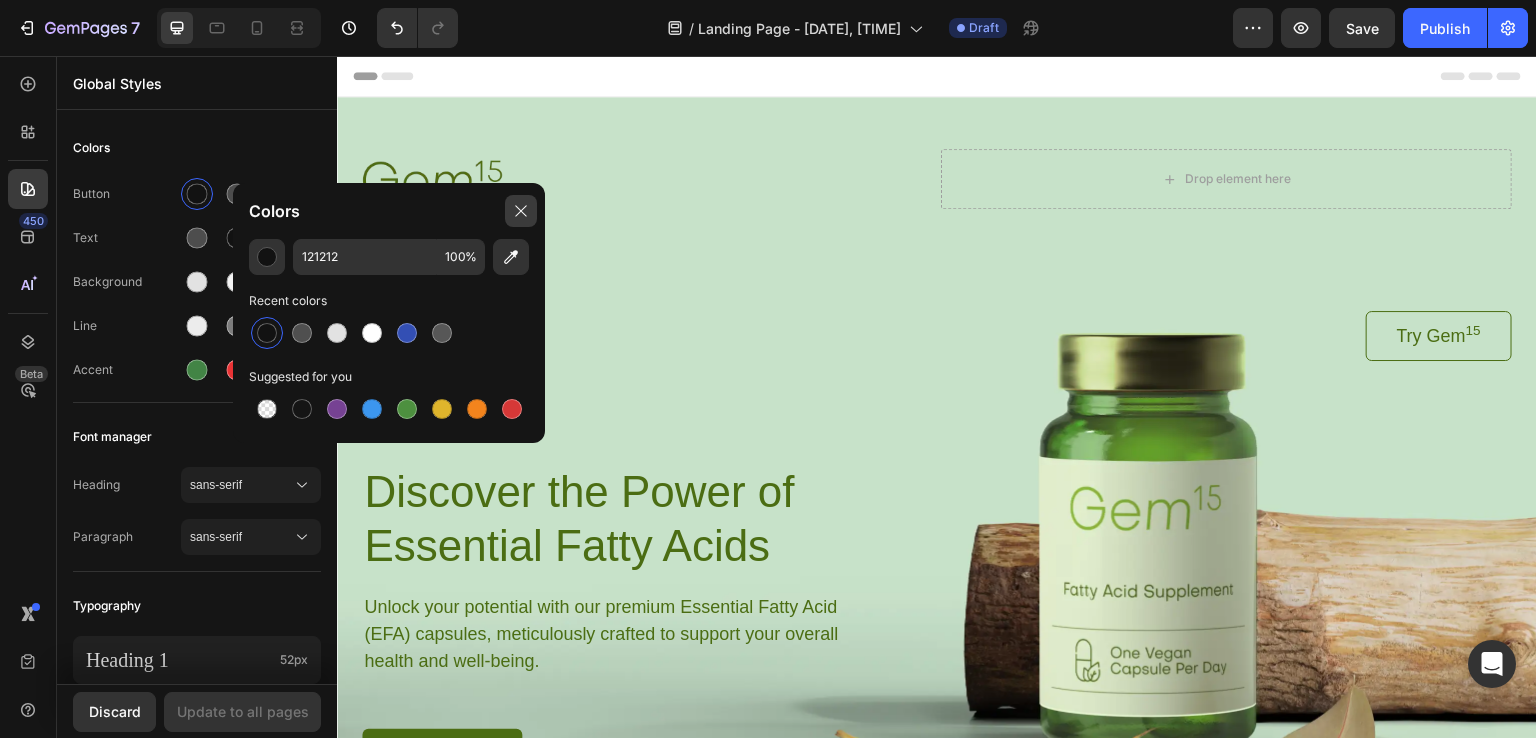 click 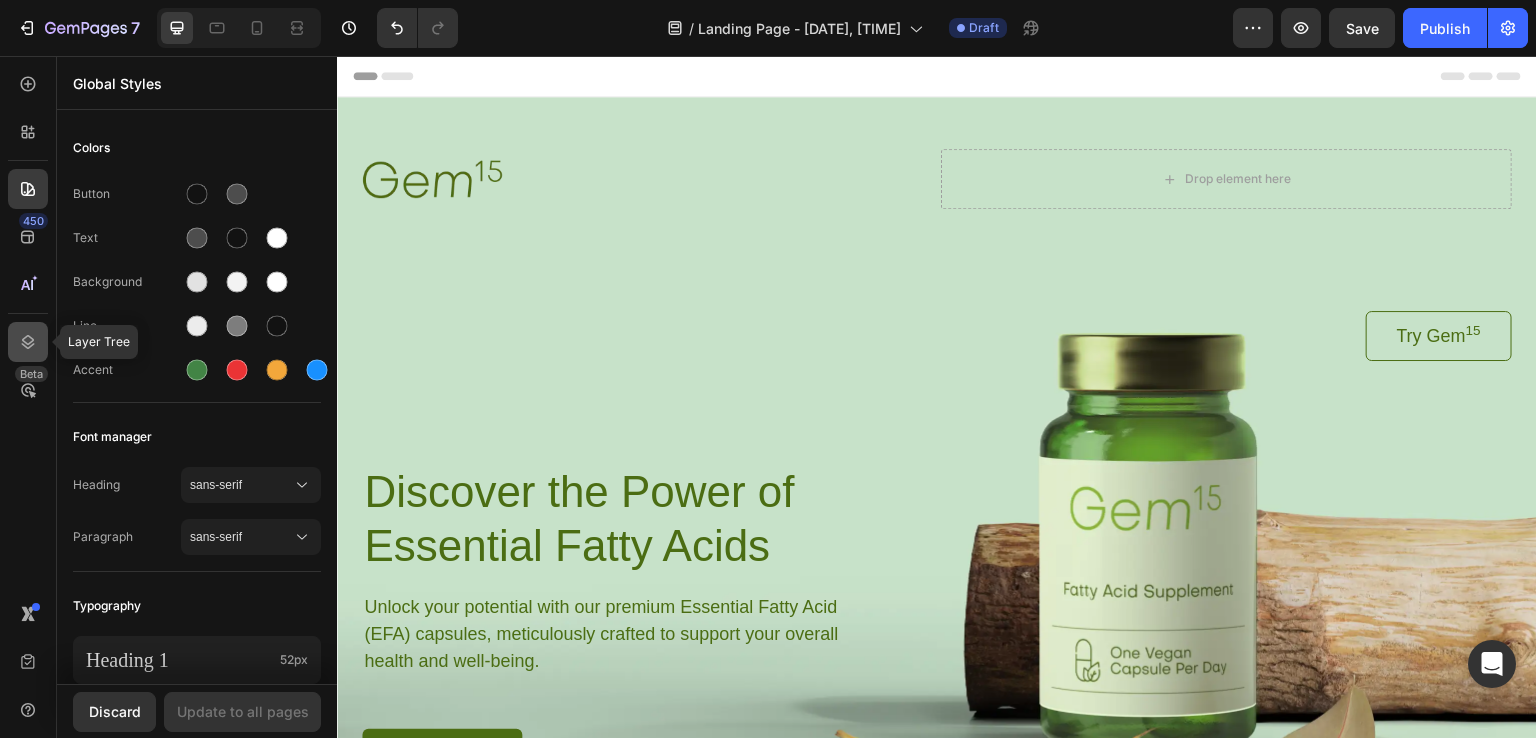 click 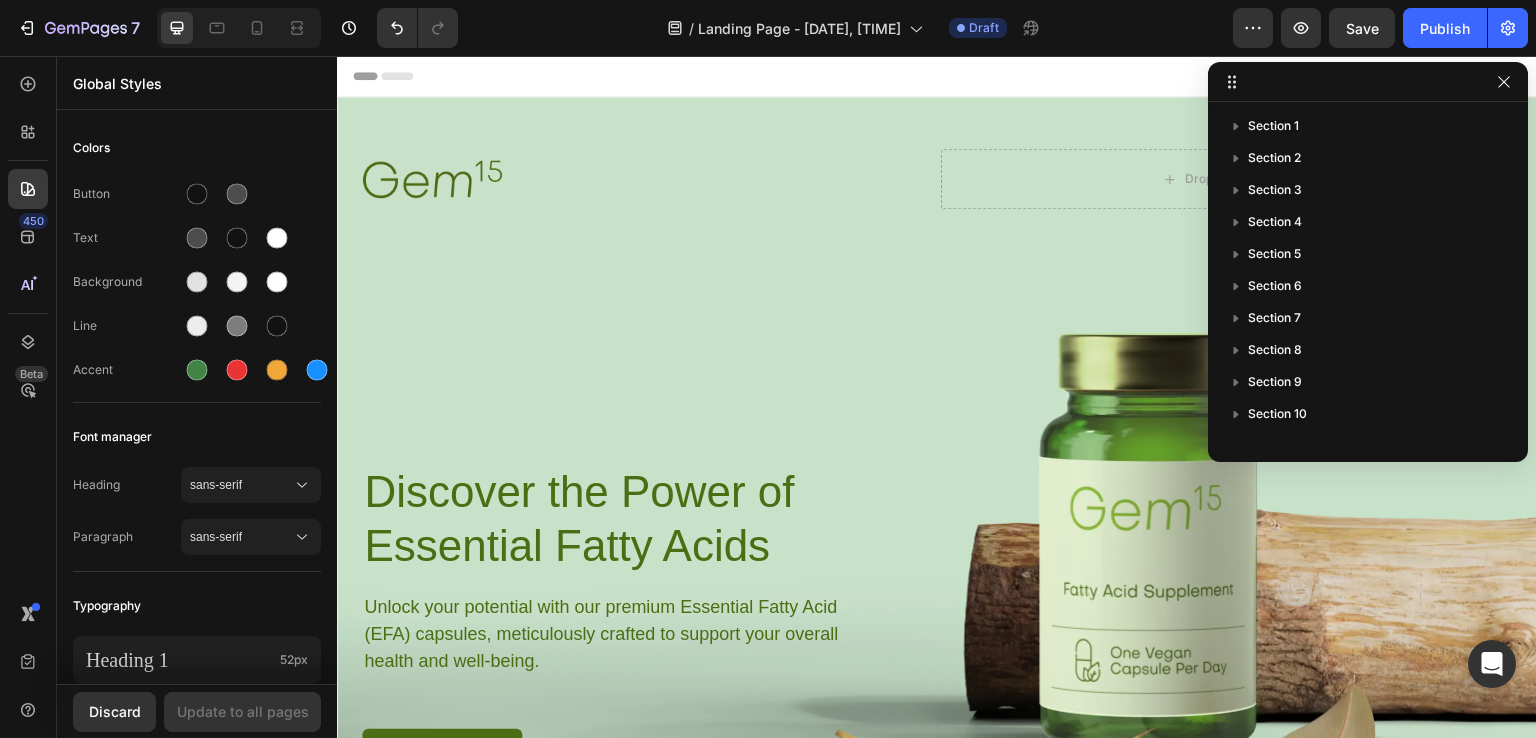 click on "450 Beta" at bounding box center (28, 329) 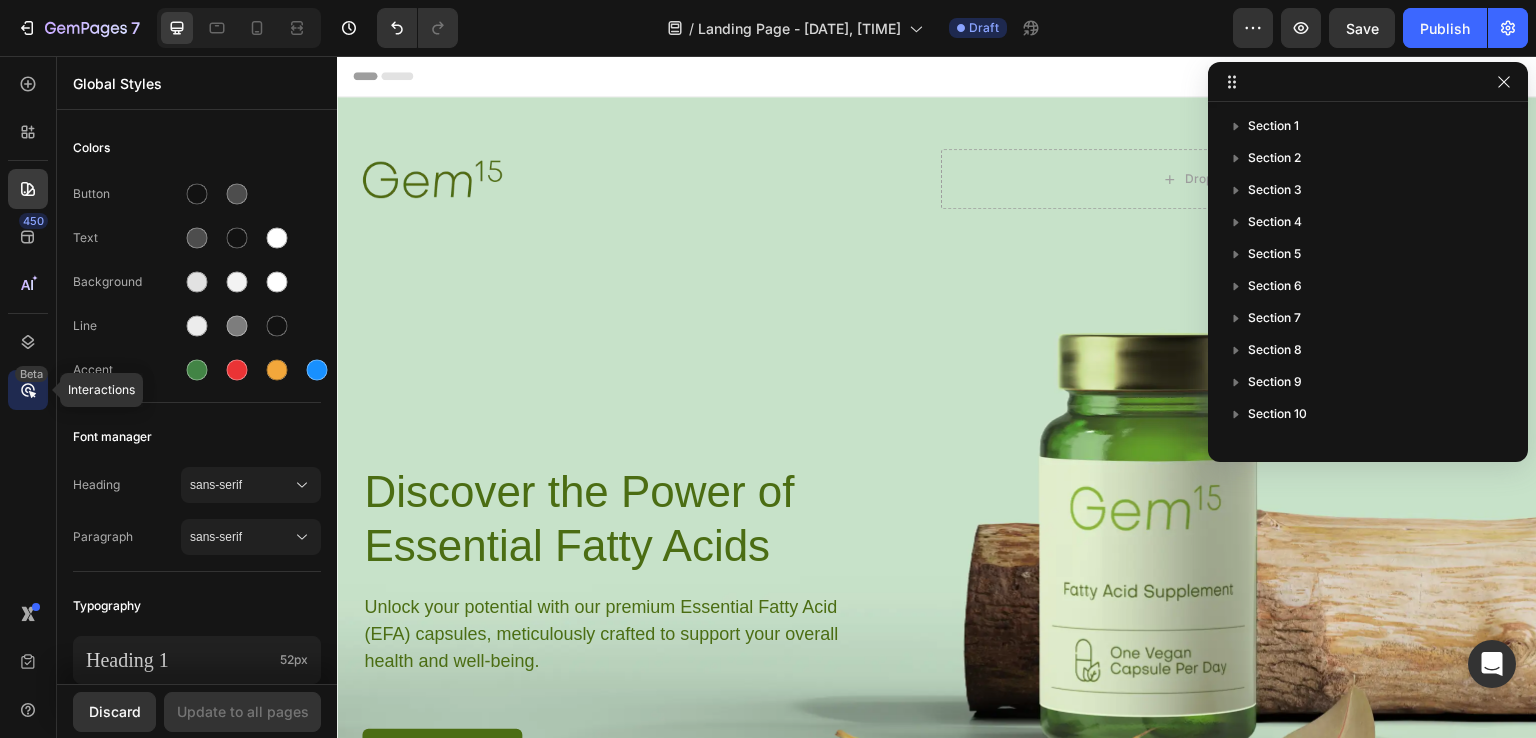 click 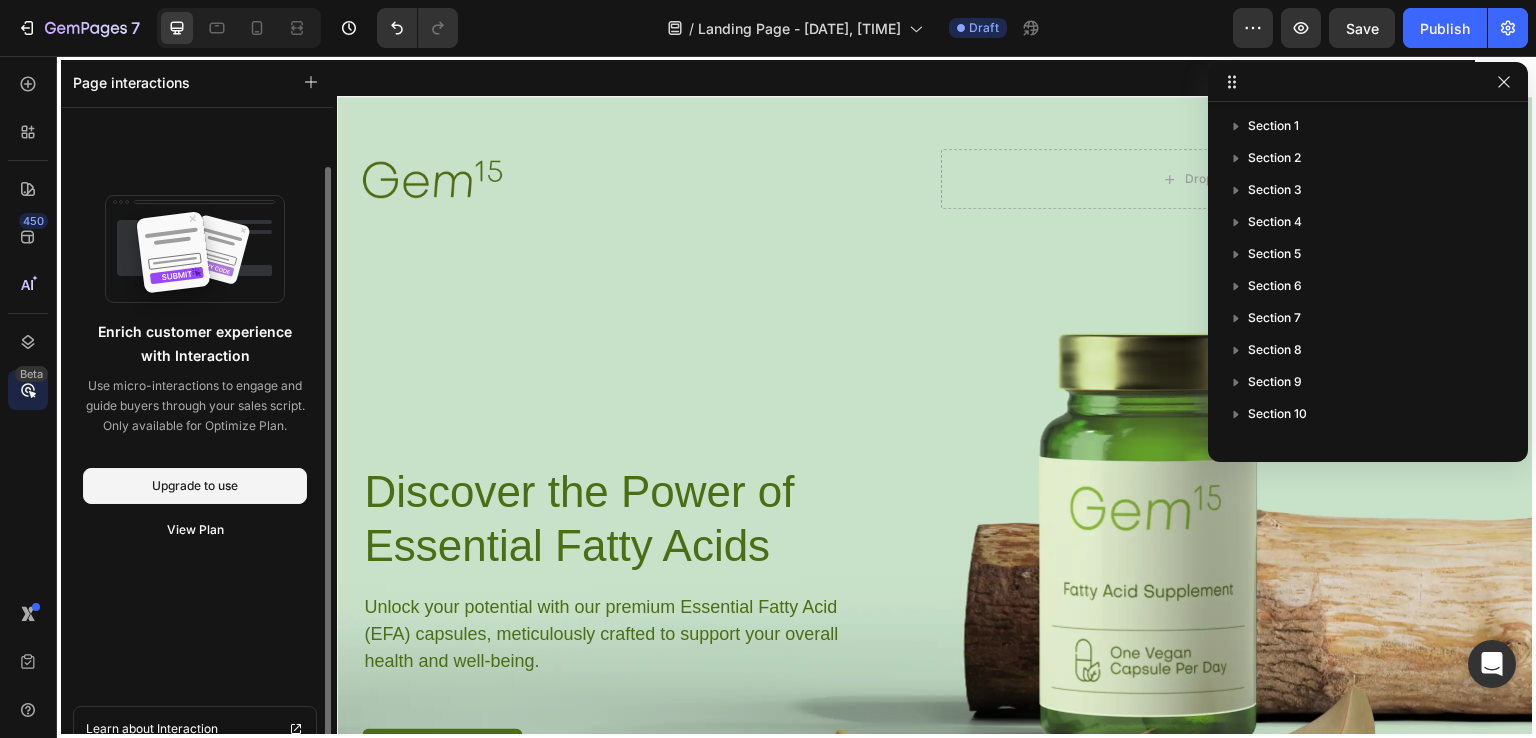 scroll, scrollTop: 30, scrollLeft: 0, axis: vertical 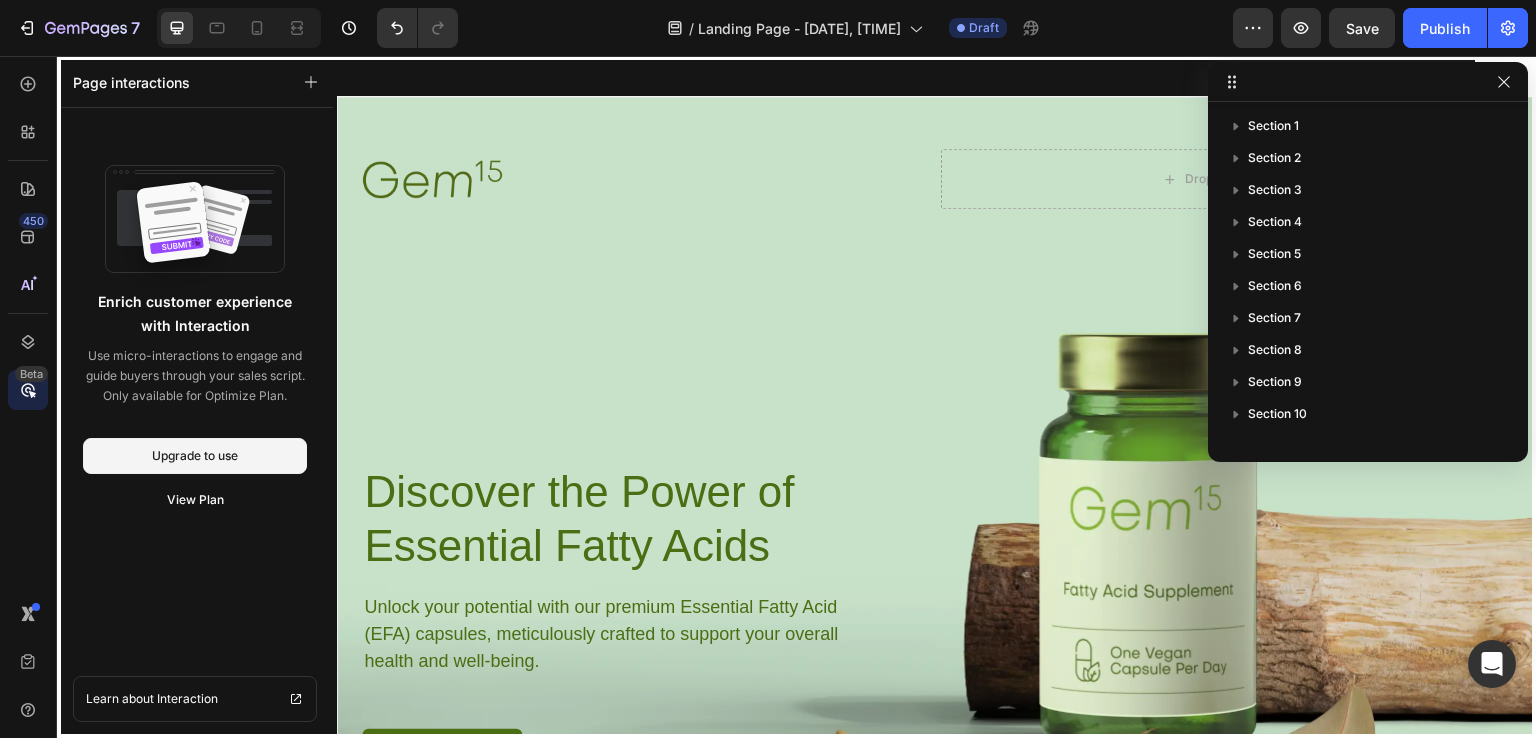 click 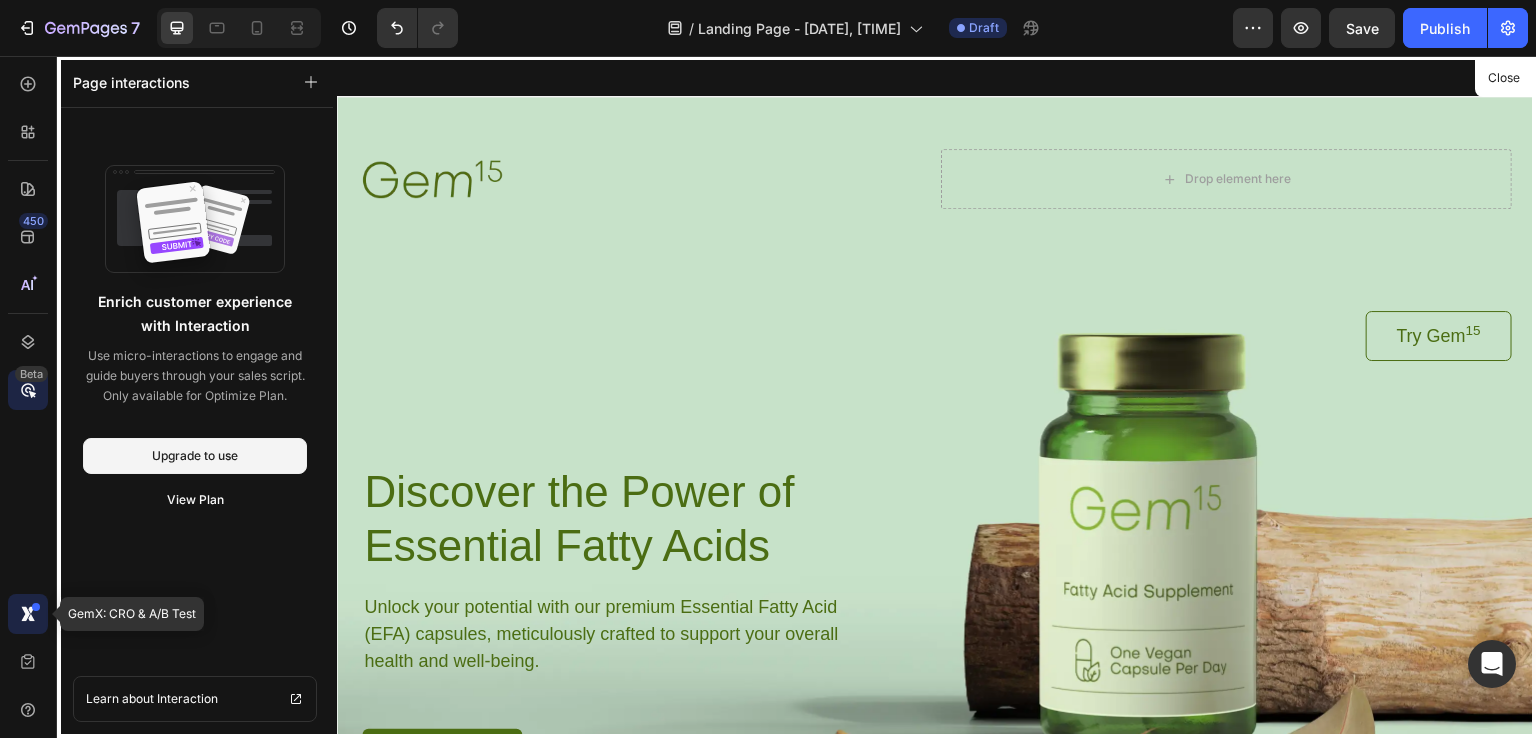 click 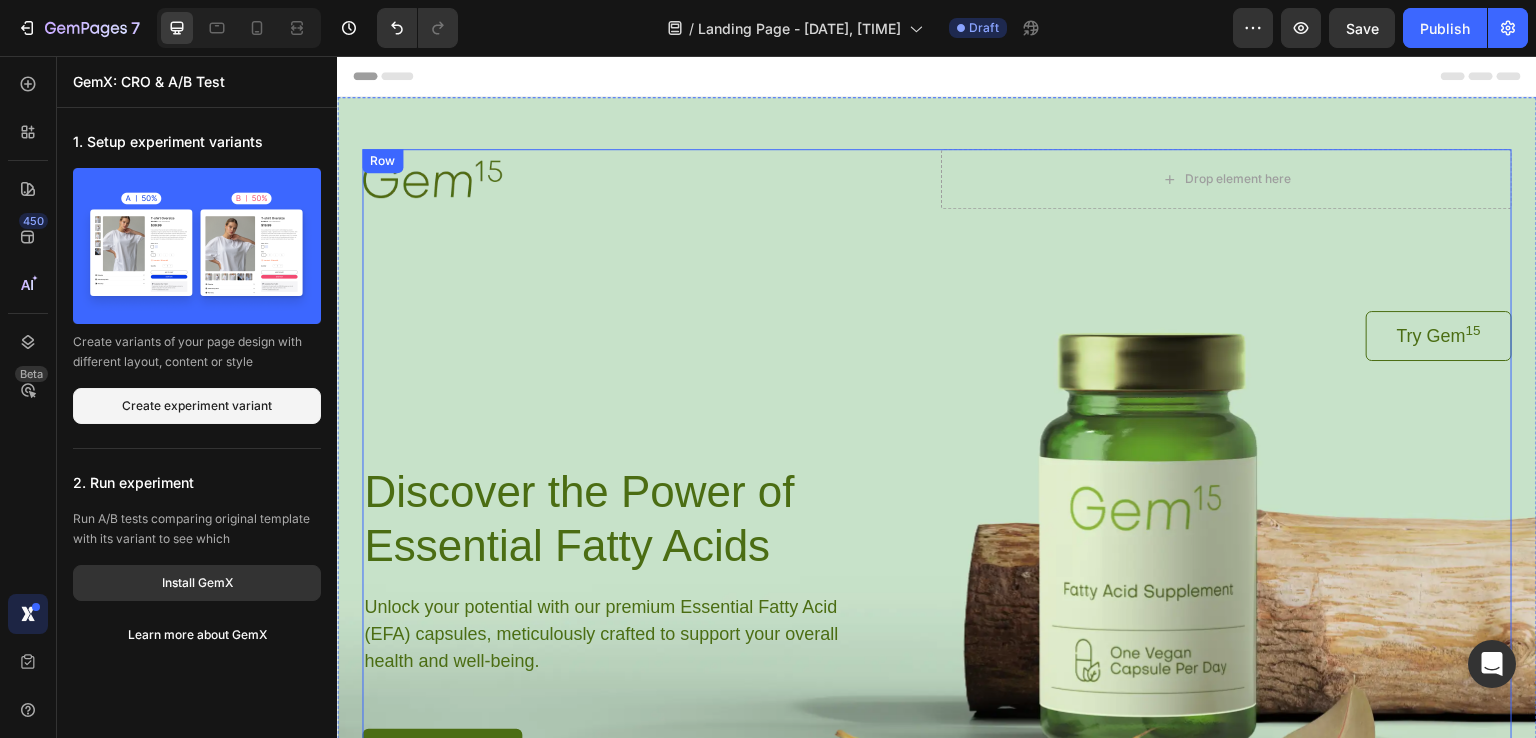 click on "Try Gem 15 Button" at bounding box center (937, 387) 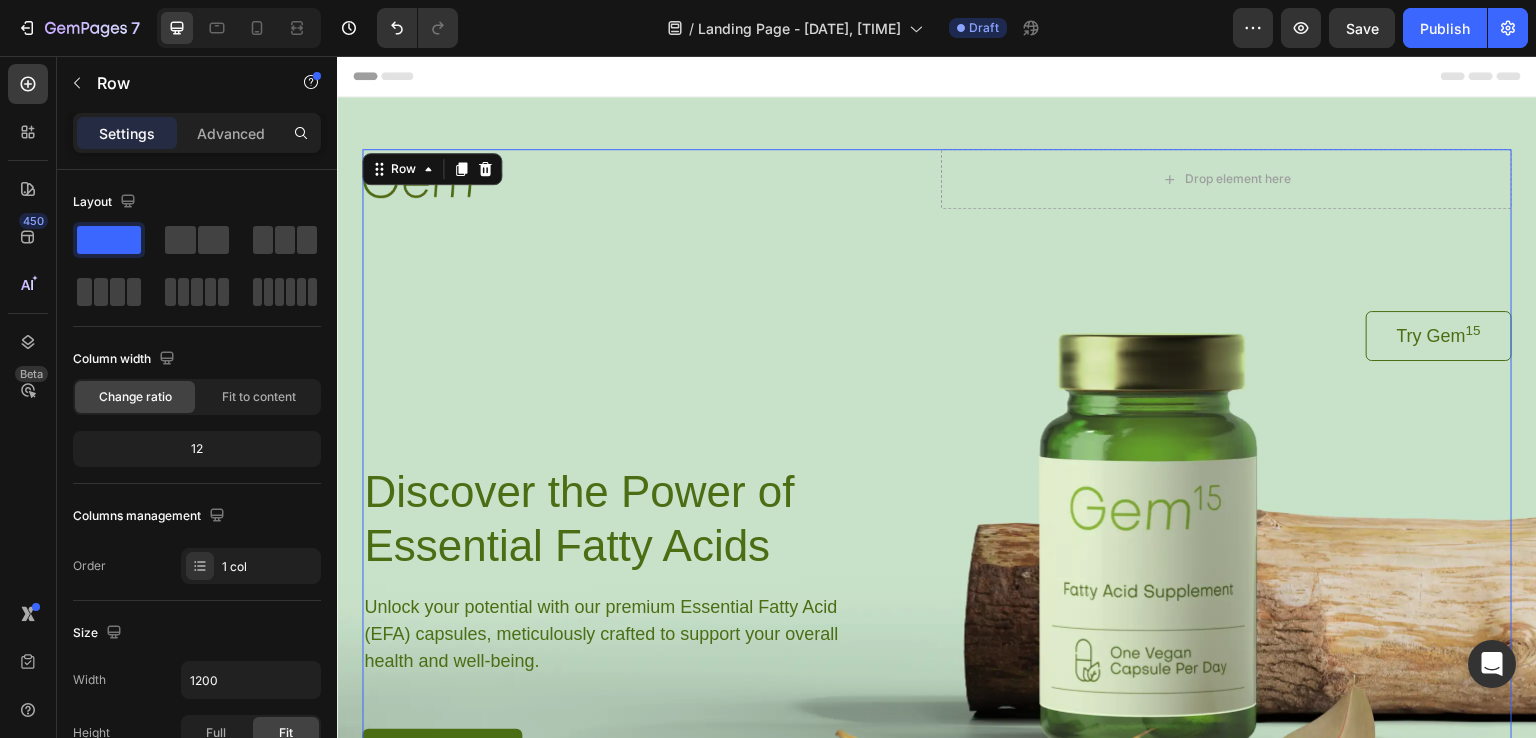 click on "Try Gem 15 Button" at bounding box center [937, 387] 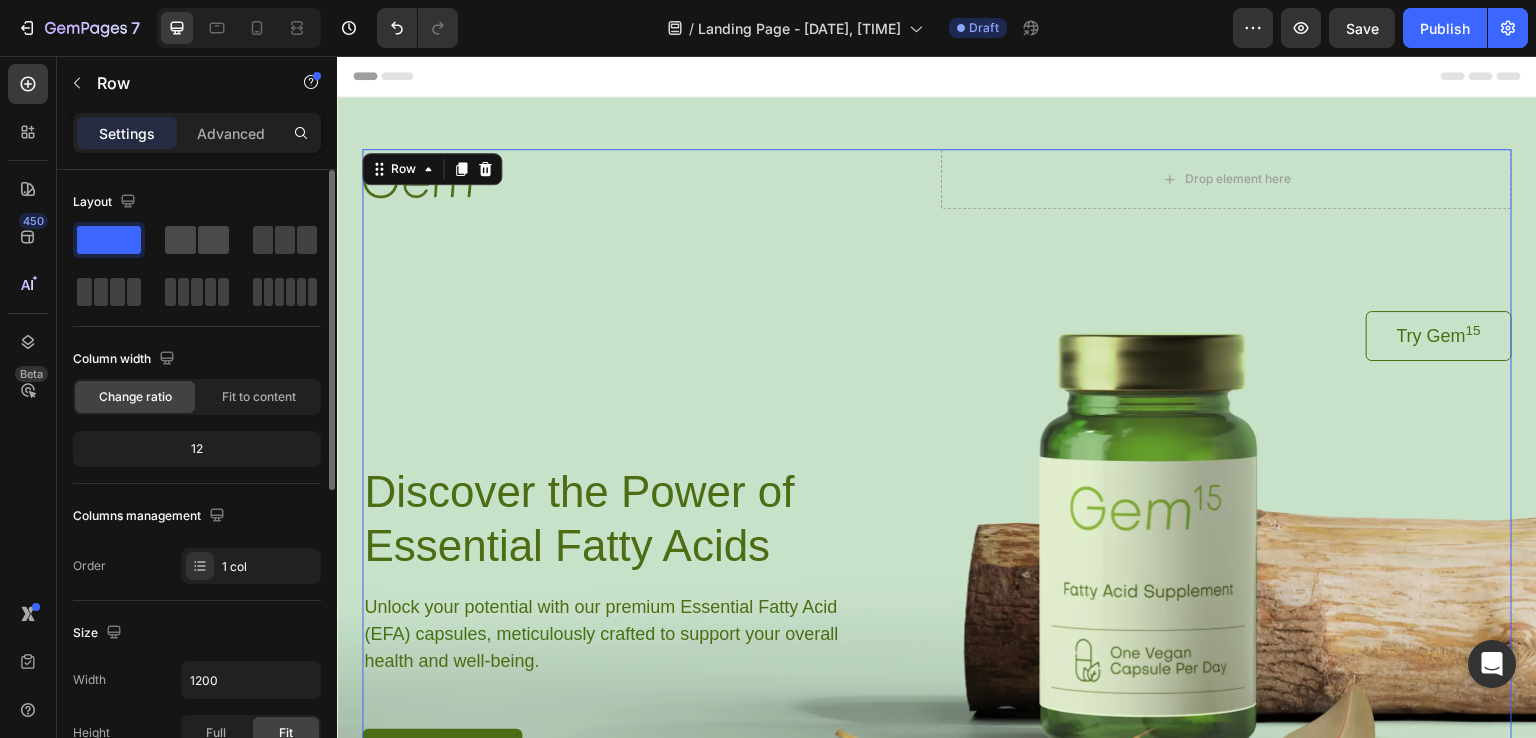 click 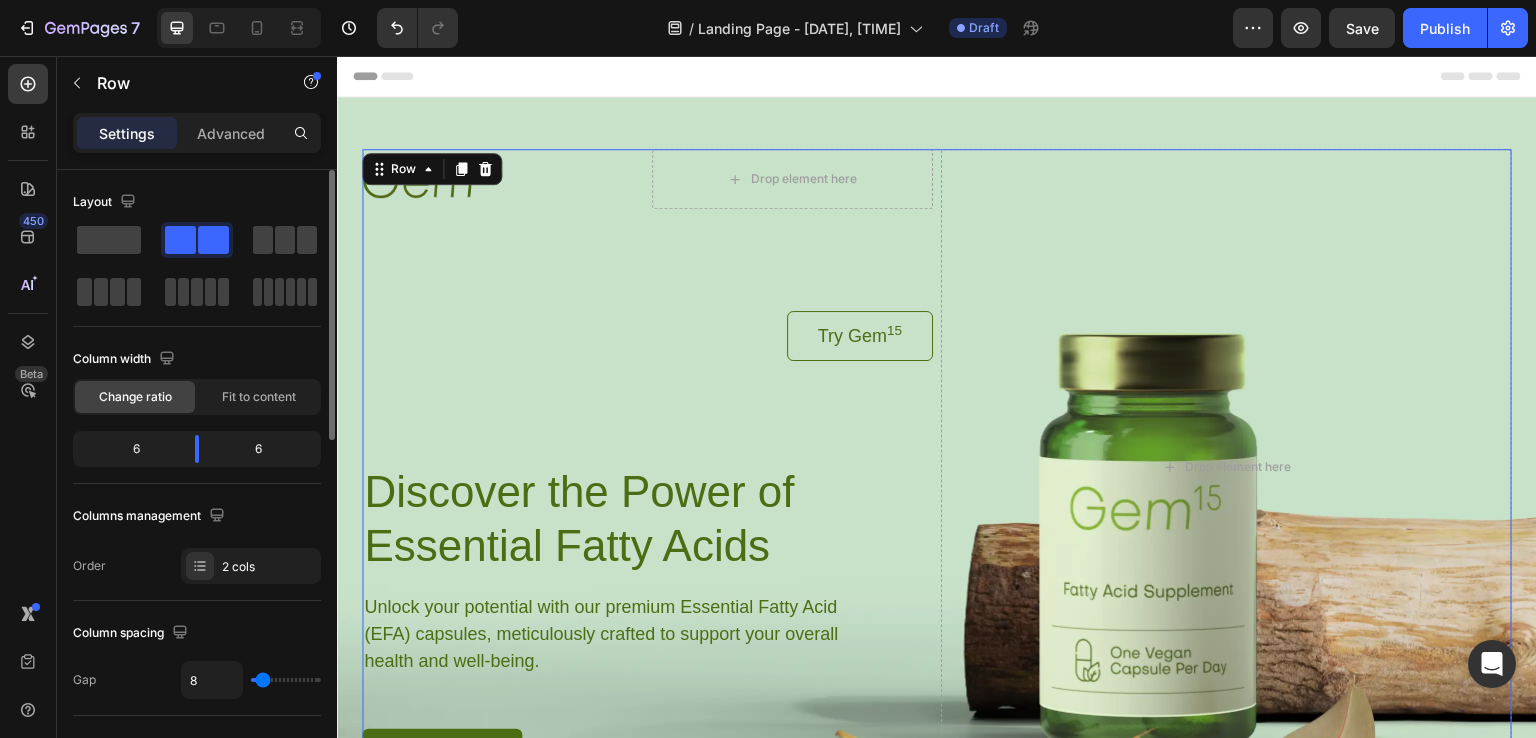 click 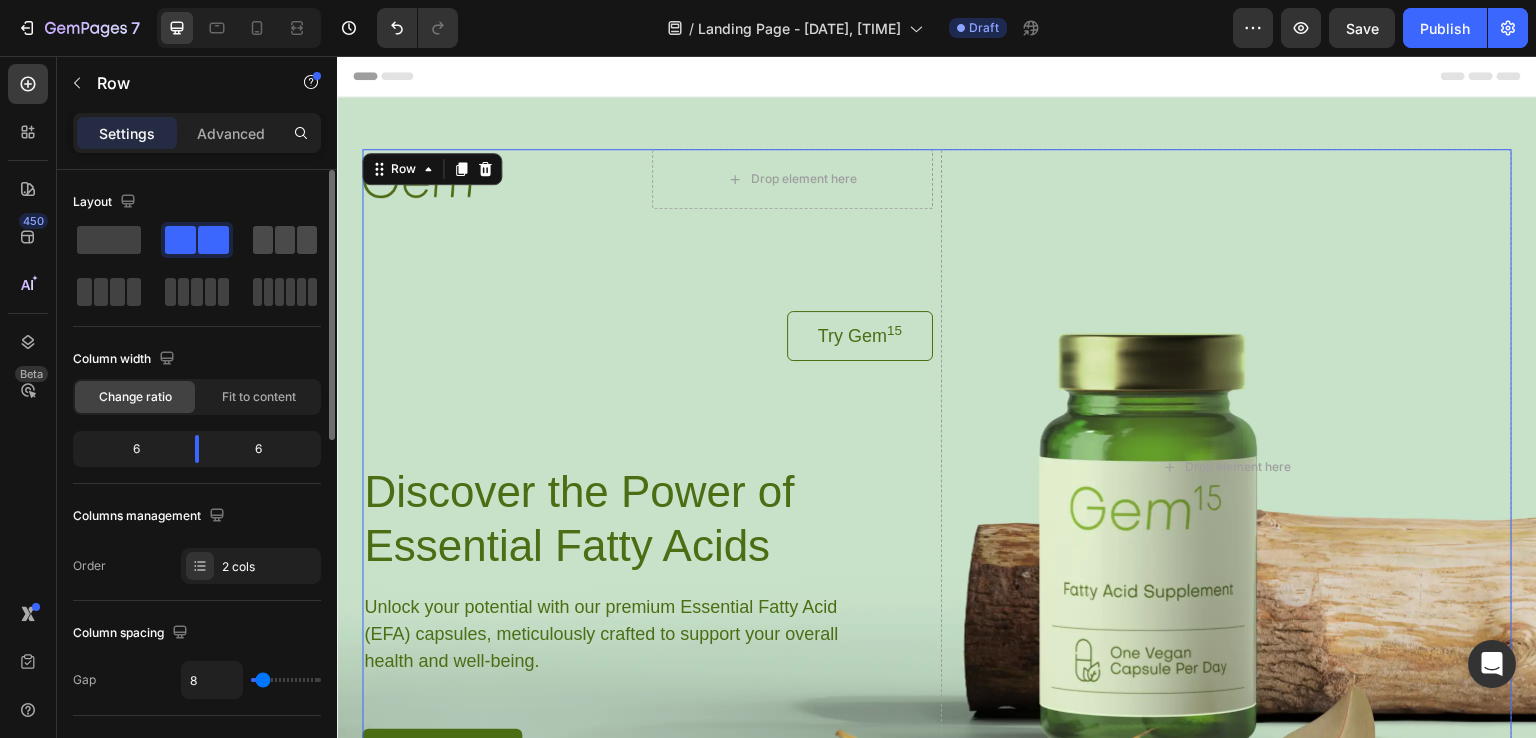 click 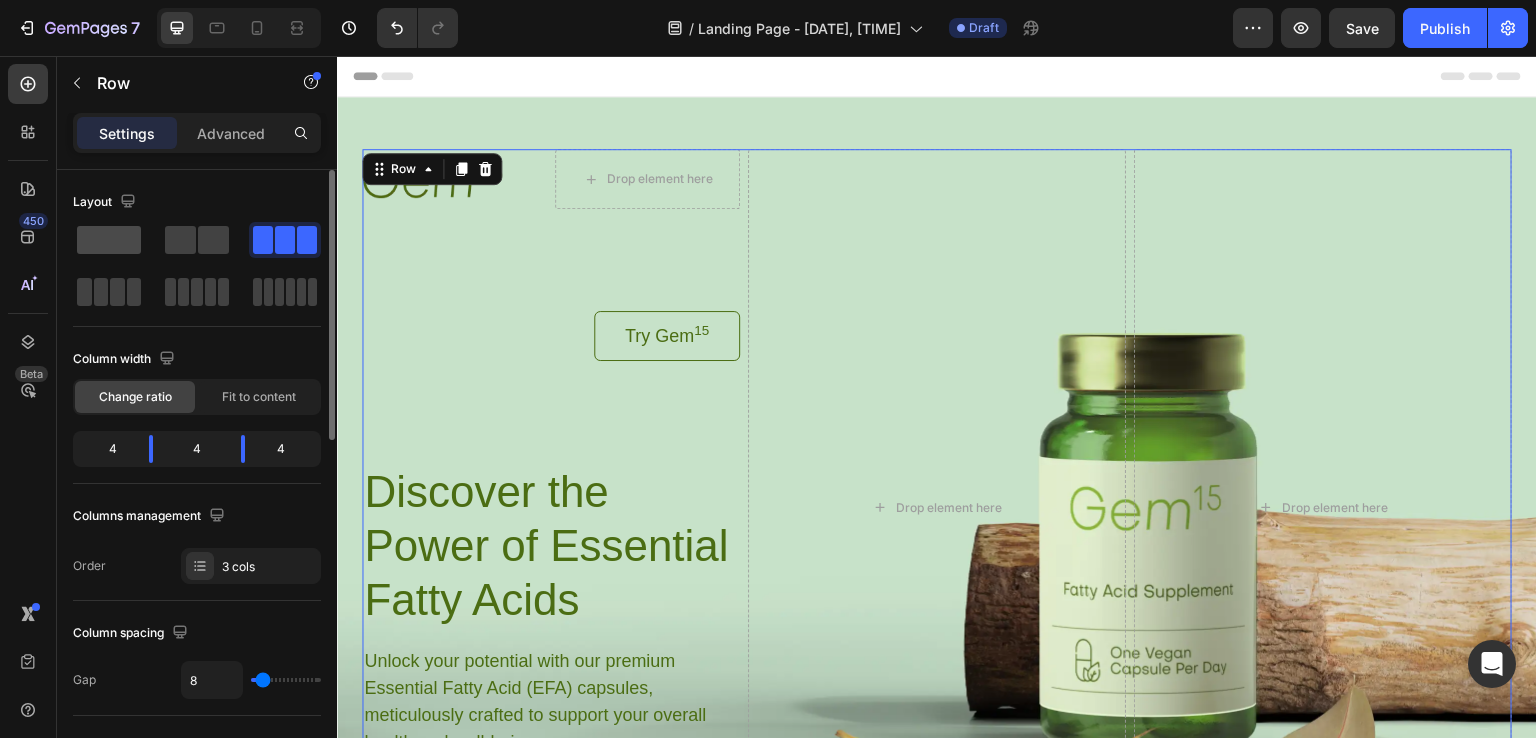 click 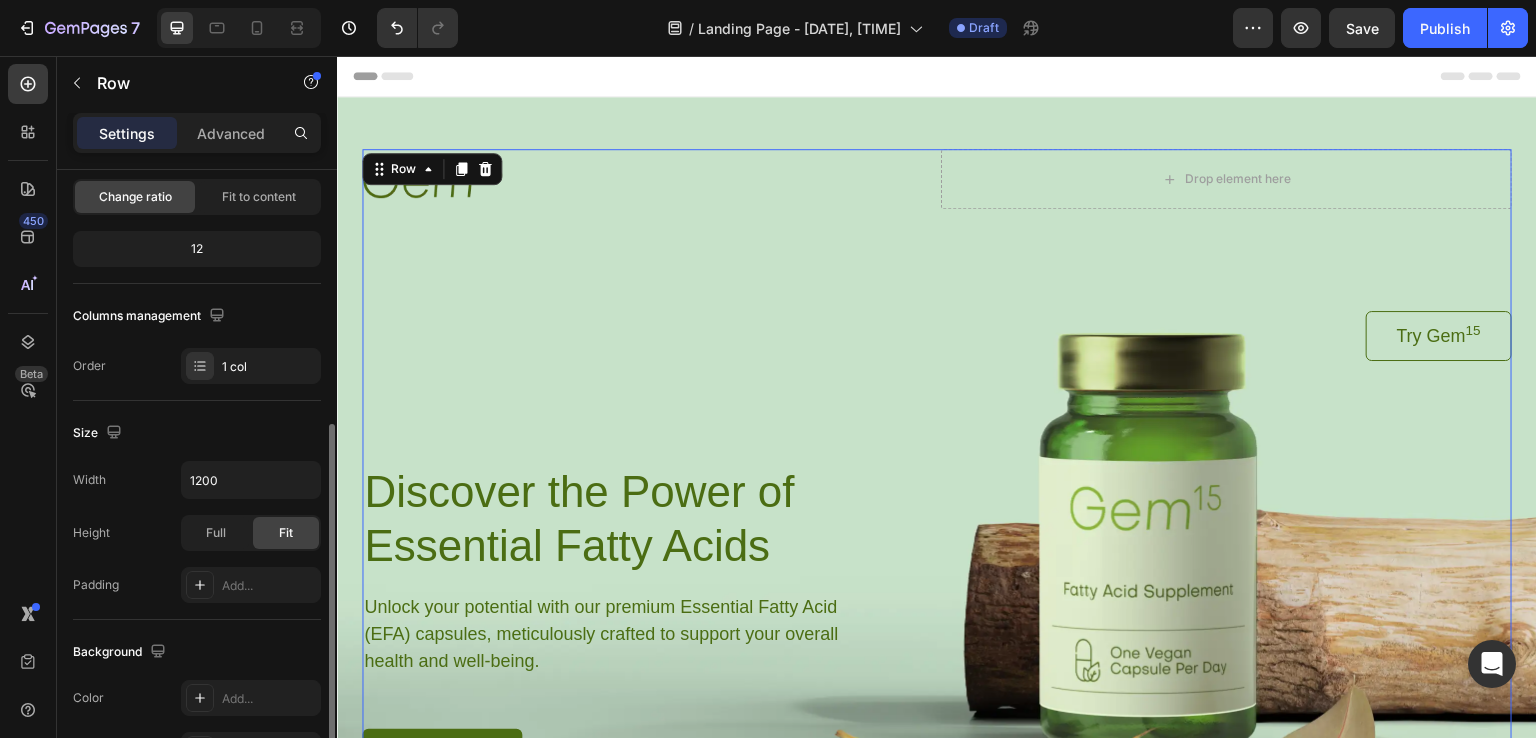 scroll, scrollTop: 300, scrollLeft: 0, axis: vertical 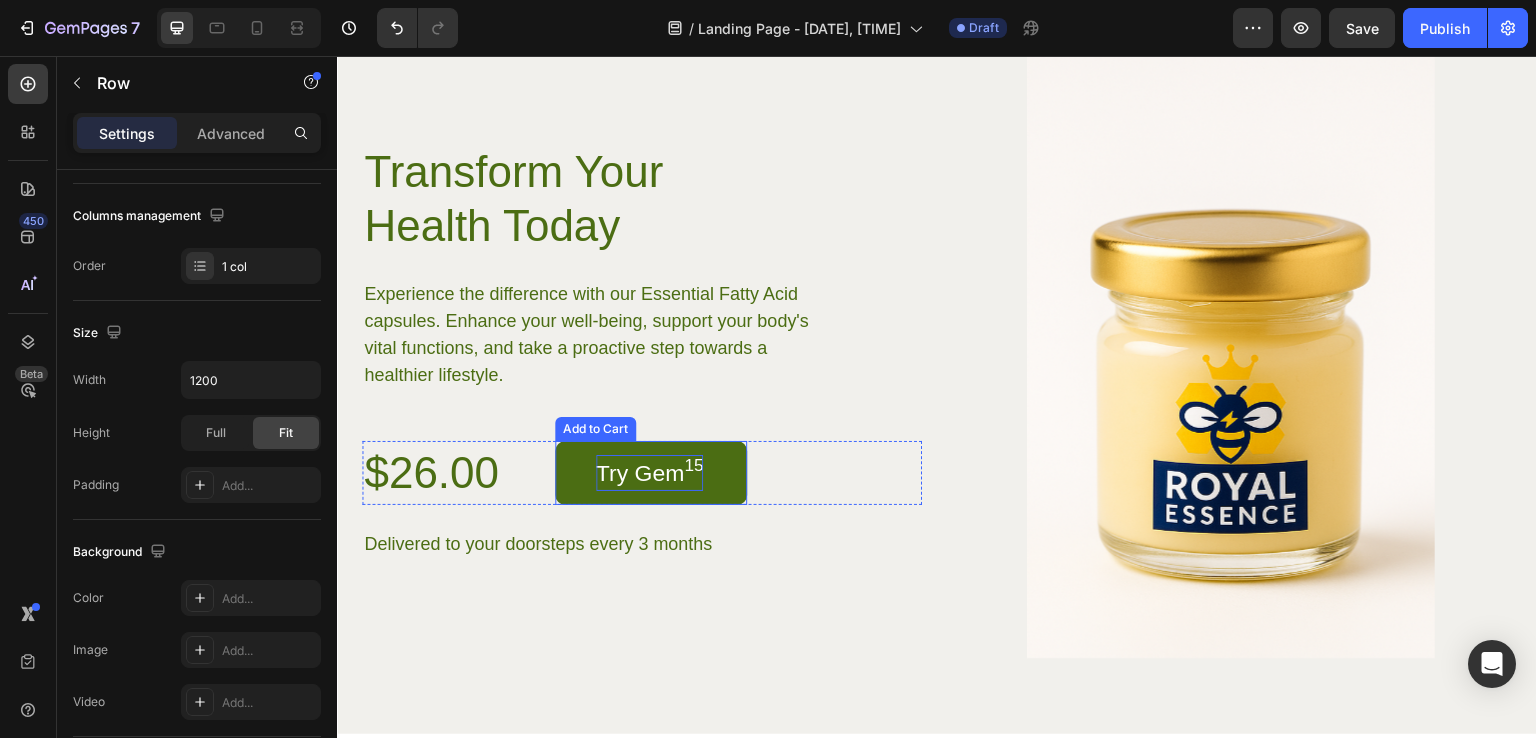 click on "Try Gem 15" at bounding box center [650, 473] 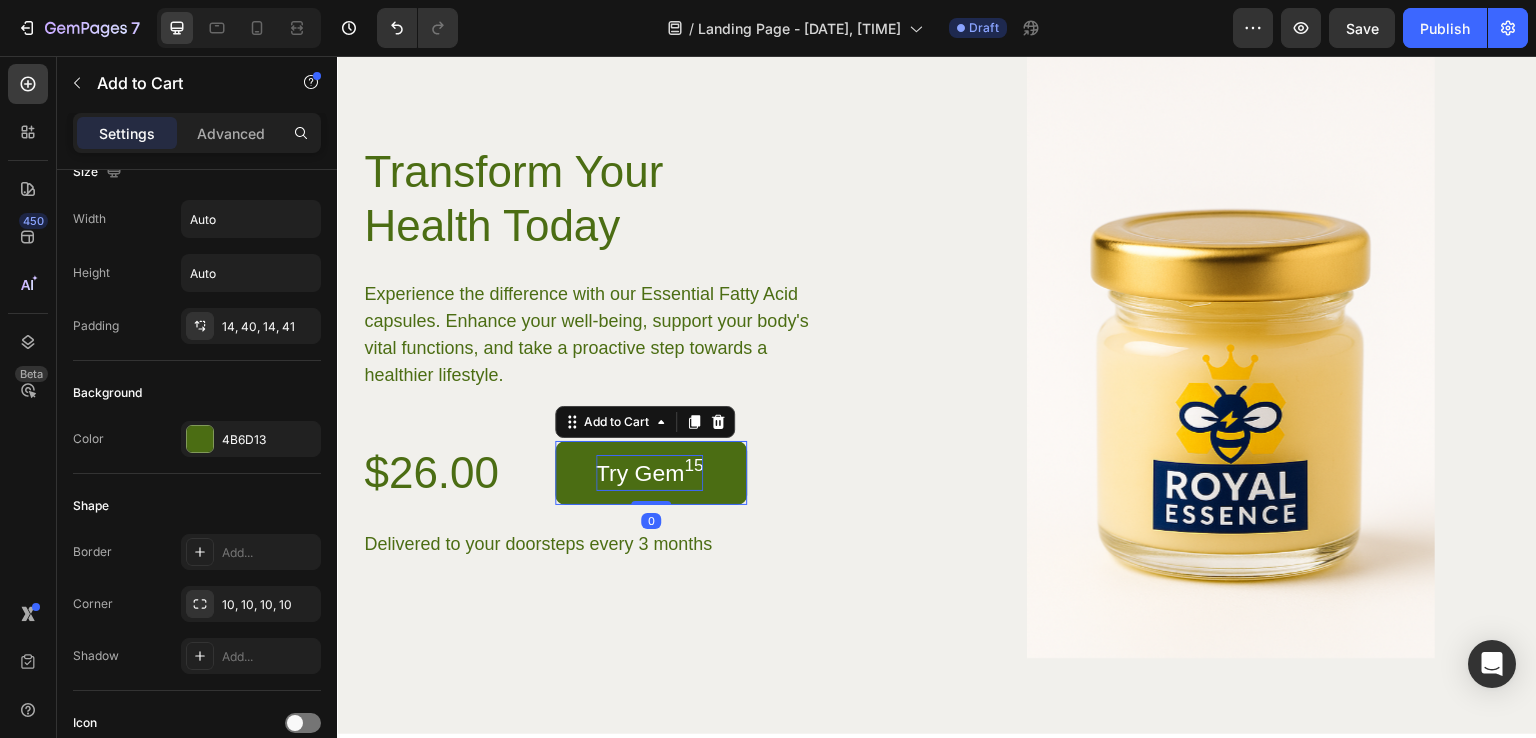 scroll, scrollTop: 0, scrollLeft: 0, axis: both 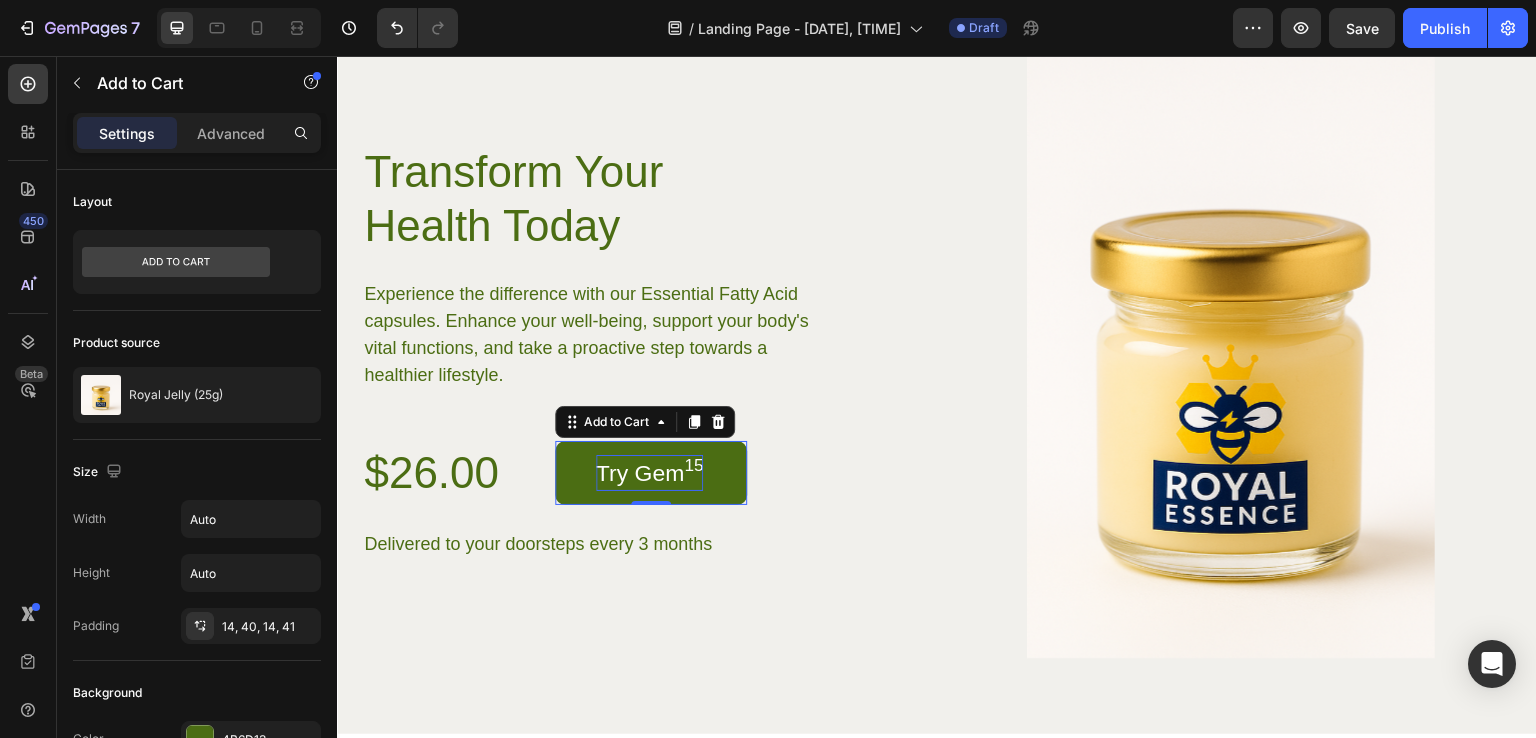 click on "Try Gem 15" at bounding box center (650, 473) 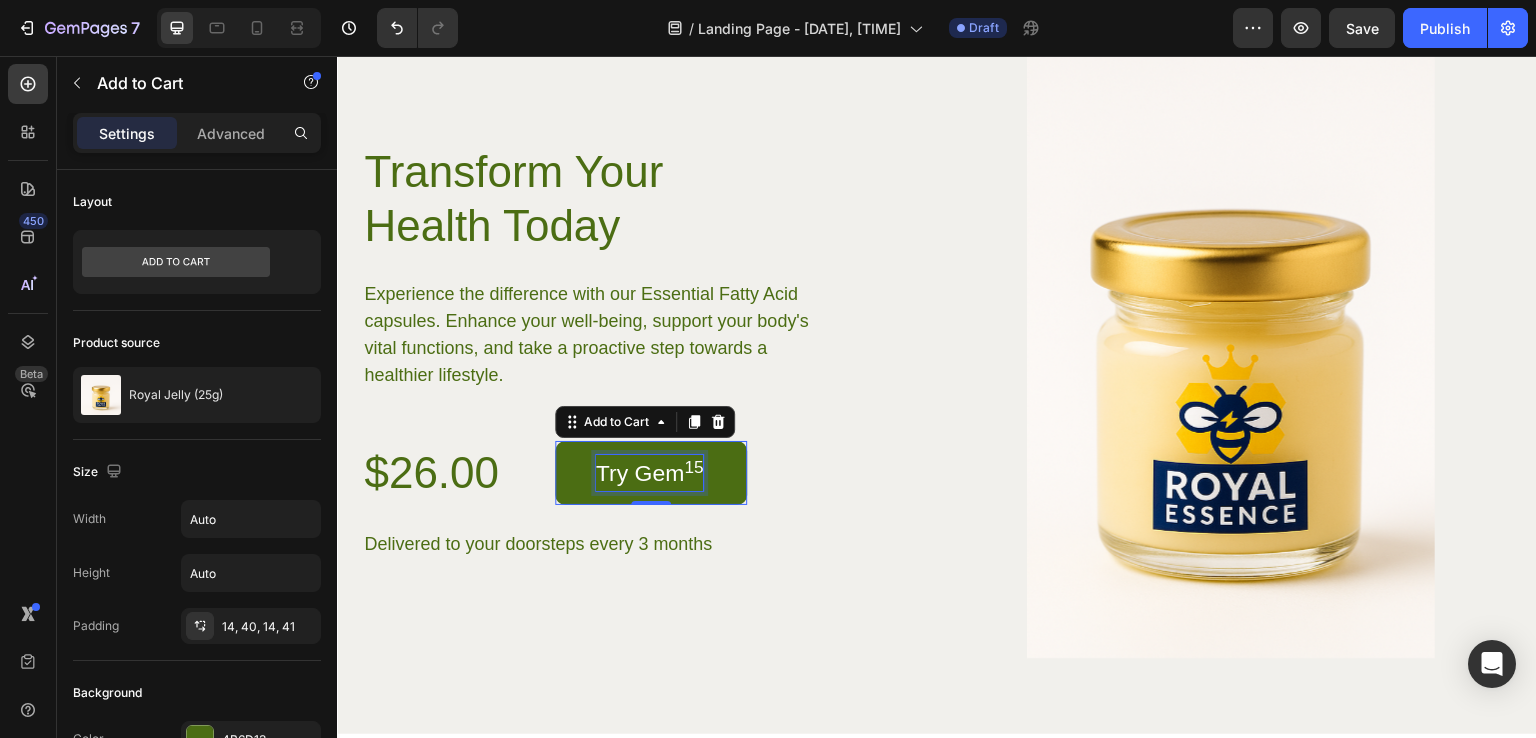 click on "Try Gem 15" at bounding box center (650, 473) 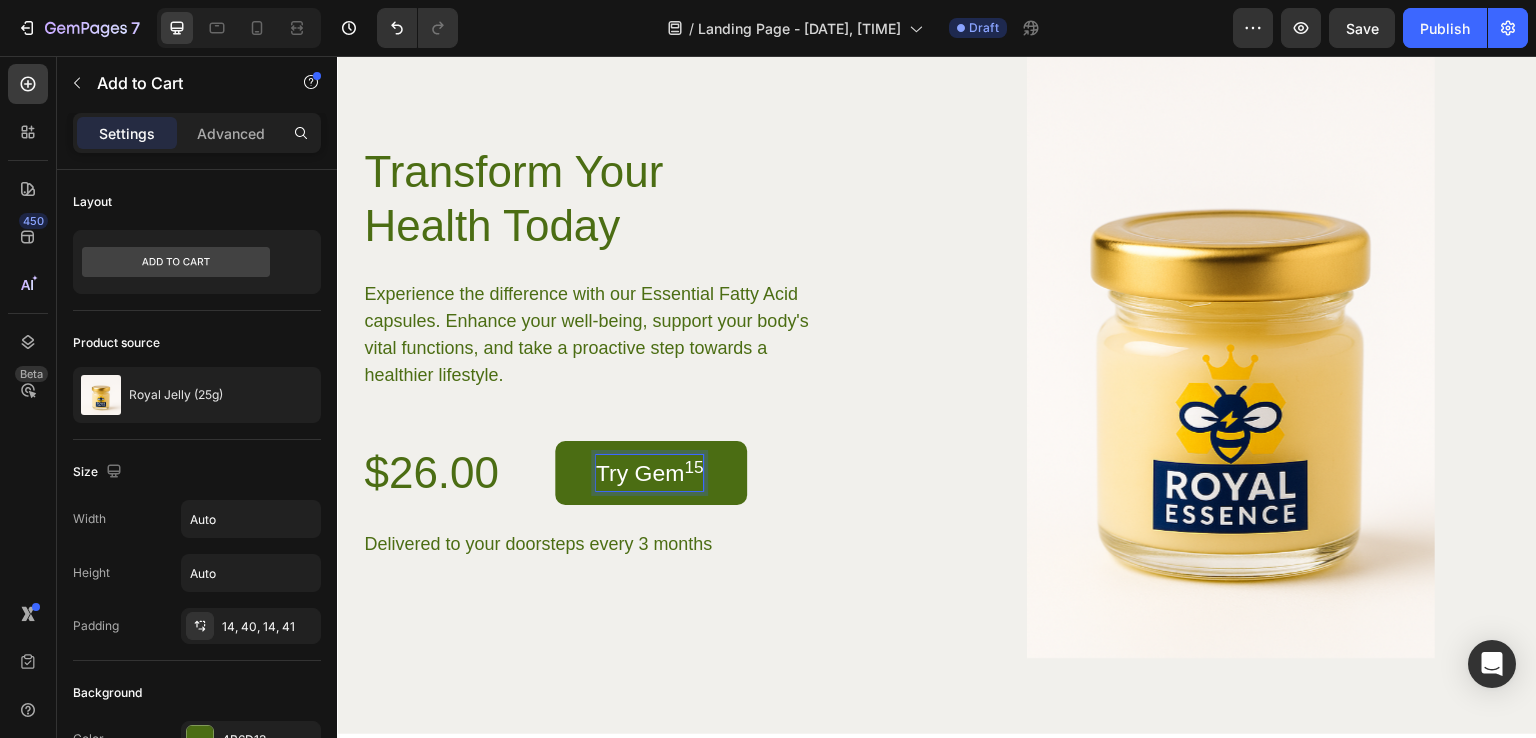click on "15" at bounding box center (693, 467) 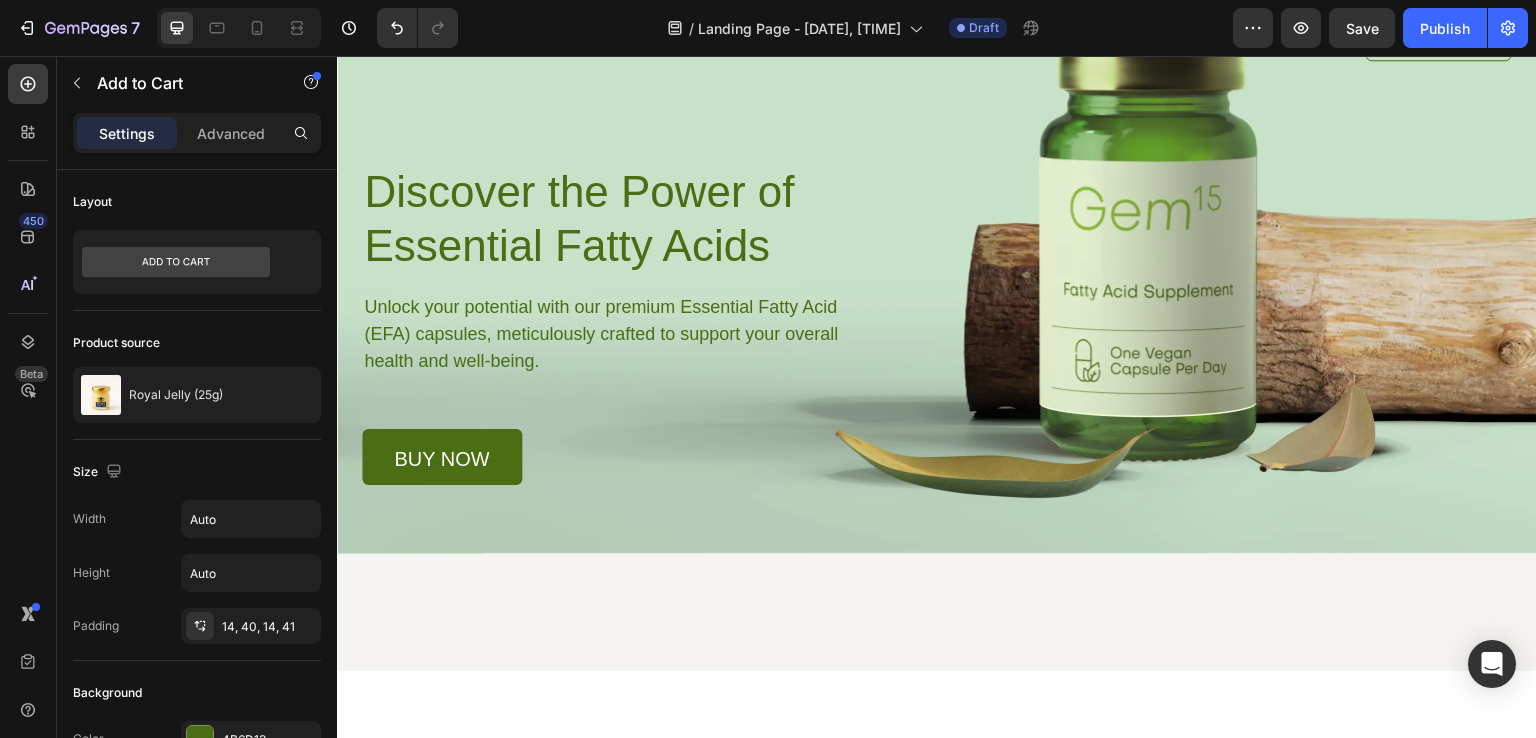 scroll, scrollTop: 0, scrollLeft: 0, axis: both 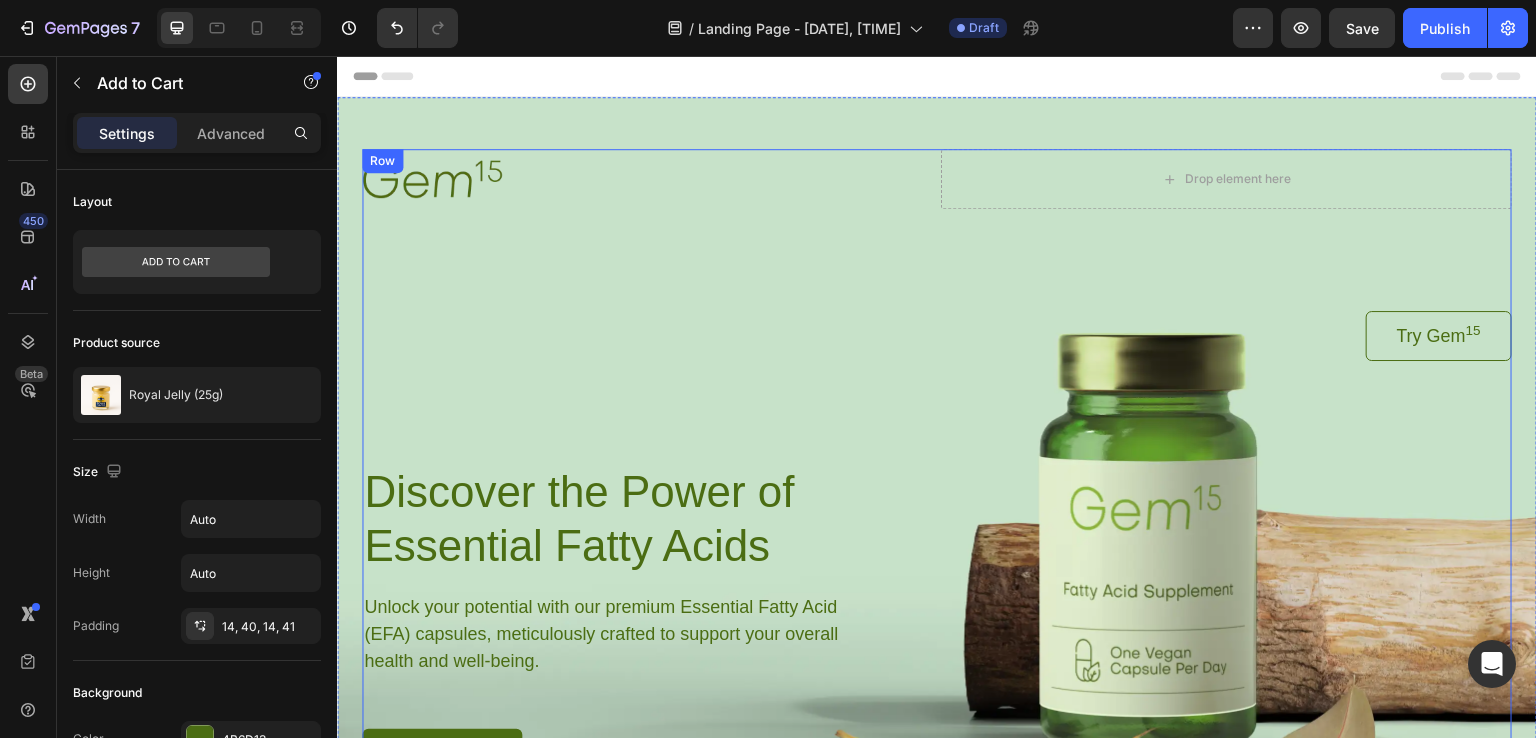 click on "Try Gem 15 Button" at bounding box center [937, 387] 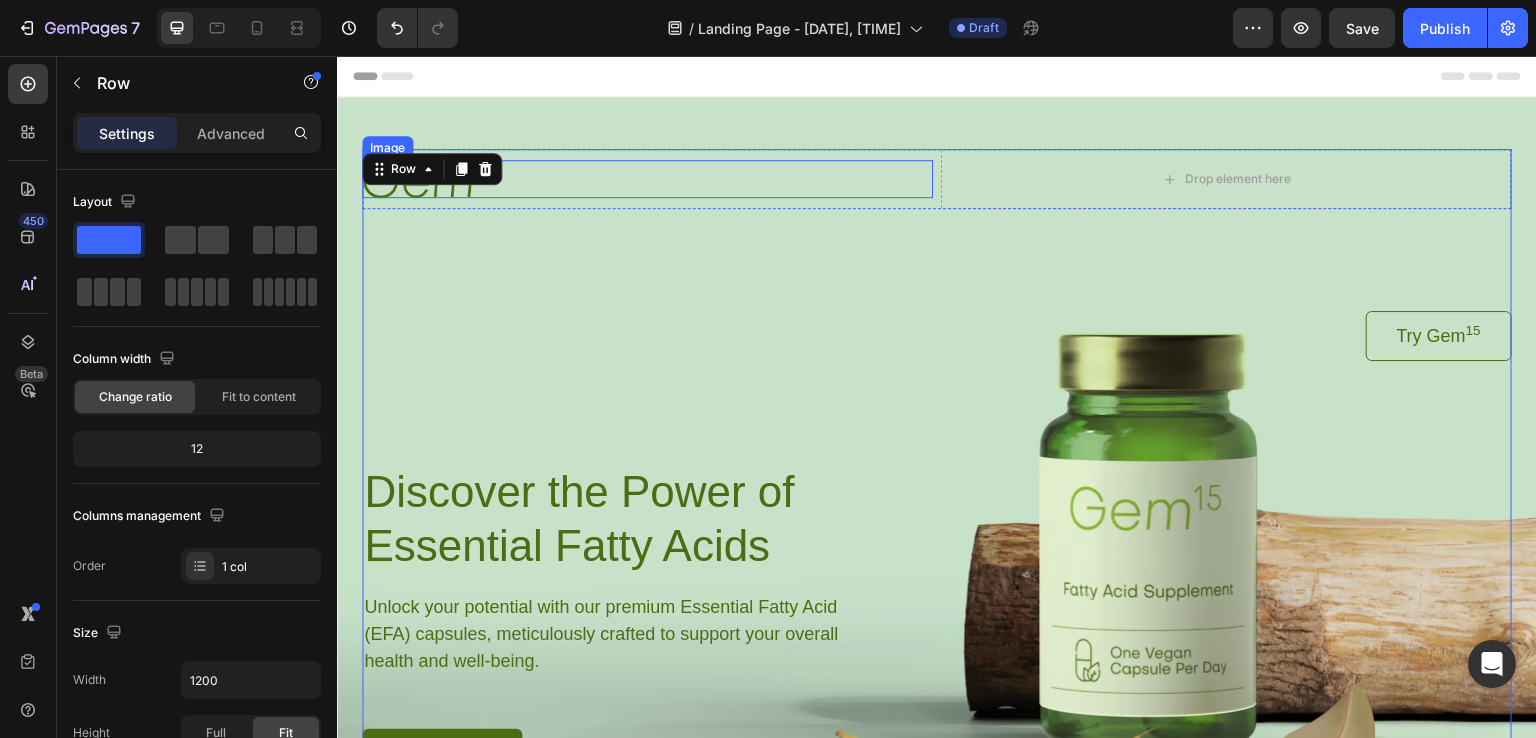click on "Image
Drop element here Row Try Gem 15 Button Discover the Power of Essential Fatty Acids Heading Unlock your potential with our premium Essential Fatty Acid (EFA) capsules, meticulously crafted to support your overall health and well-being. Text Block buy now Button Row Row   0" at bounding box center (937, 441) 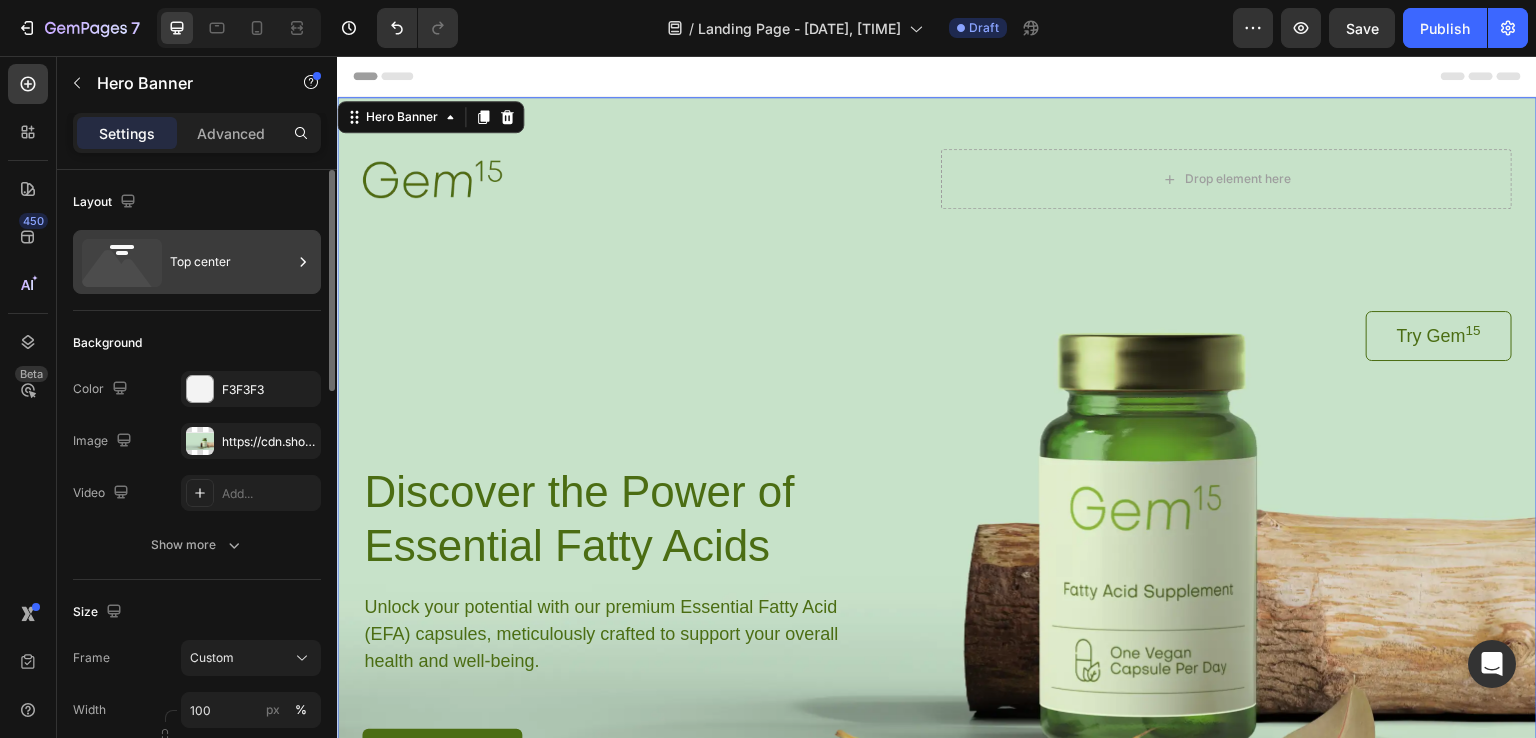 click on "Top center" at bounding box center [231, 262] 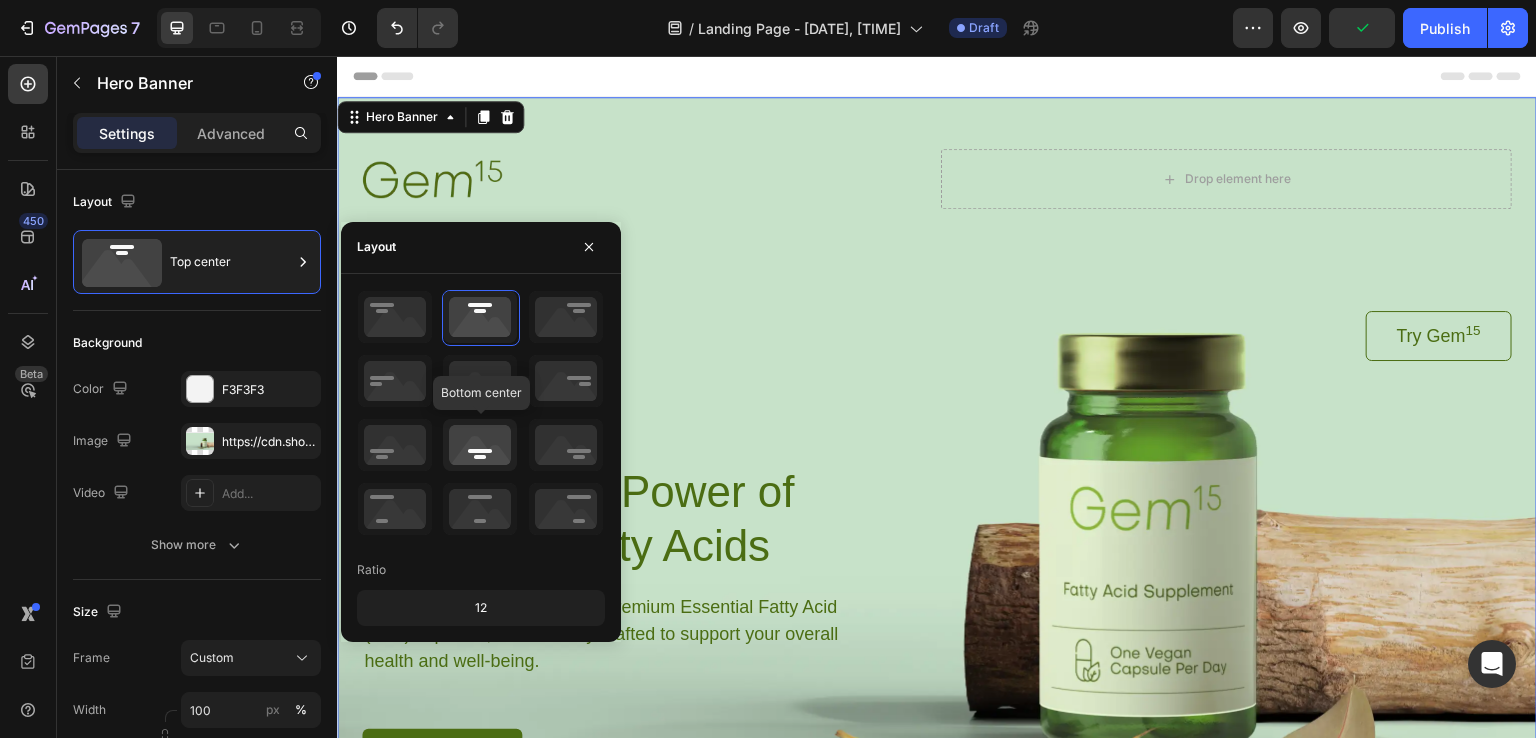 click 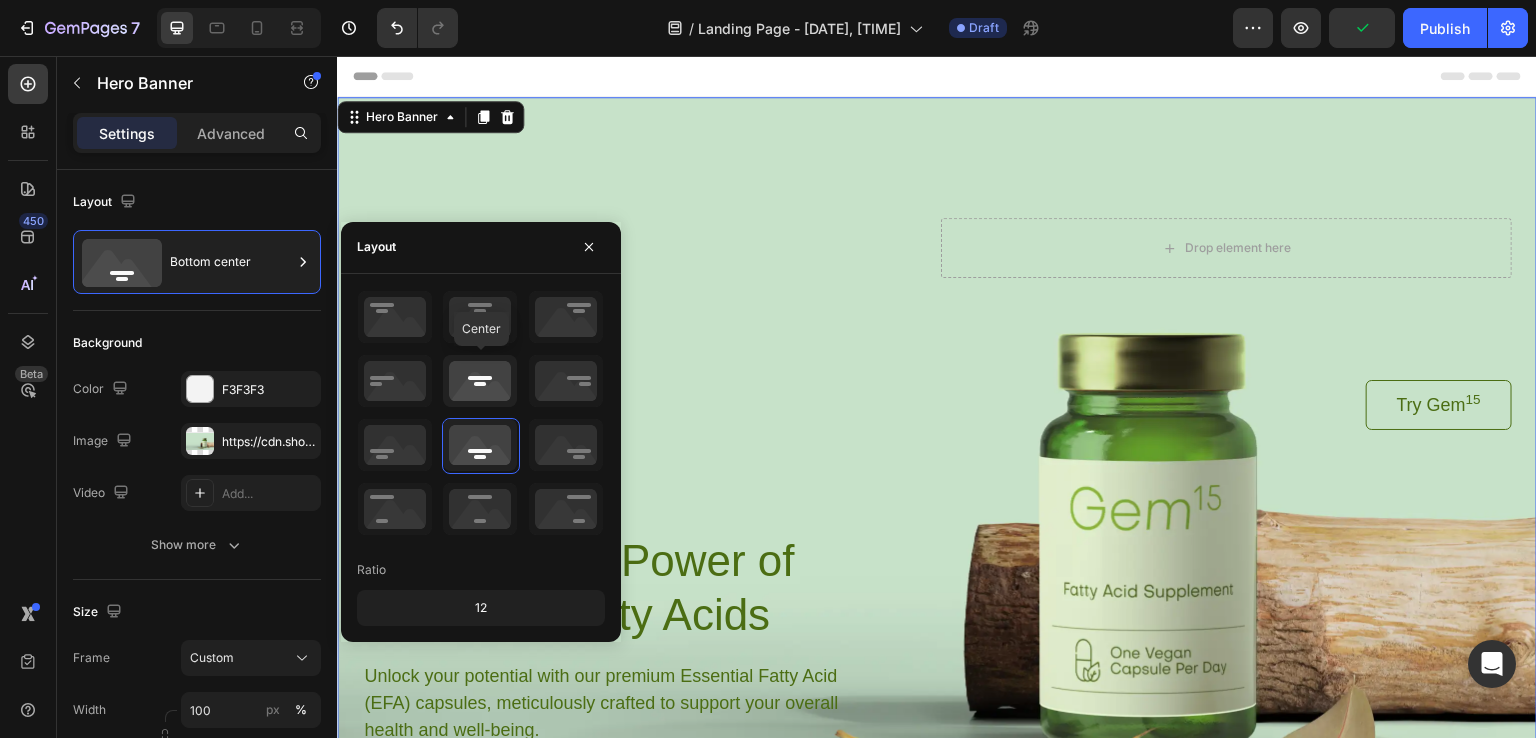 click 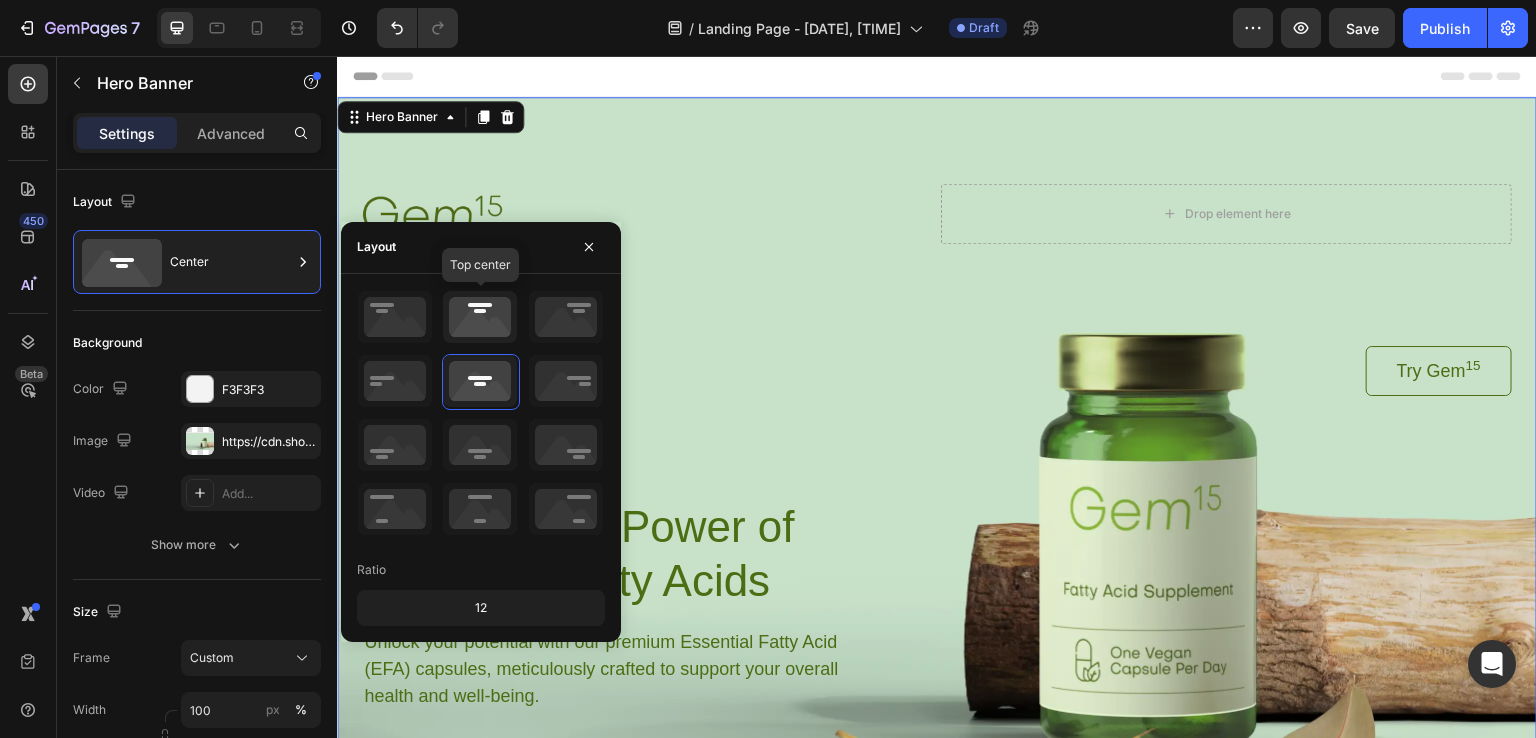 click 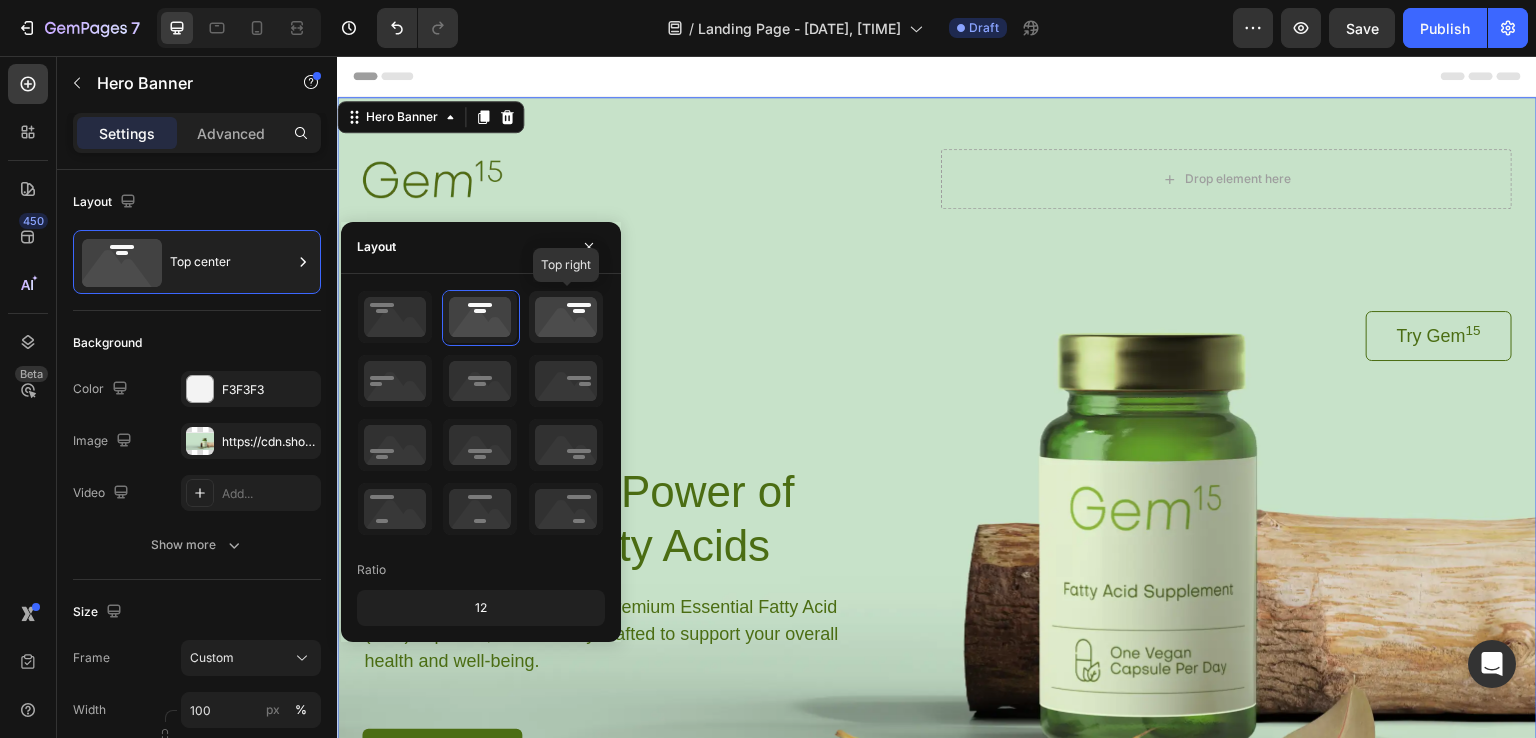 click 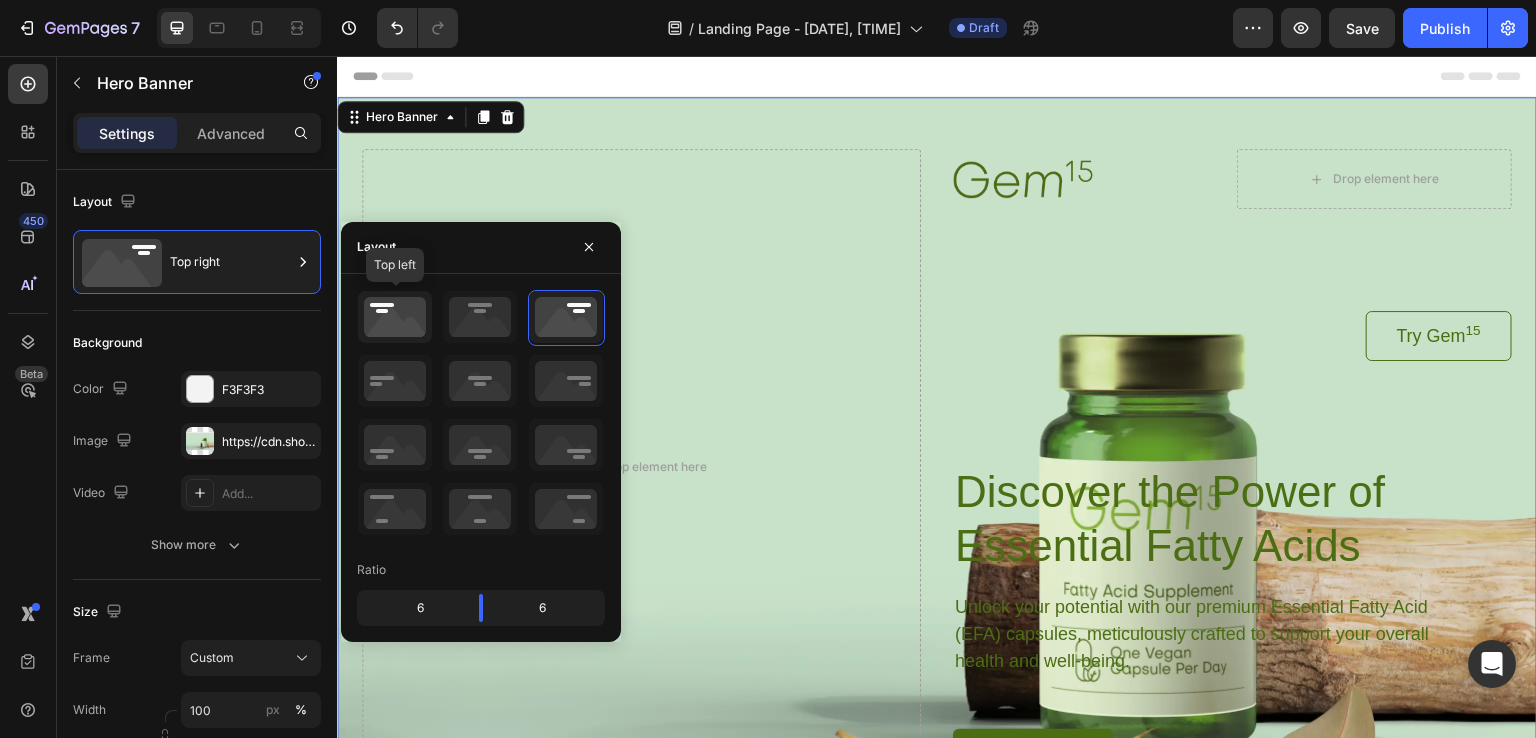 click 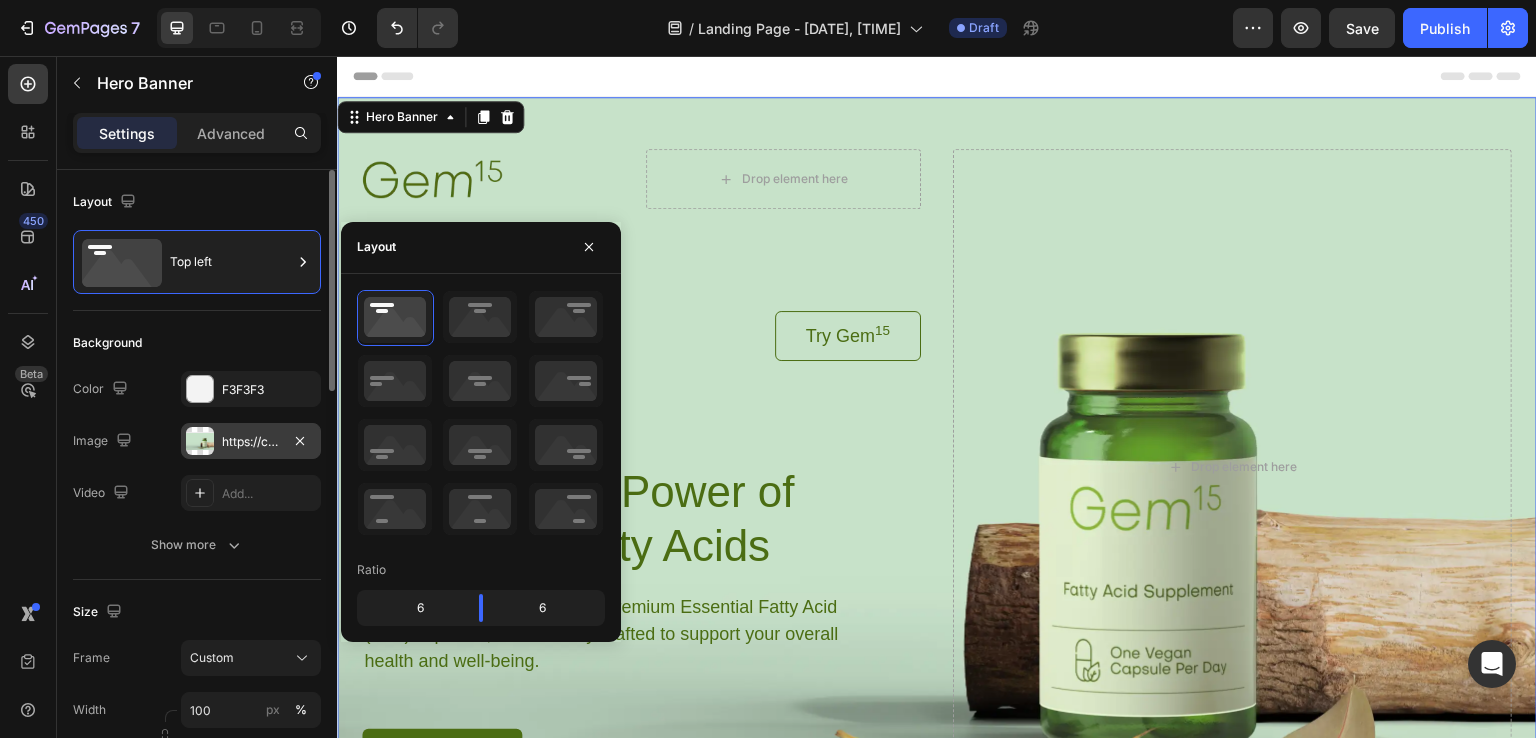 click on "https://cdn.shopify.com/s/files/1/0765/3497/2632/files/gempages_578251908301456325-fef8a2c4-ea86-44a9-87fb-03aa3eed69e7.webp" at bounding box center (251, 442) 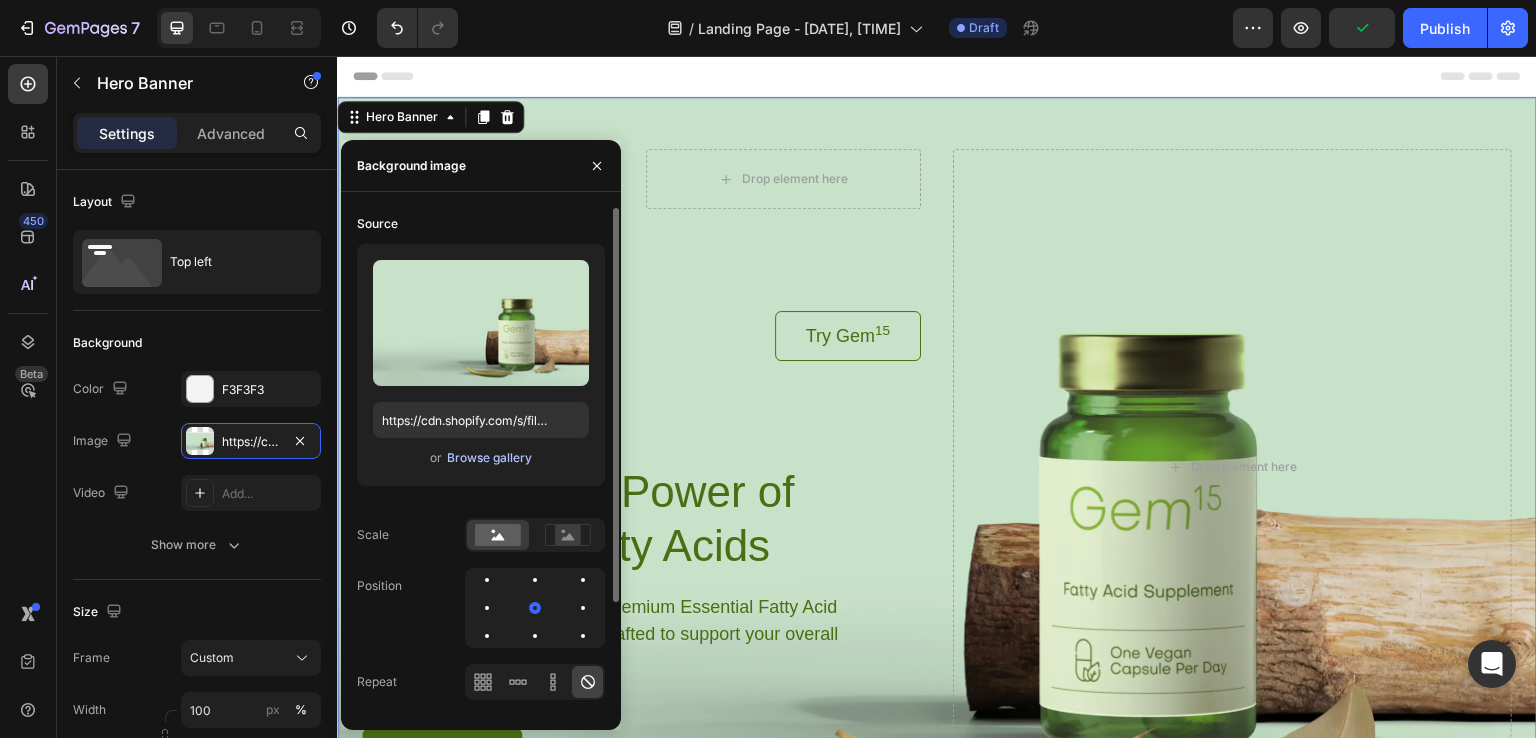 click on "Browse gallery" at bounding box center (489, 458) 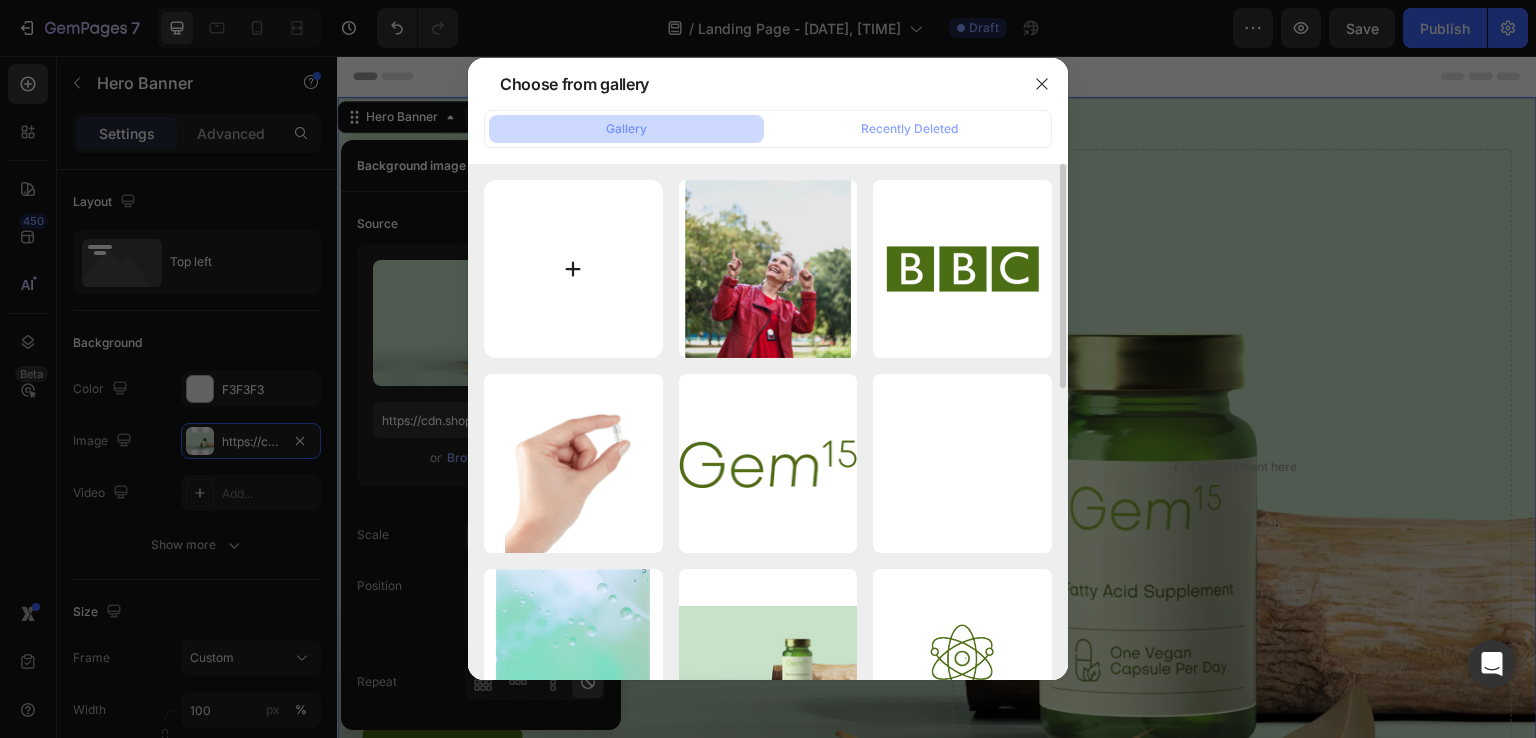 click at bounding box center [573, 269] 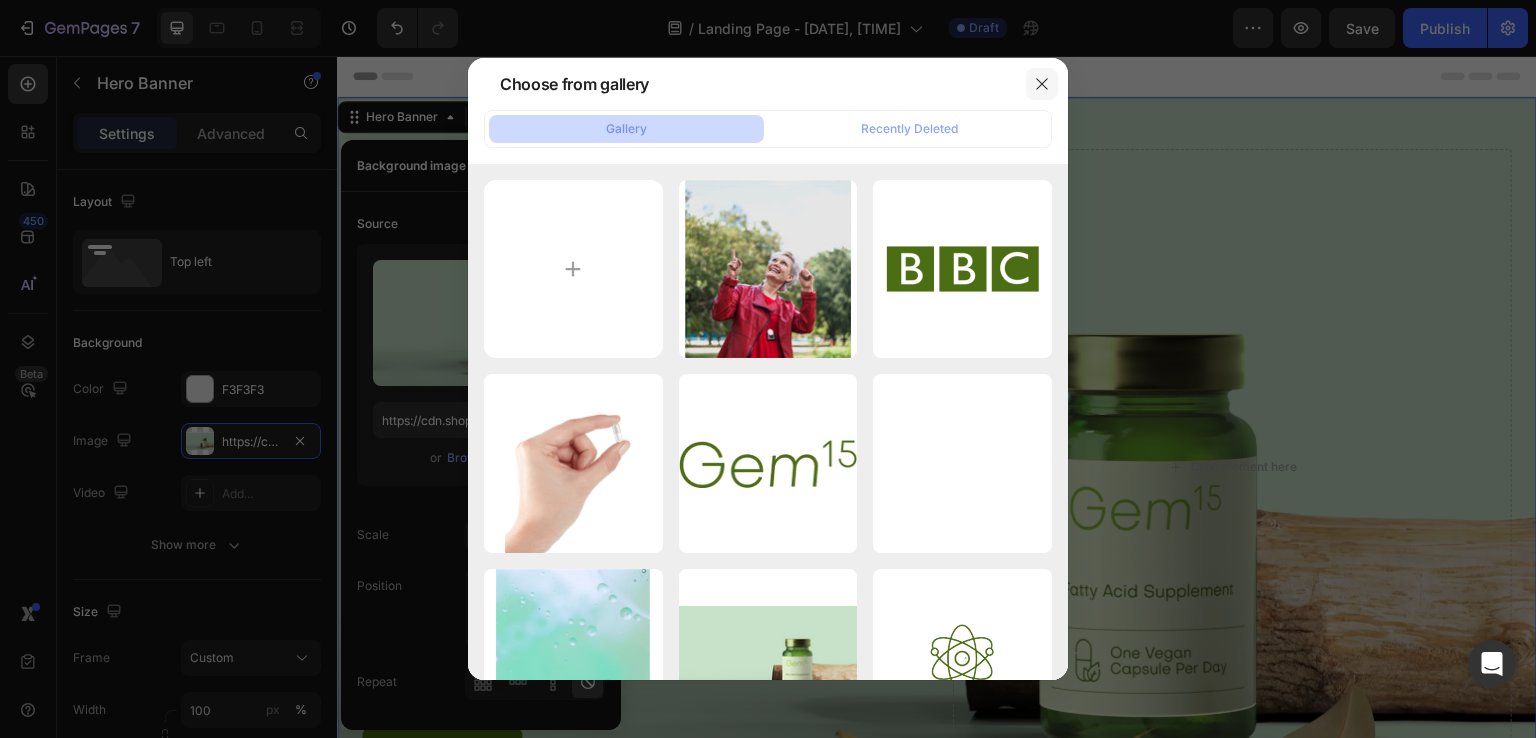 click at bounding box center [1042, 84] 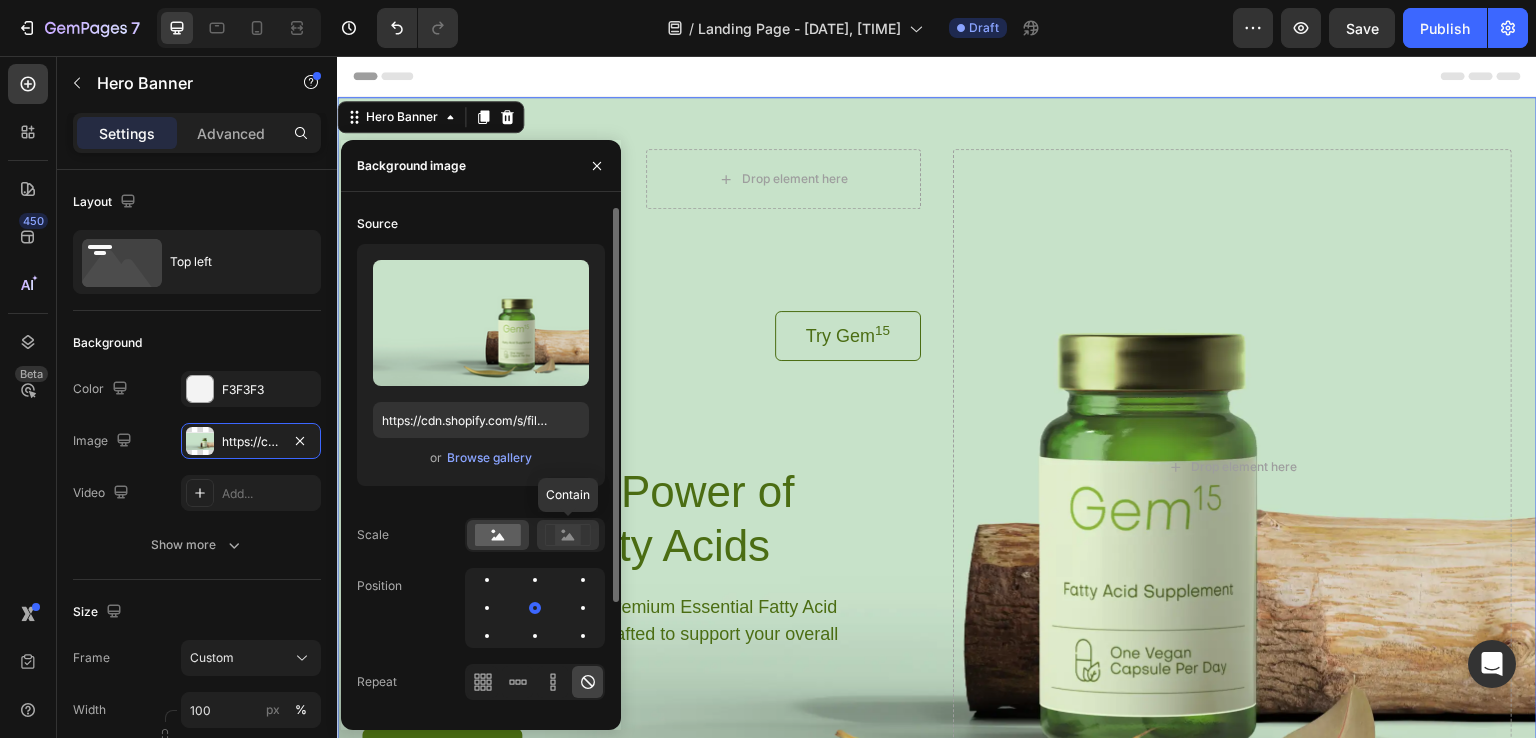 click 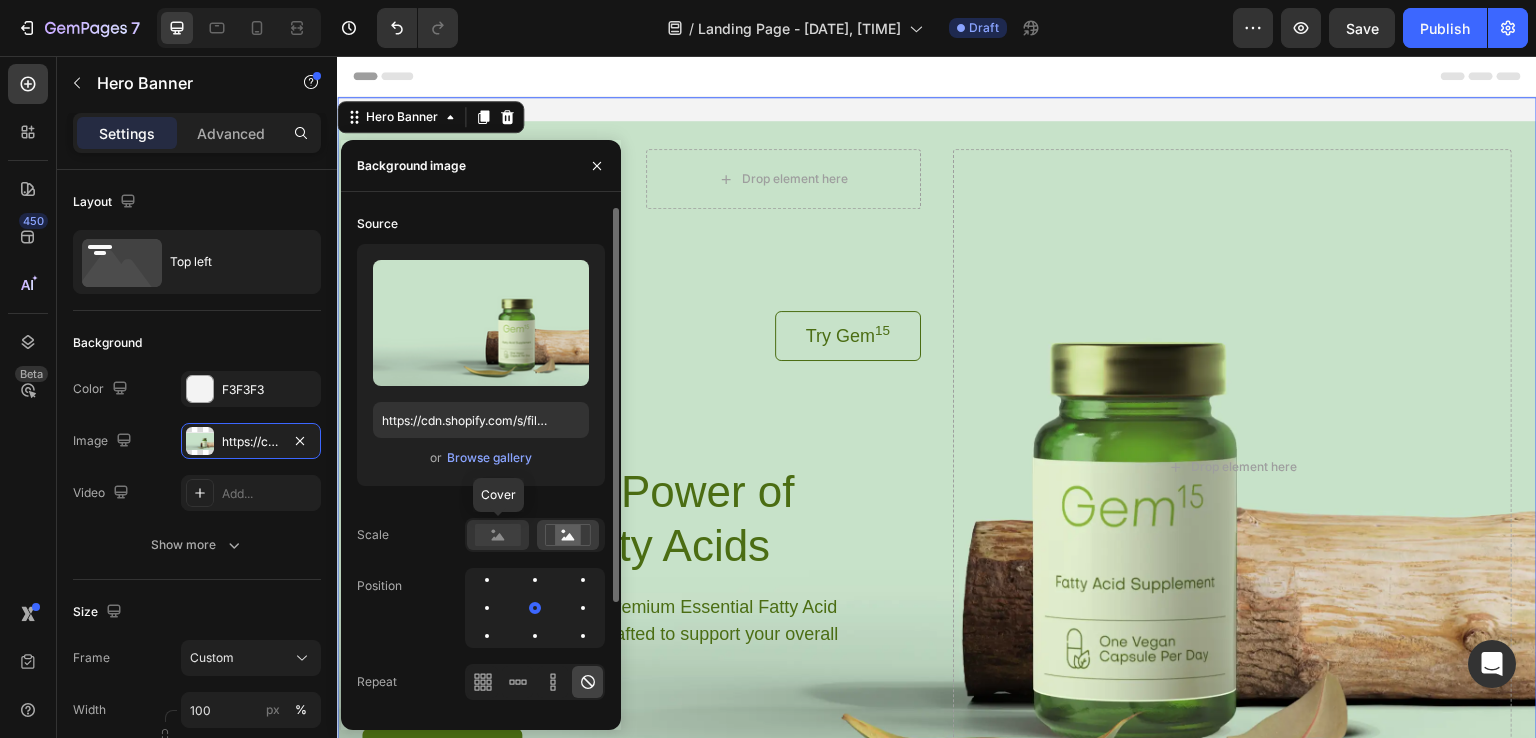 click 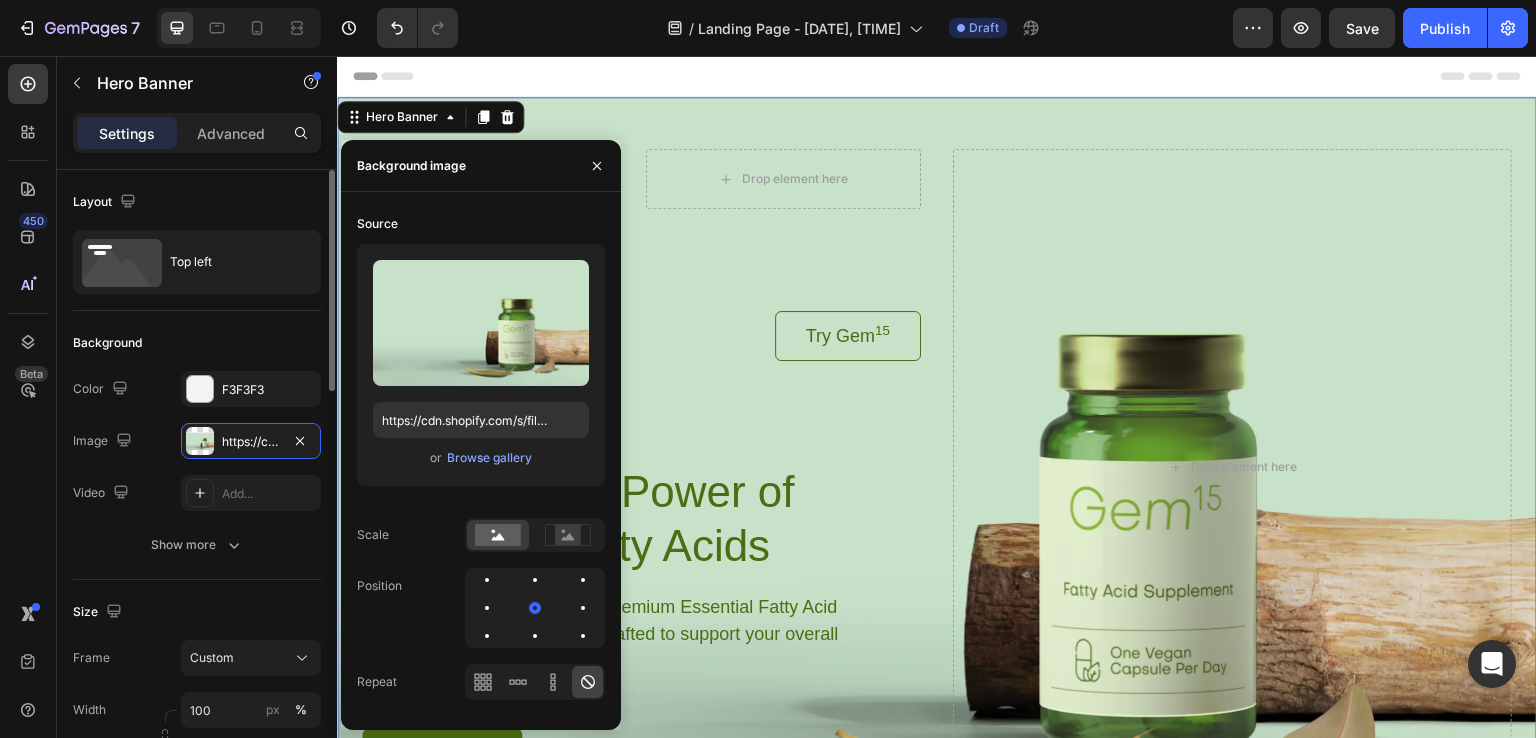 click on "Image https://cdn.shopify.com/s/files/1/0765/3497/2632/files/gempages_578251908301456325-fef8a2c4-ea86-44a9-87fb-03aa3eed69e7.webp" at bounding box center (197, 441) 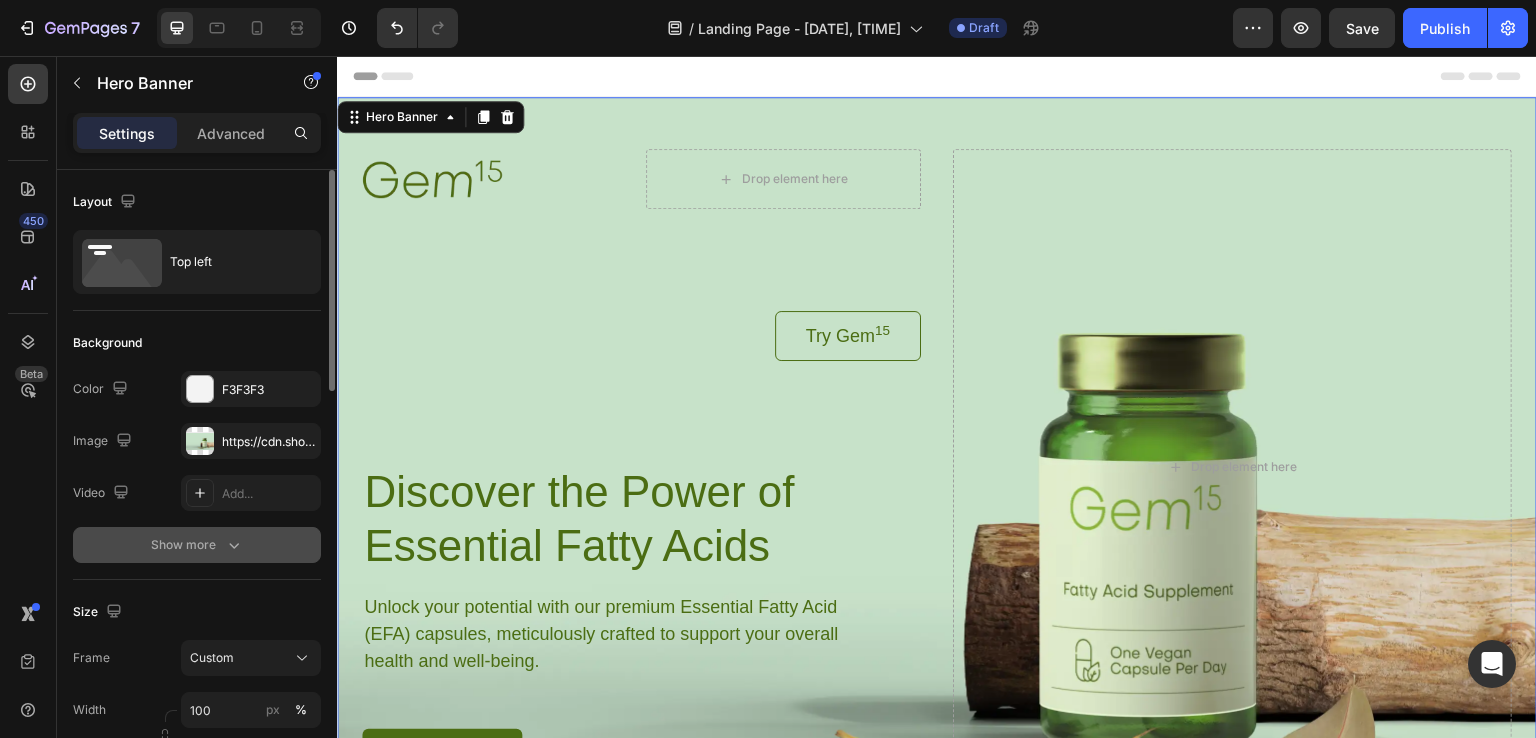 click on "Show more" at bounding box center [197, 545] 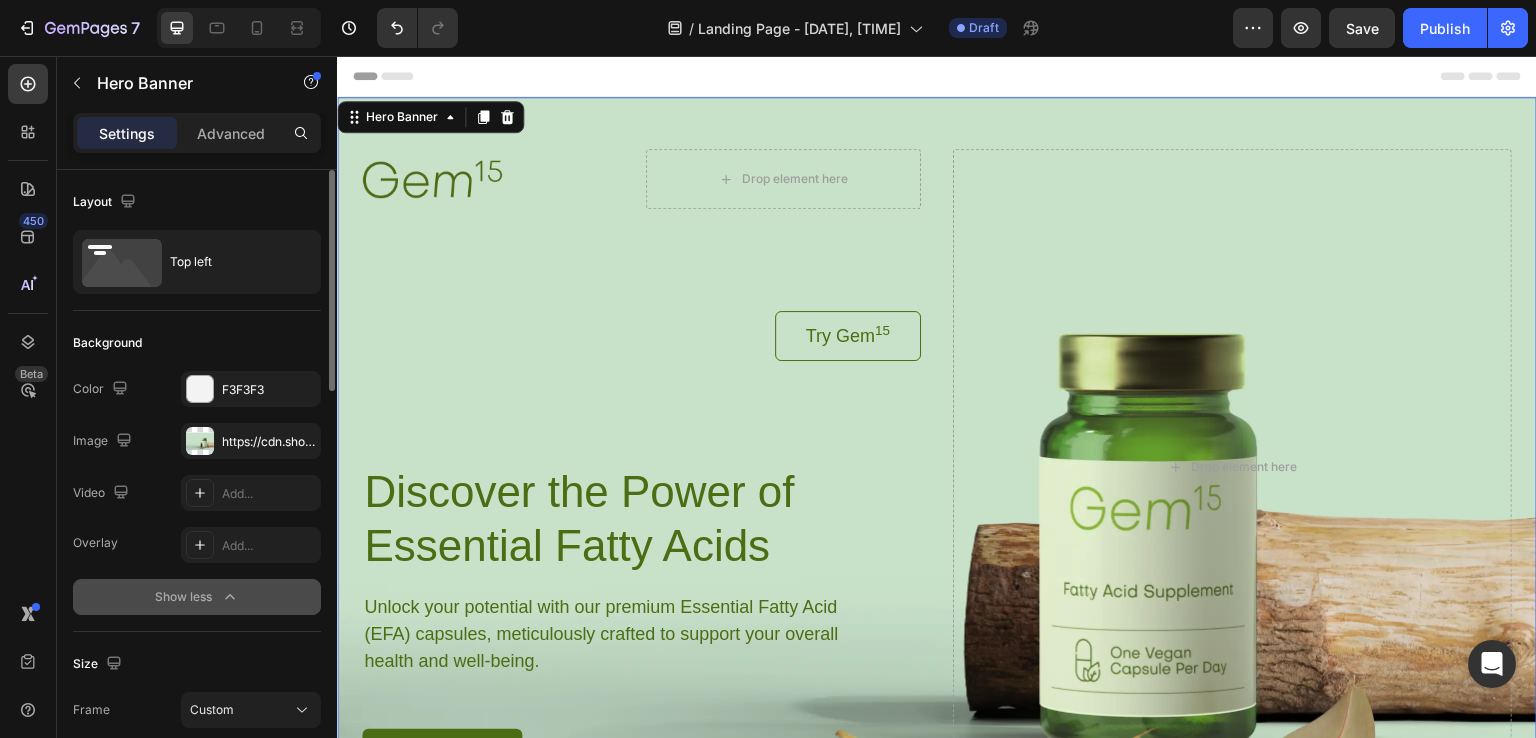 click 